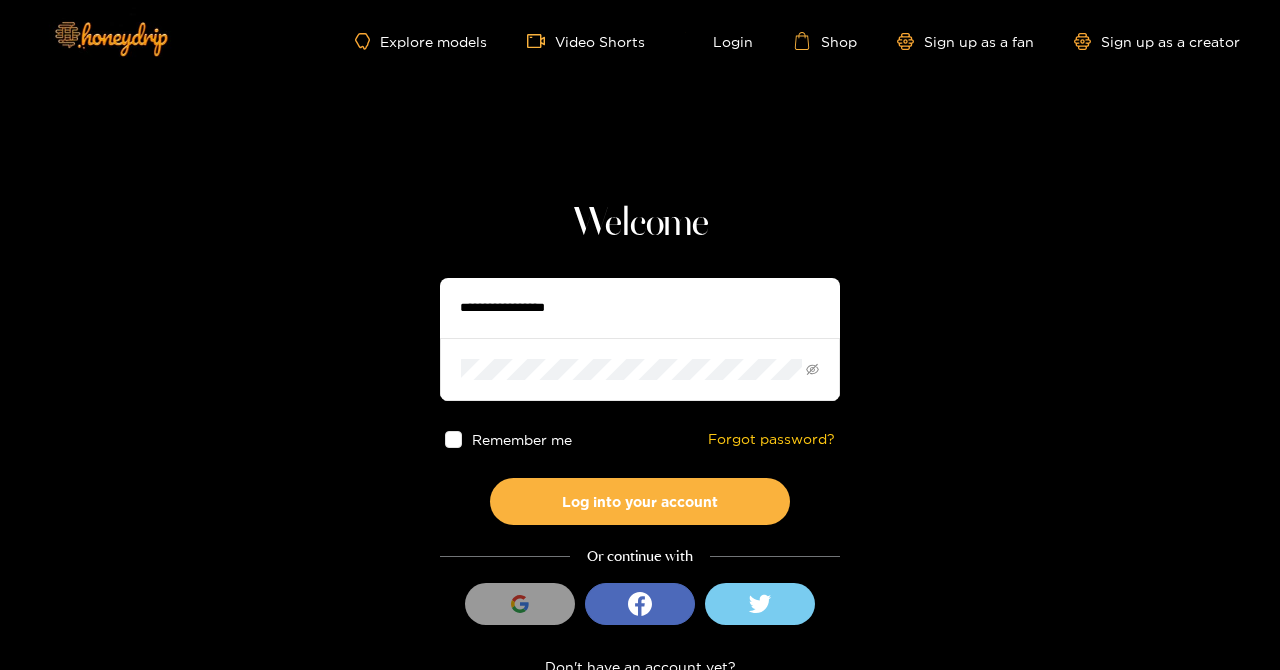 scroll, scrollTop: 0, scrollLeft: 0, axis: both 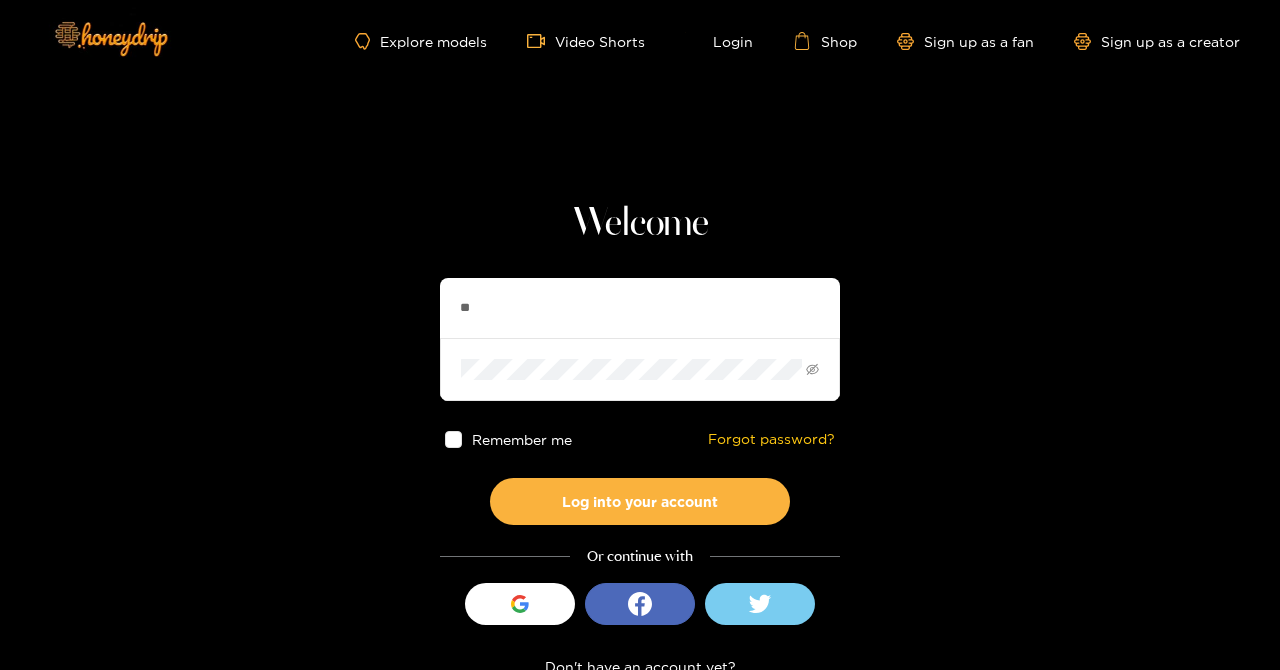 type on "***" 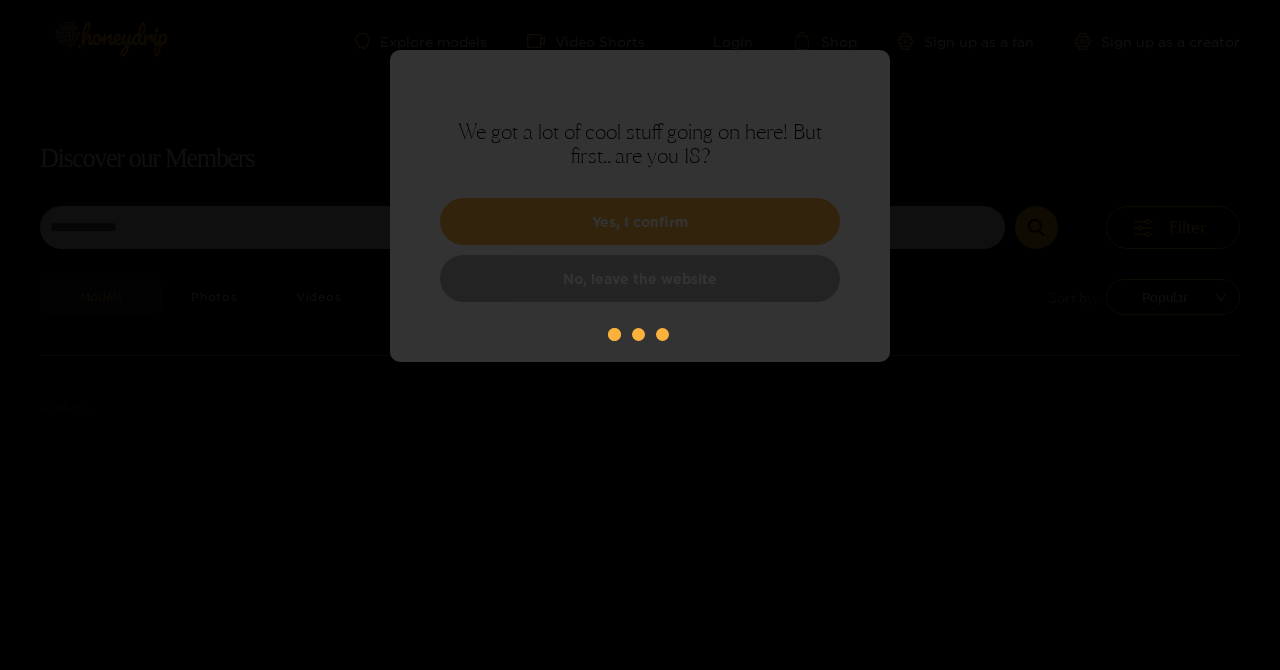 scroll, scrollTop: 0, scrollLeft: 0, axis: both 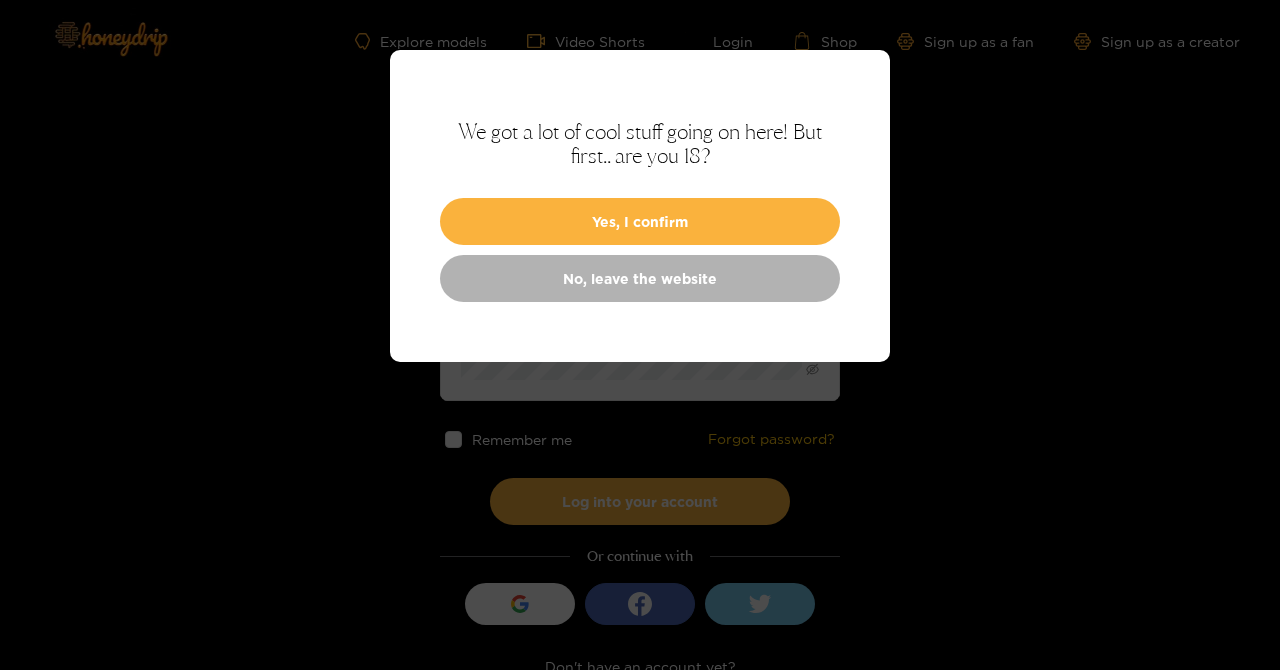 click on "Yes, I confirm" at bounding box center [640, 221] 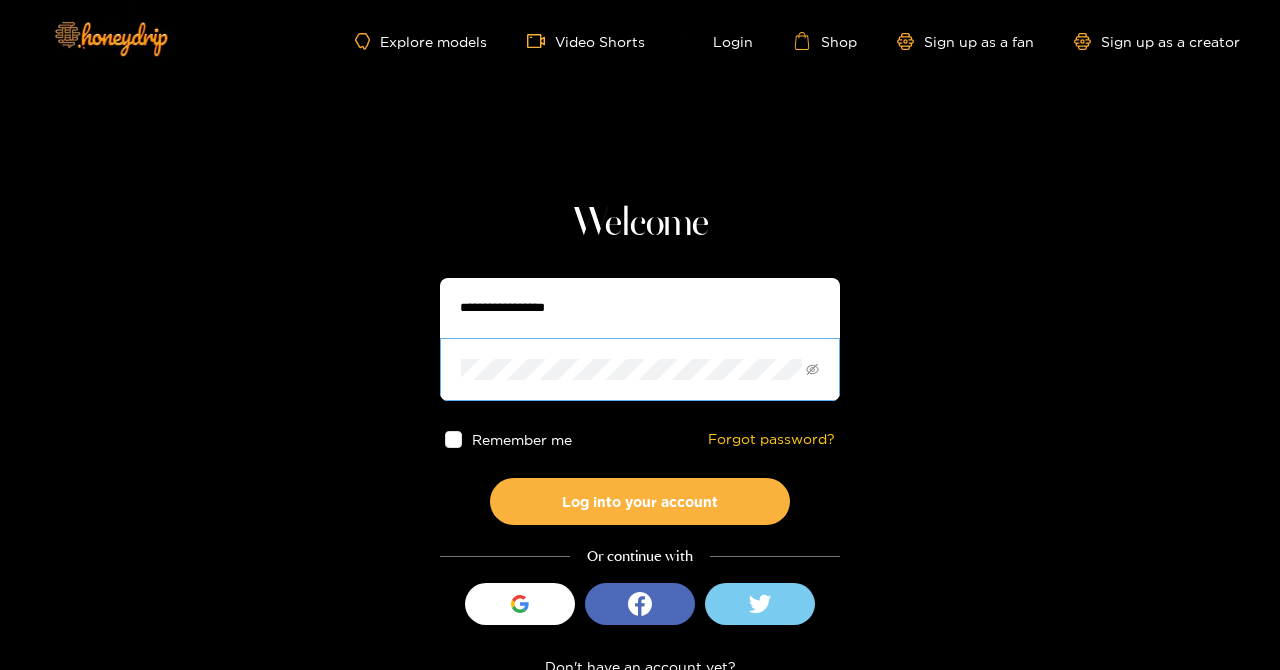 scroll, scrollTop: 41, scrollLeft: 0, axis: vertical 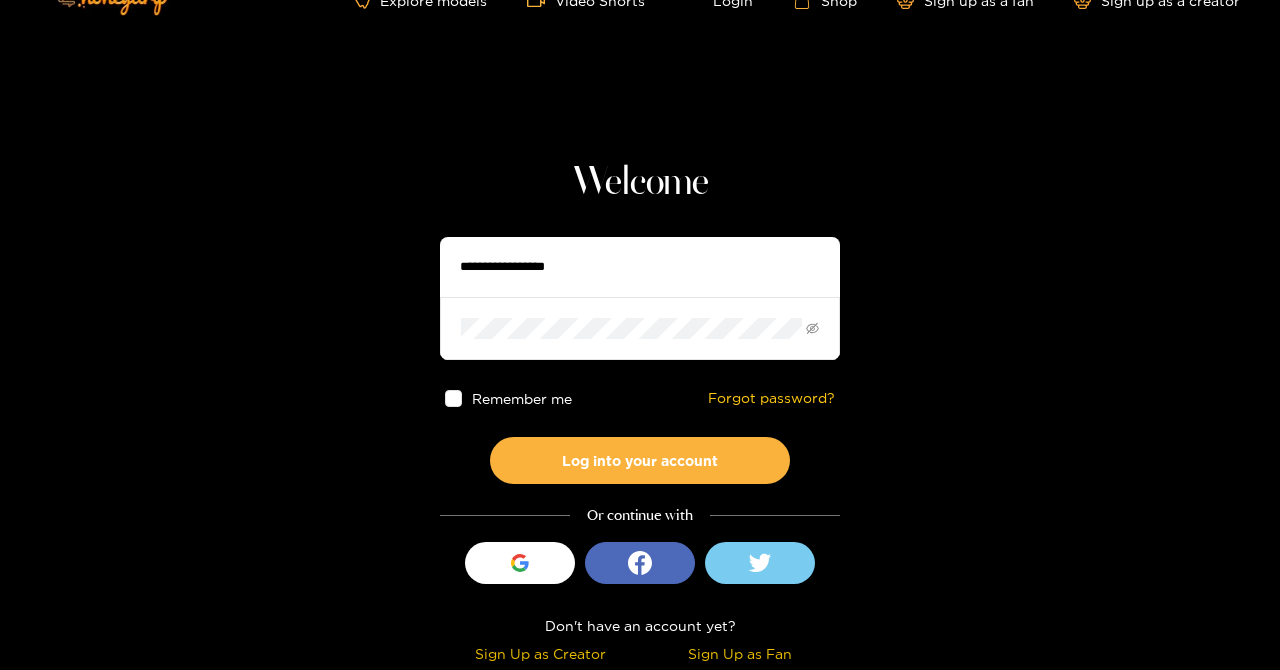 click at bounding box center [640, 267] 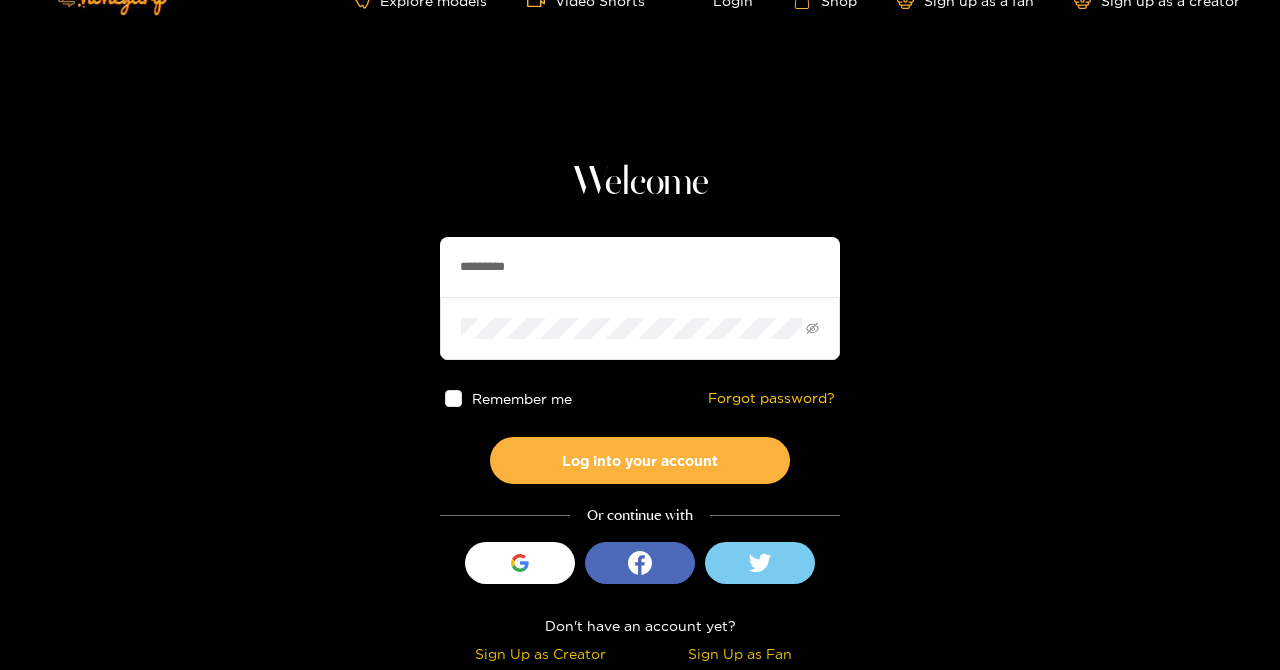 type on "*********" 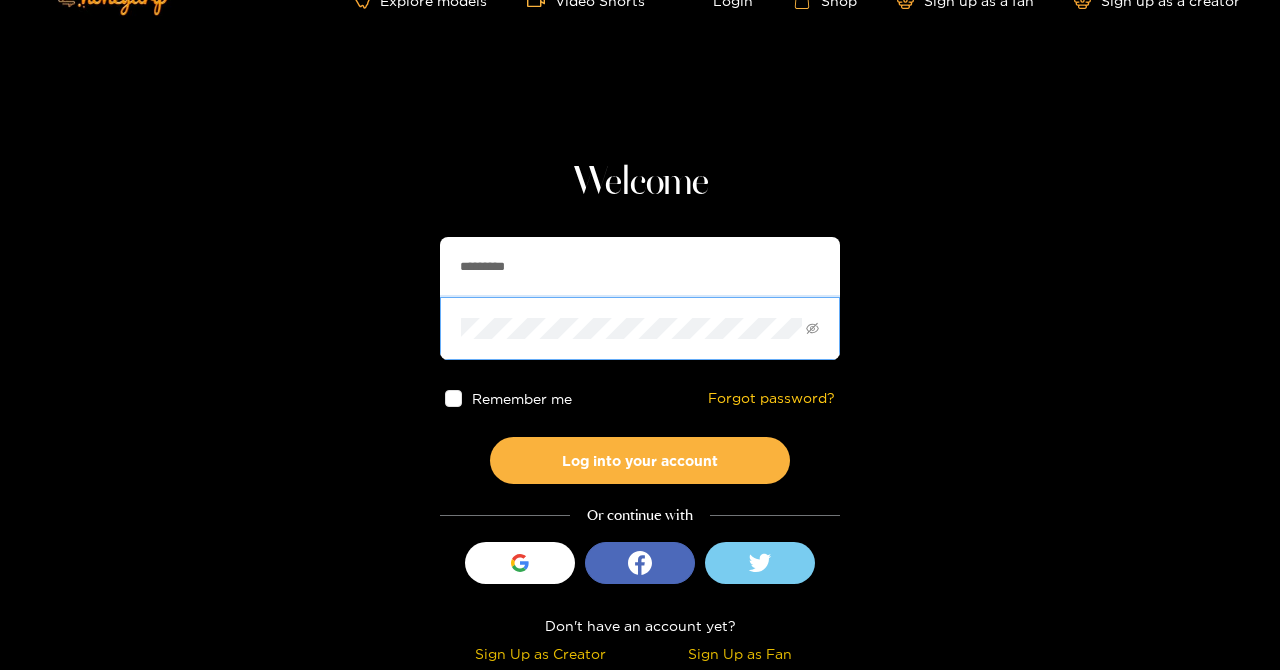 click on "Log into your account" at bounding box center [640, 460] 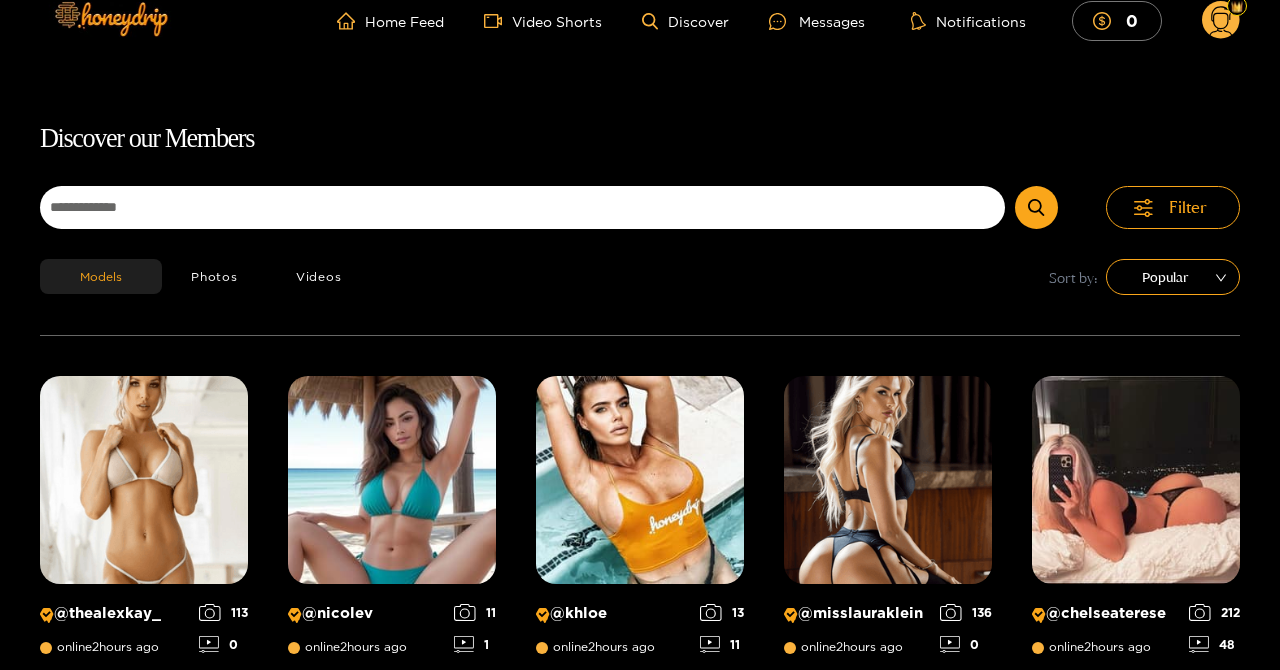 scroll, scrollTop: 0, scrollLeft: 0, axis: both 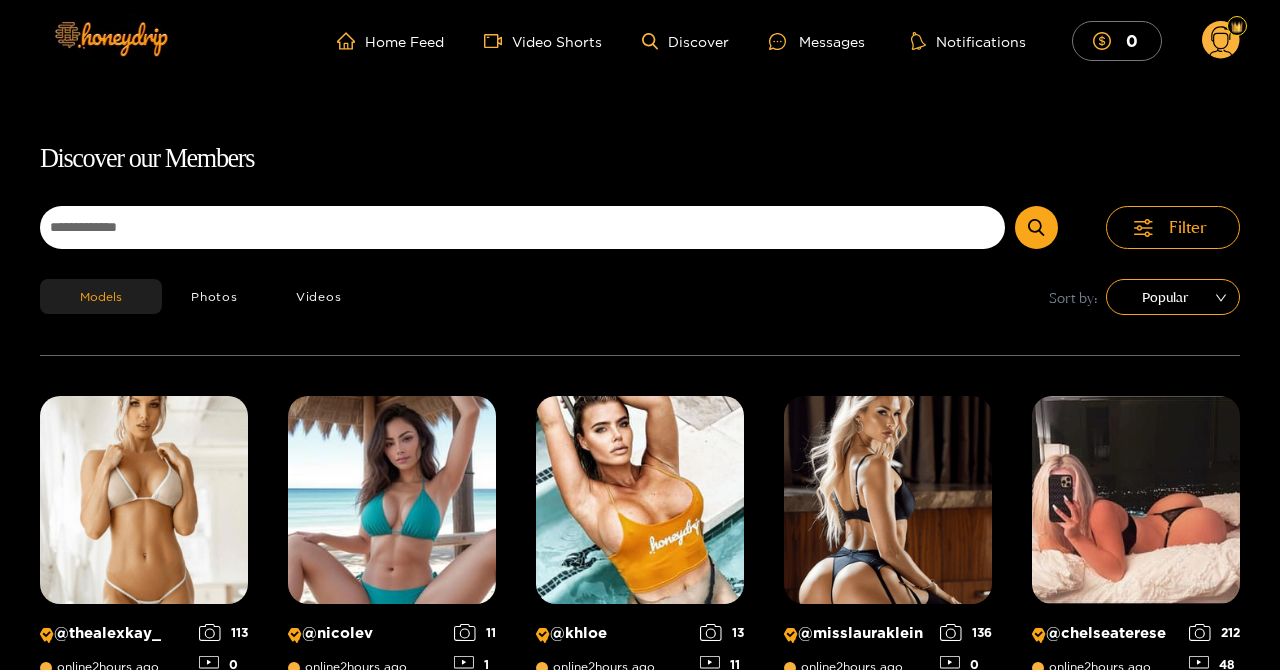 click 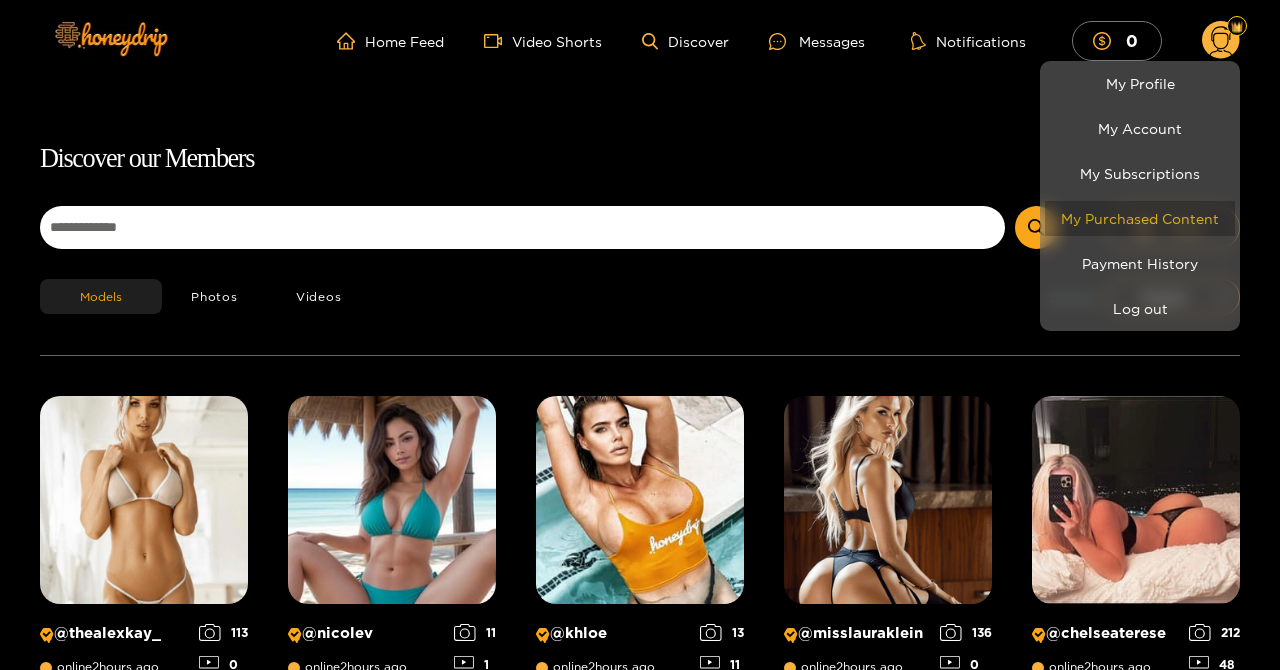 click on "My Purchased Content" at bounding box center [1140, 218] 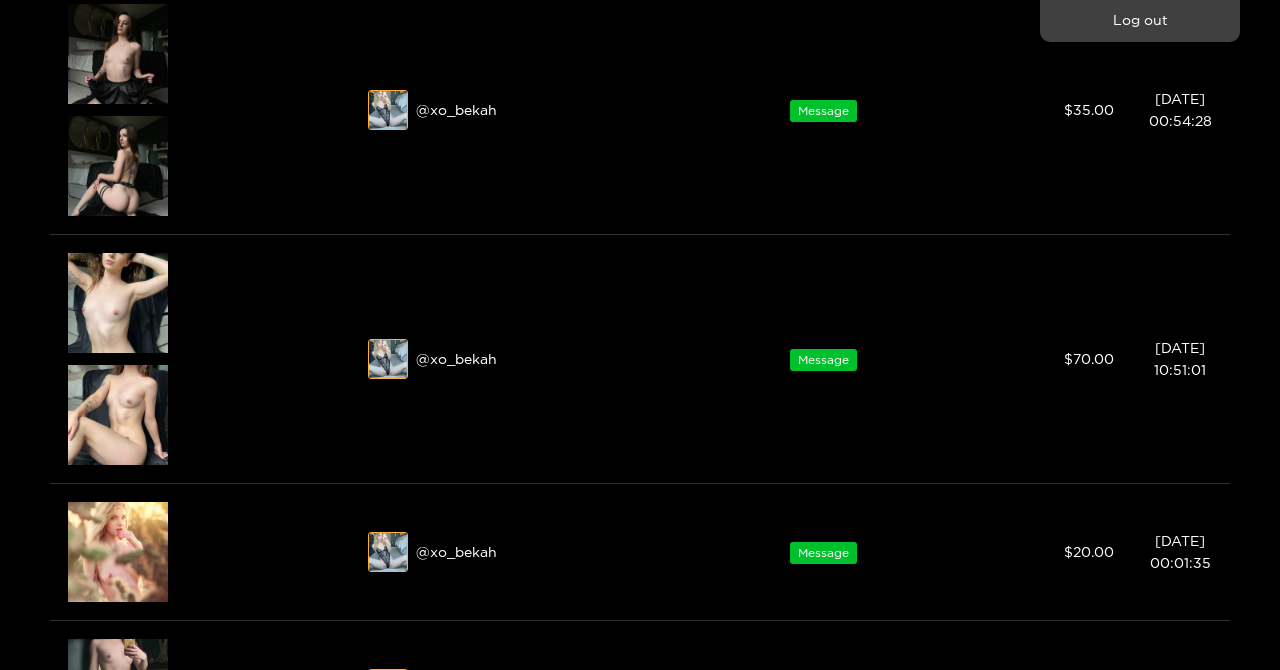 scroll, scrollTop: 384, scrollLeft: 0, axis: vertical 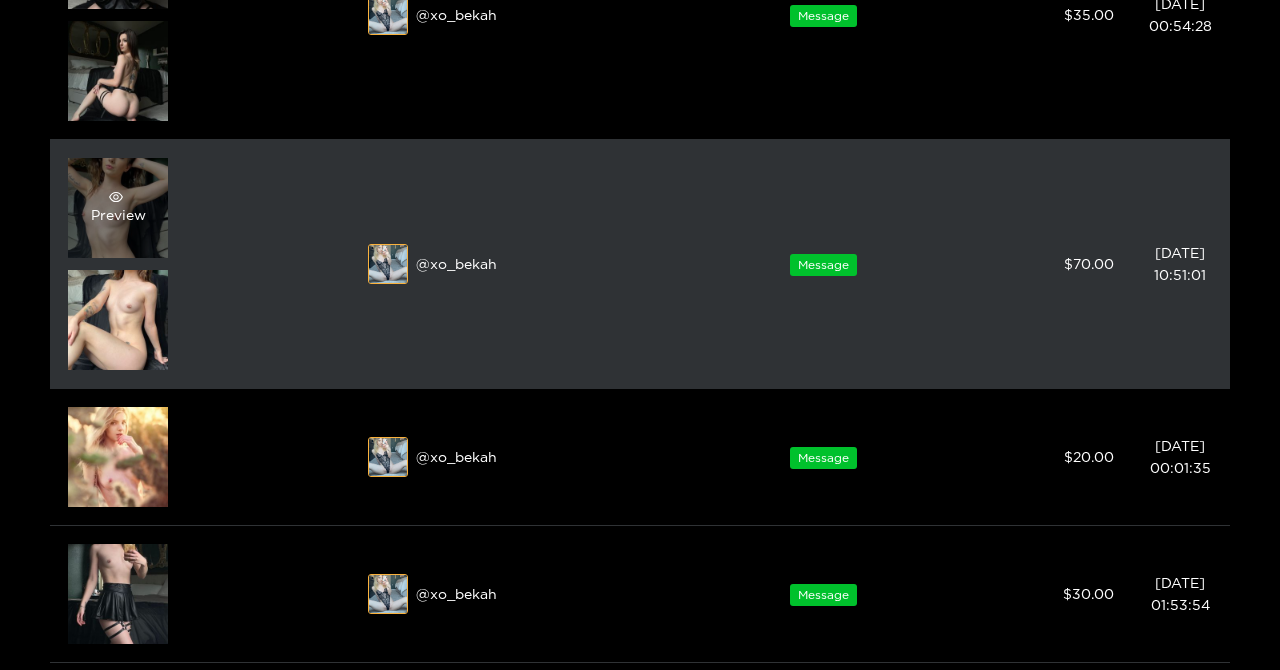 click at bounding box center [640, 335] 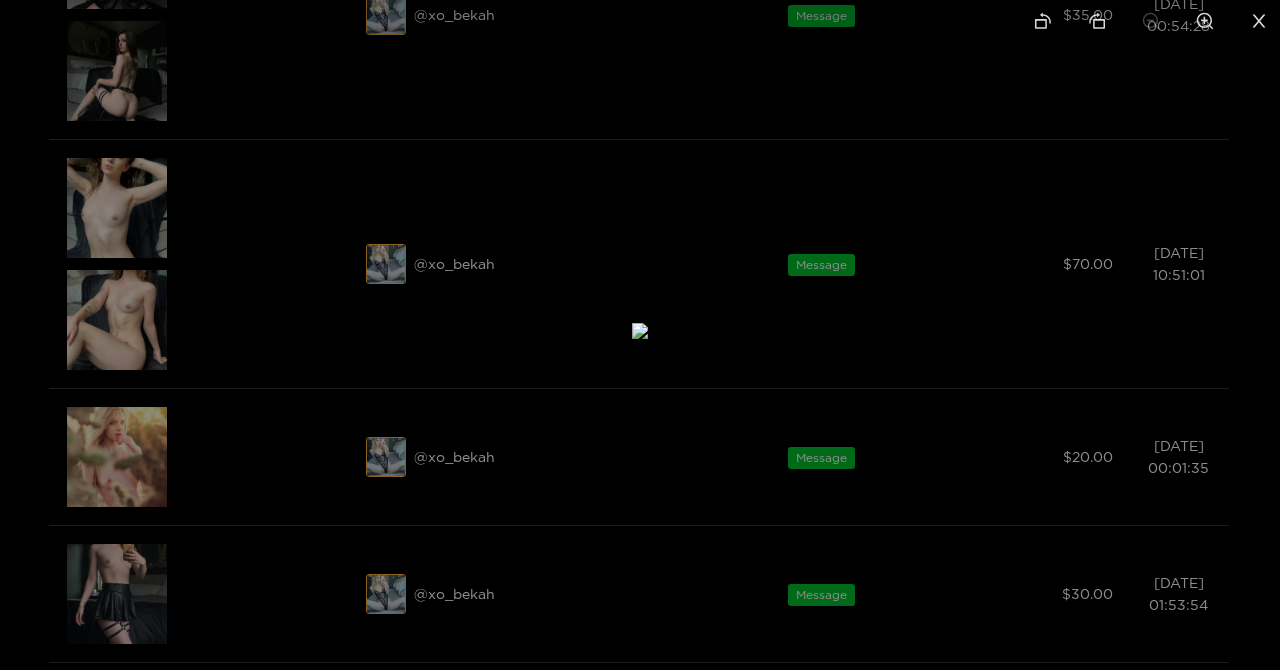 click at bounding box center [640, 335] 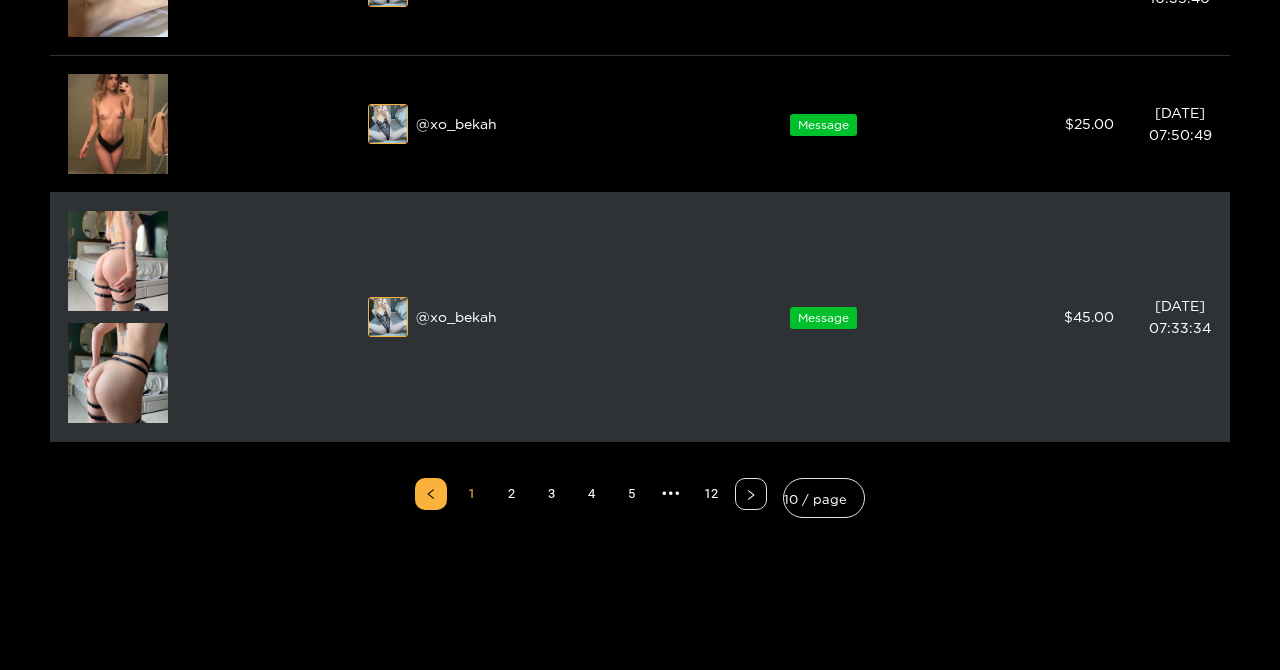 scroll, scrollTop: 1752, scrollLeft: 0, axis: vertical 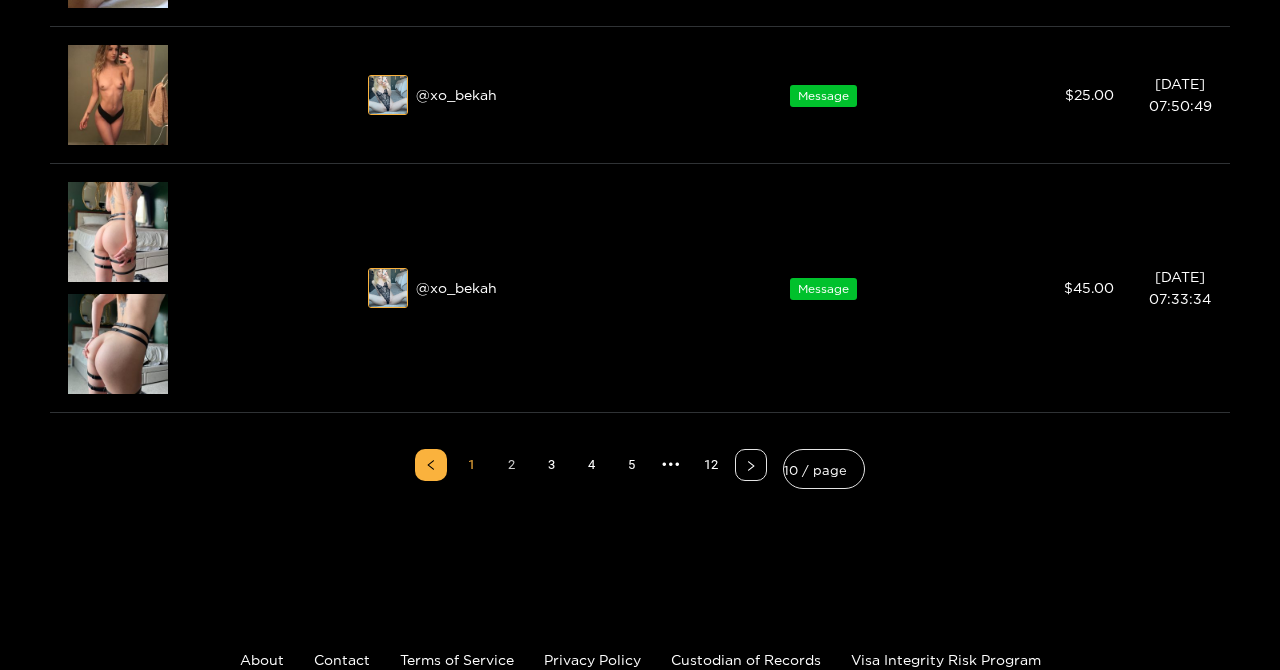 click on "2" at bounding box center [511, 465] 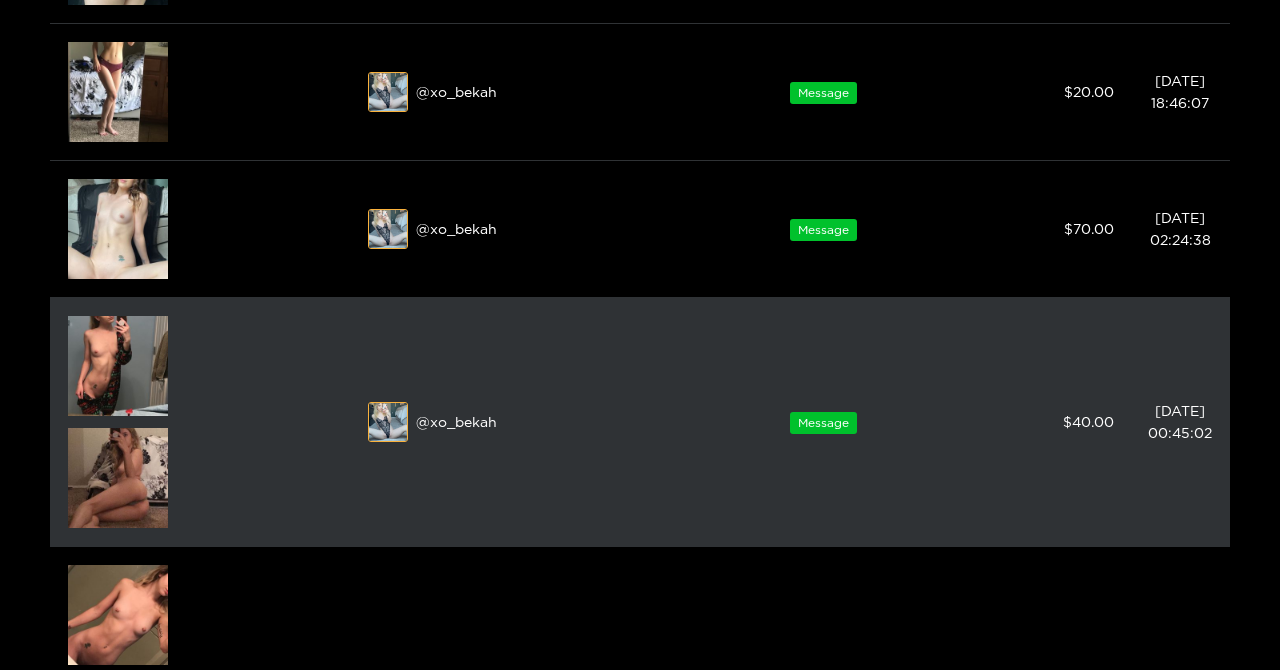 scroll, scrollTop: 1631, scrollLeft: 0, axis: vertical 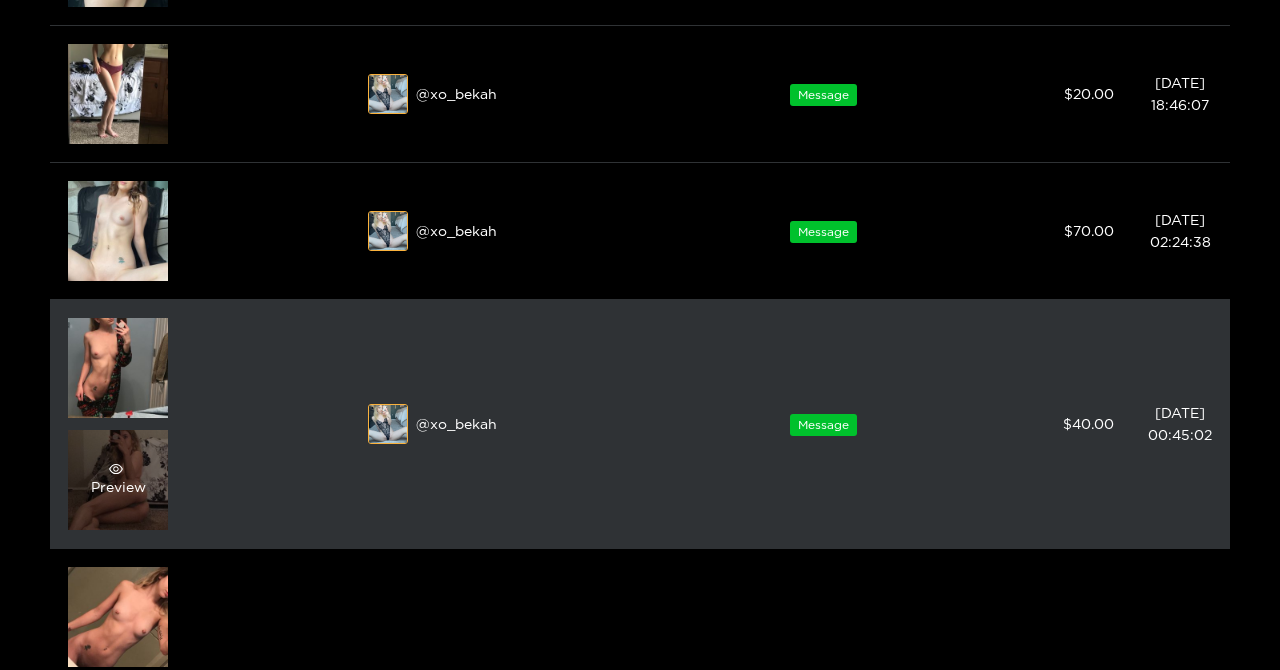 click on "Preview" at bounding box center (118, 480) 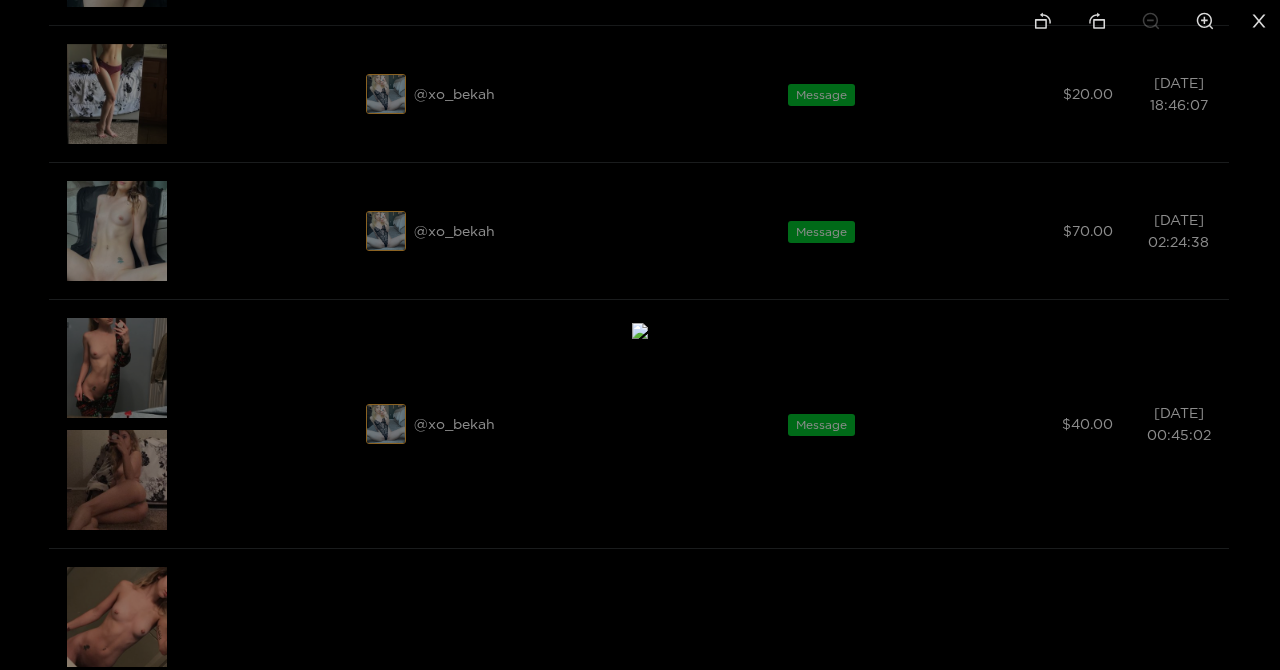 click at bounding box center (640, 331) 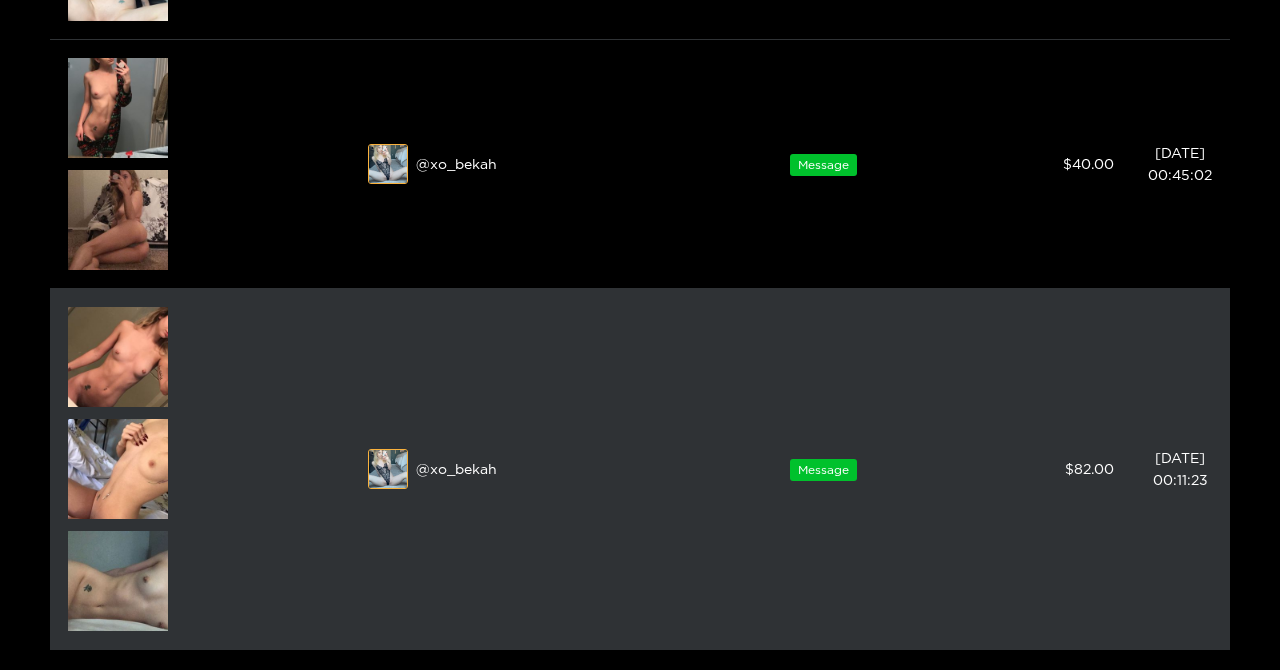 scroll, scrollTop: 1892, scrollLeft: 0, axis: vertical 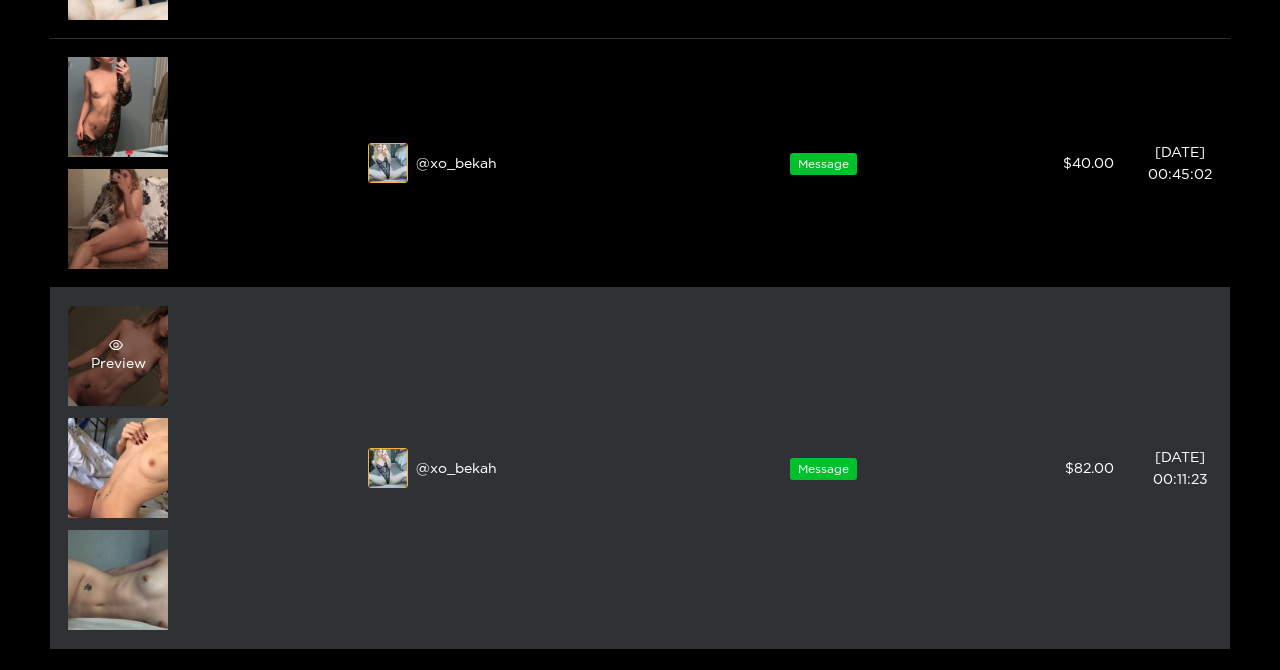 click on "Preview" at bounding box center (118, 356) 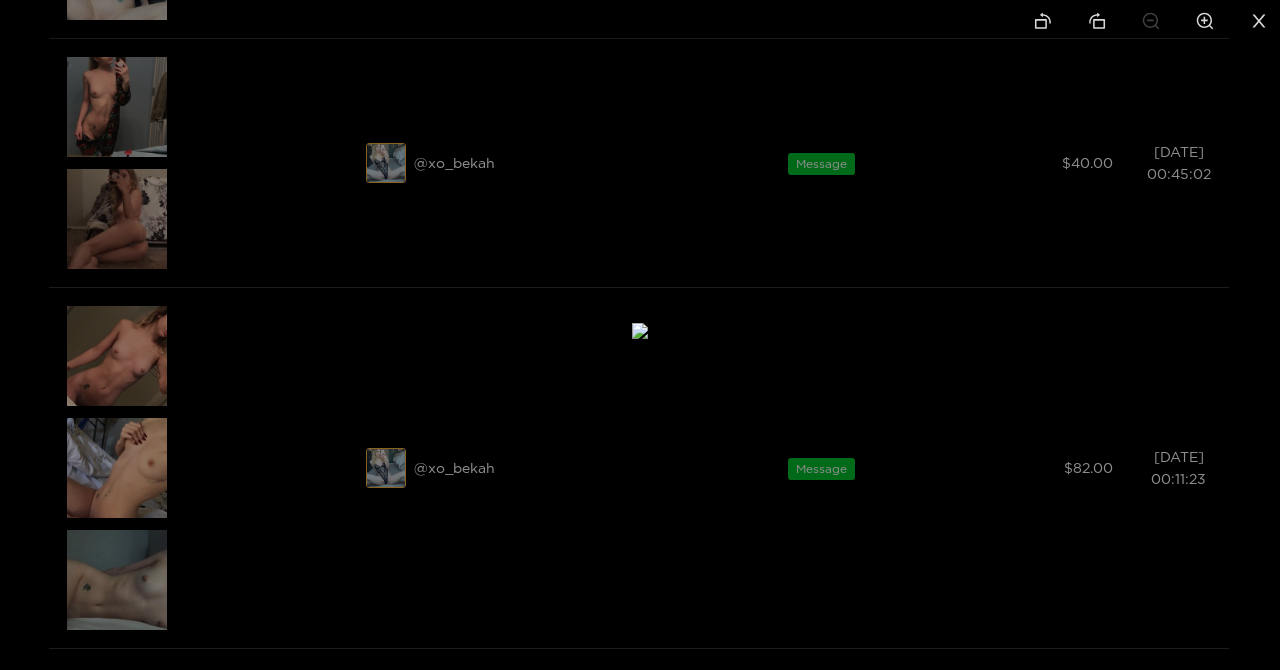click at bounding box center (640, 331) 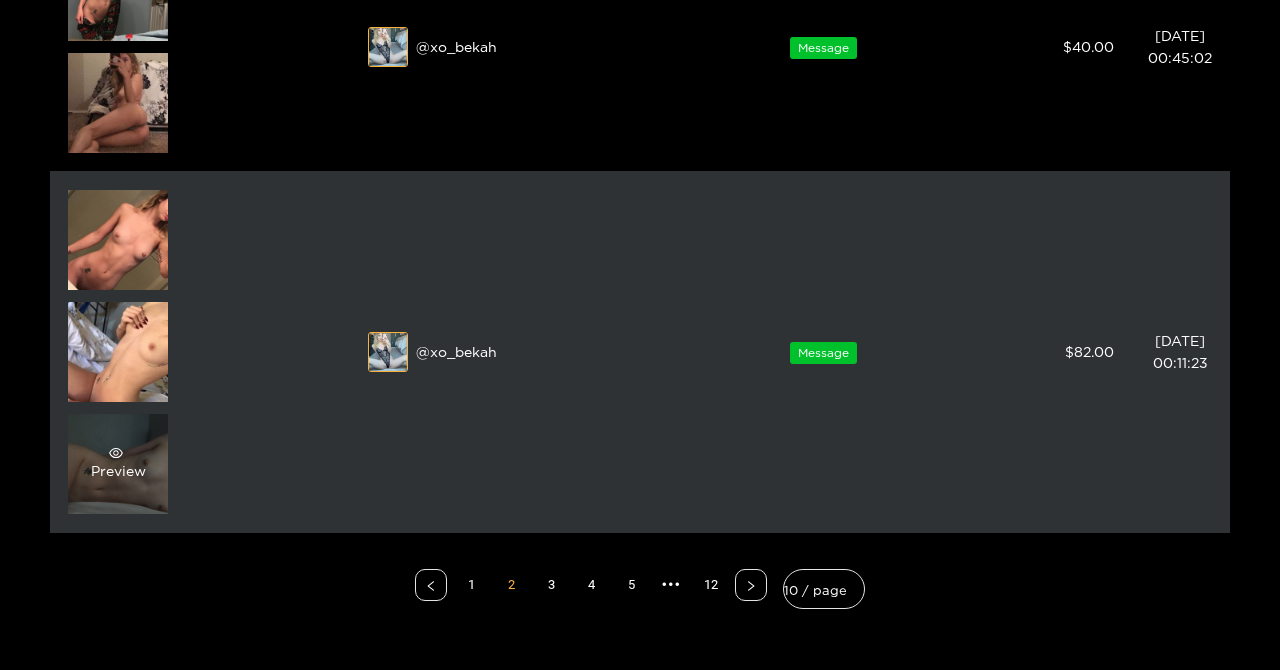 scroll, scrollTop: 2128, scrollLeft: 0, axis: vertical 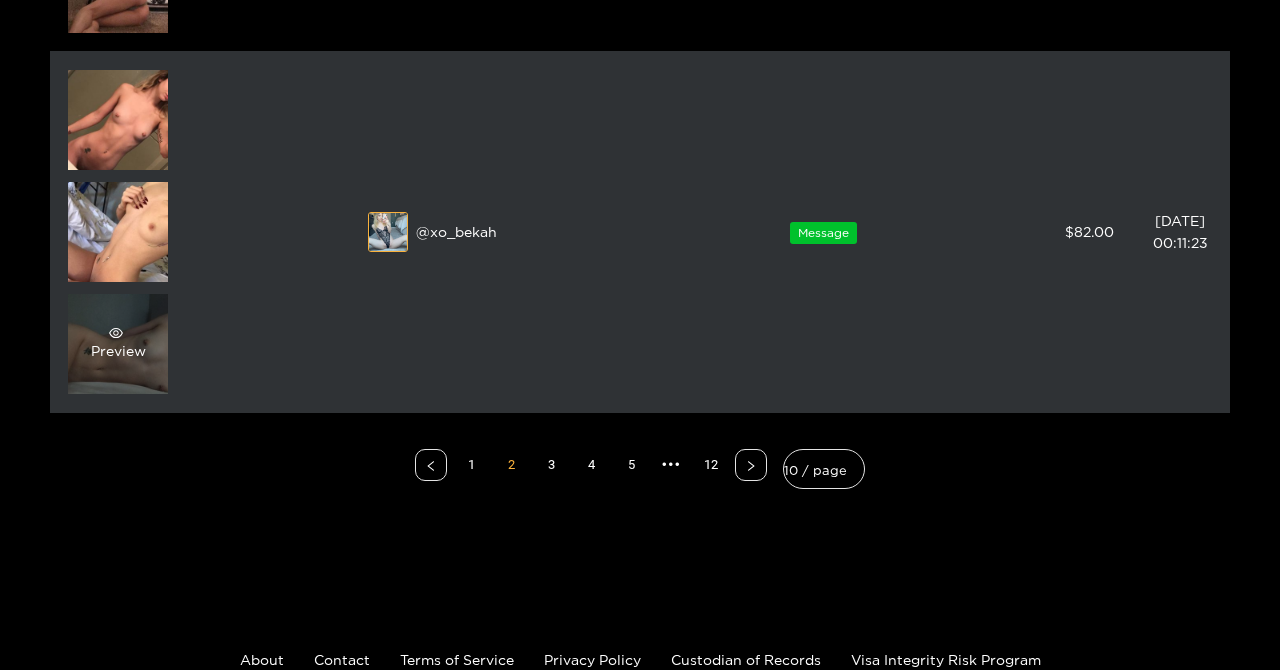 click on "Preview" at bounding box center [118, 344] 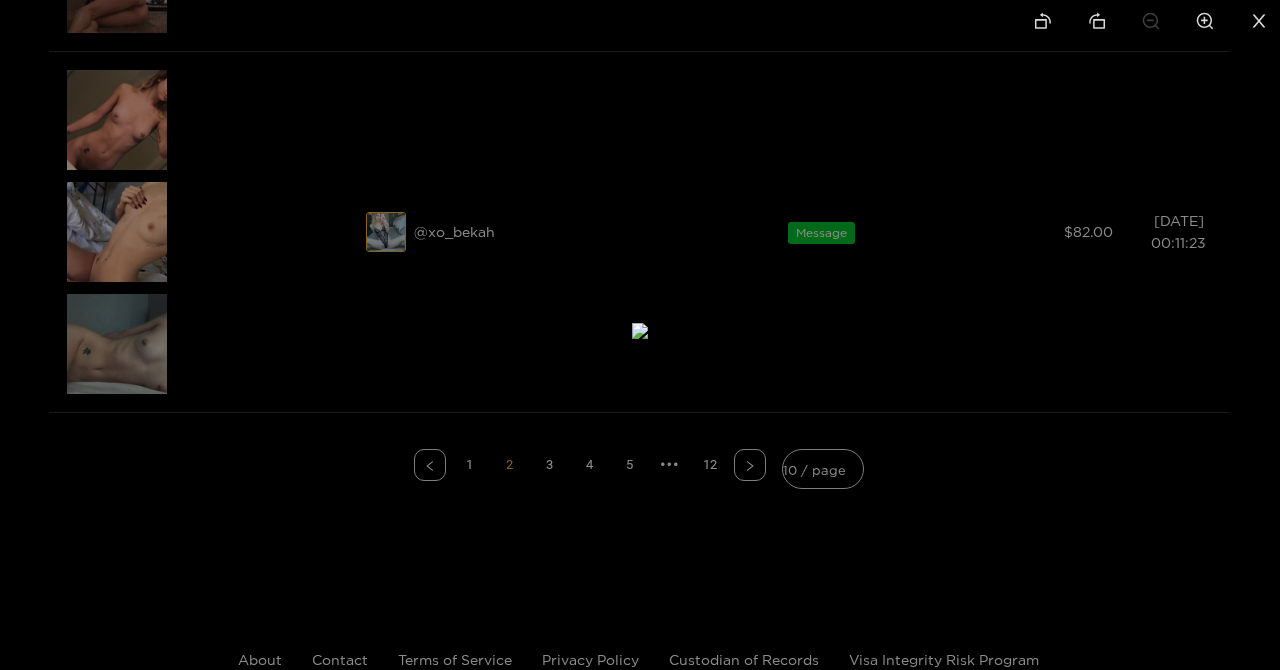 click at bounding box center [640, 331] 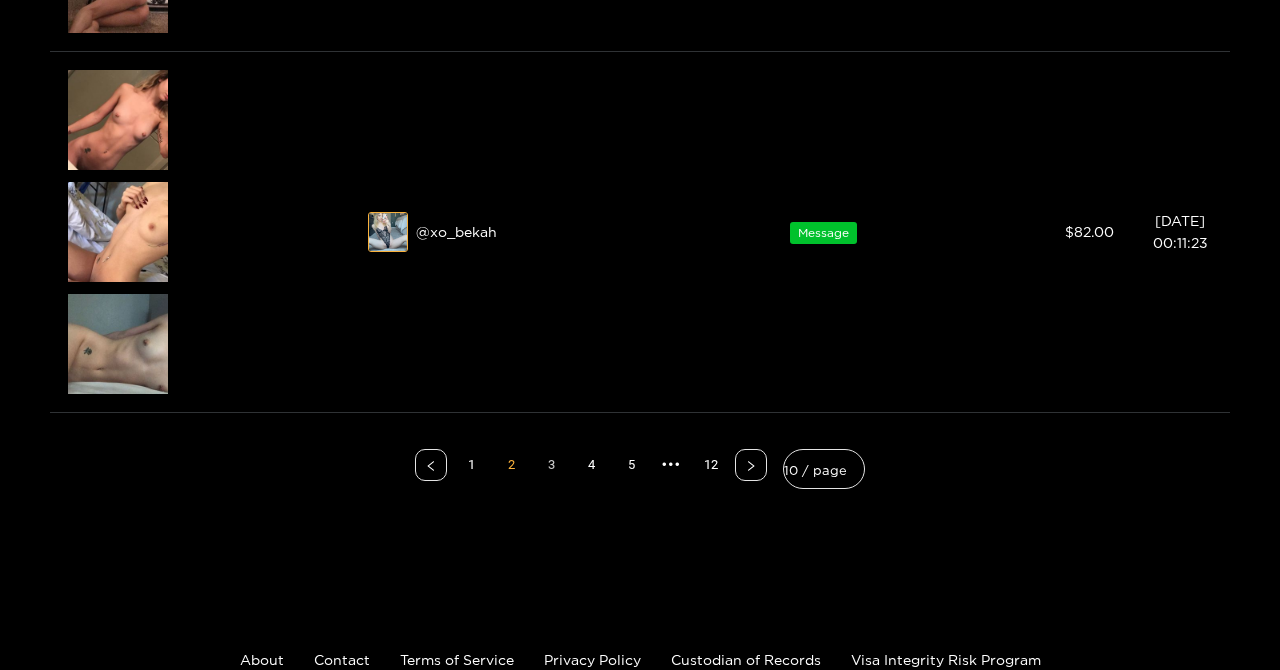 click on "3" at bounding box center [551, 465] 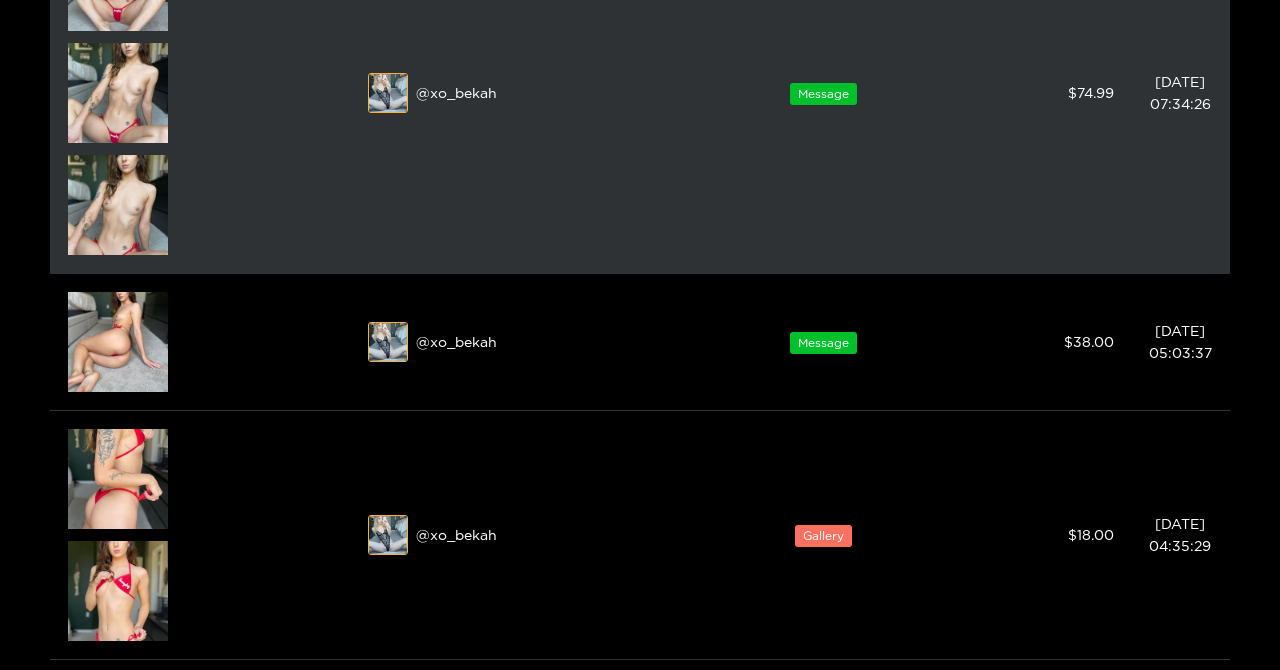 scroll, scrollTop: 1758, scrollLeft: 0, axis: vertical 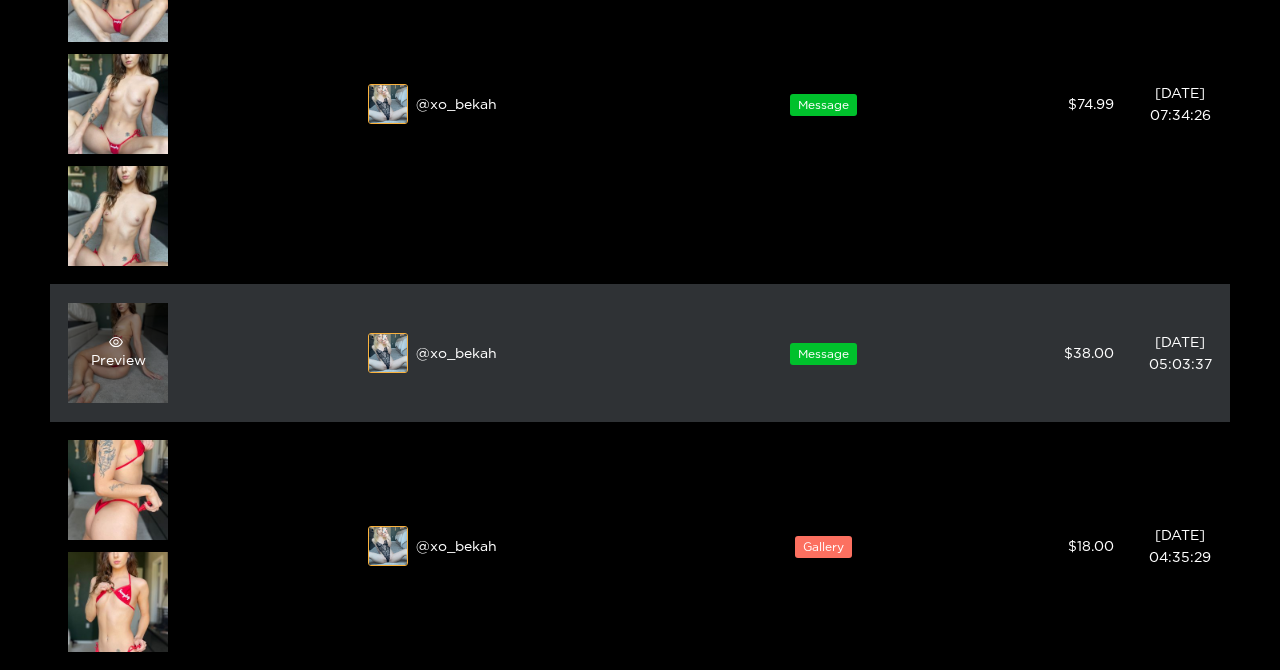click on "Preview" at bounding box center [118, 353] 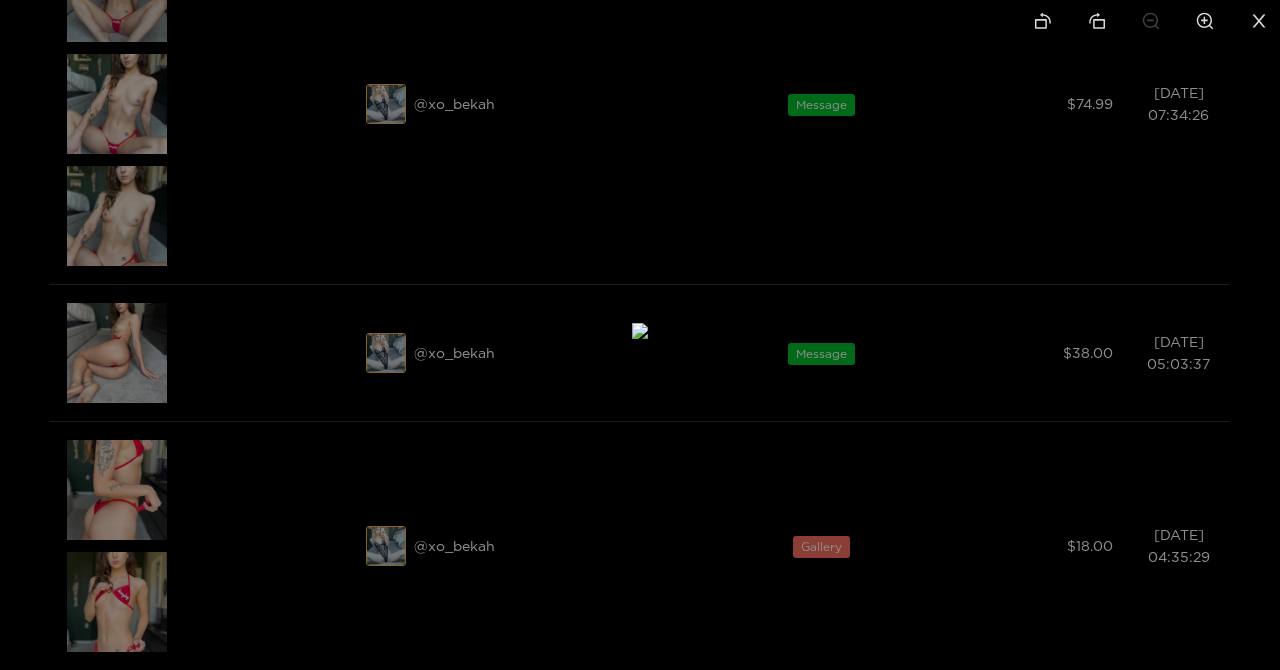 click at bounding box center (640, 331) 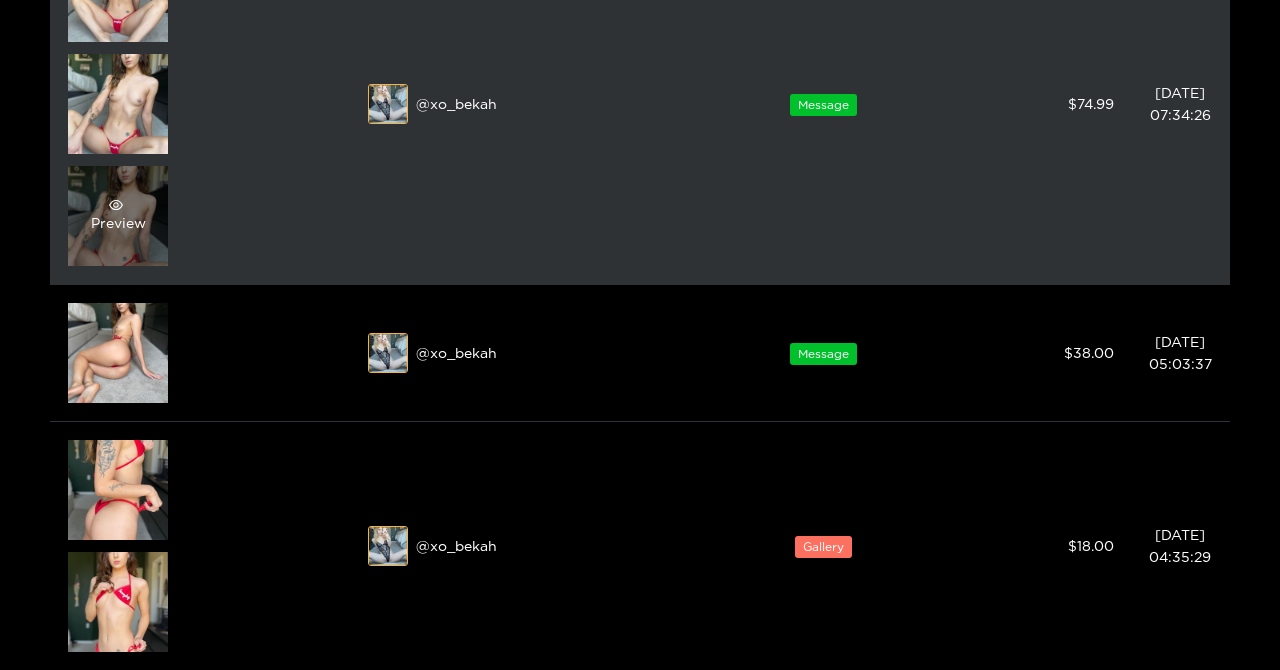 click on "Preview" at bounding box center [118, 216] 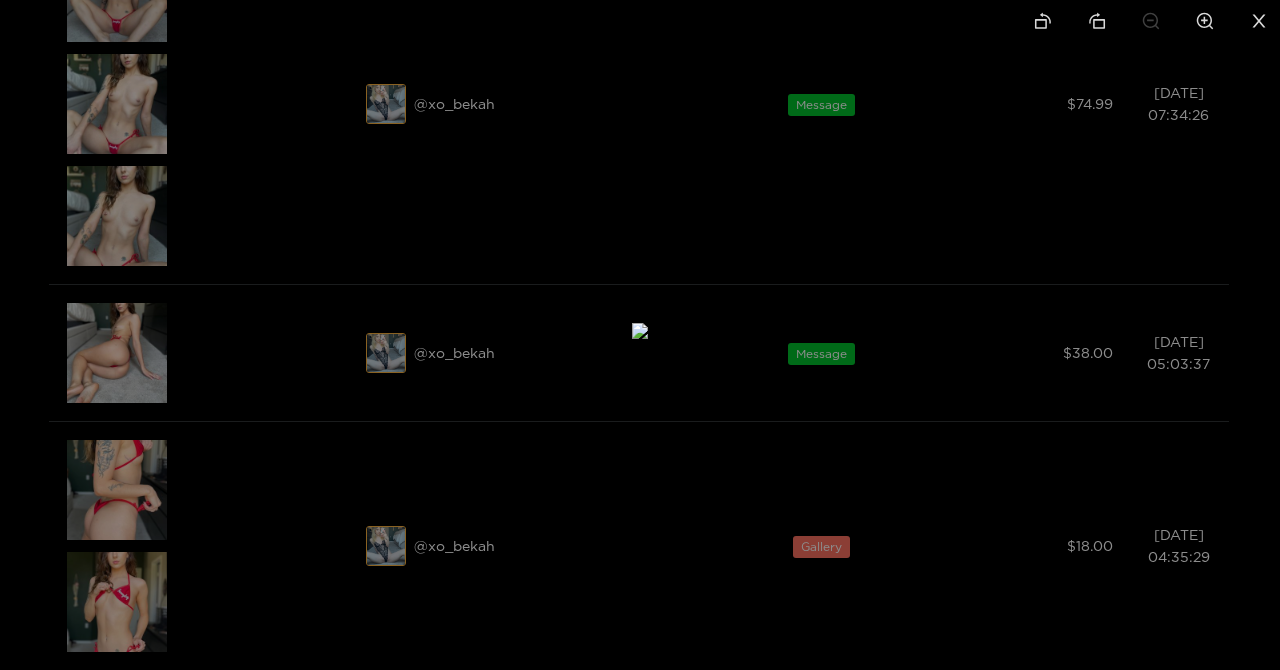 click at bounding box center (640, 331) 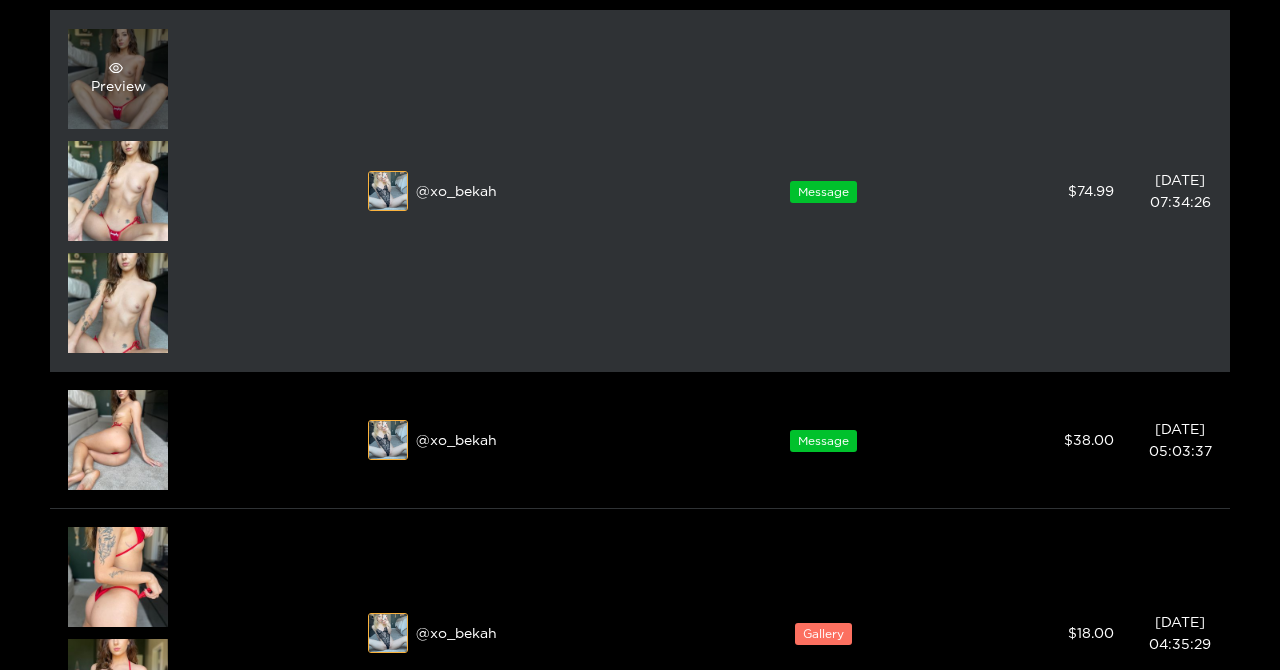 scroll, scrollTop: 1634, scrollLeft: 0, axis: vertical 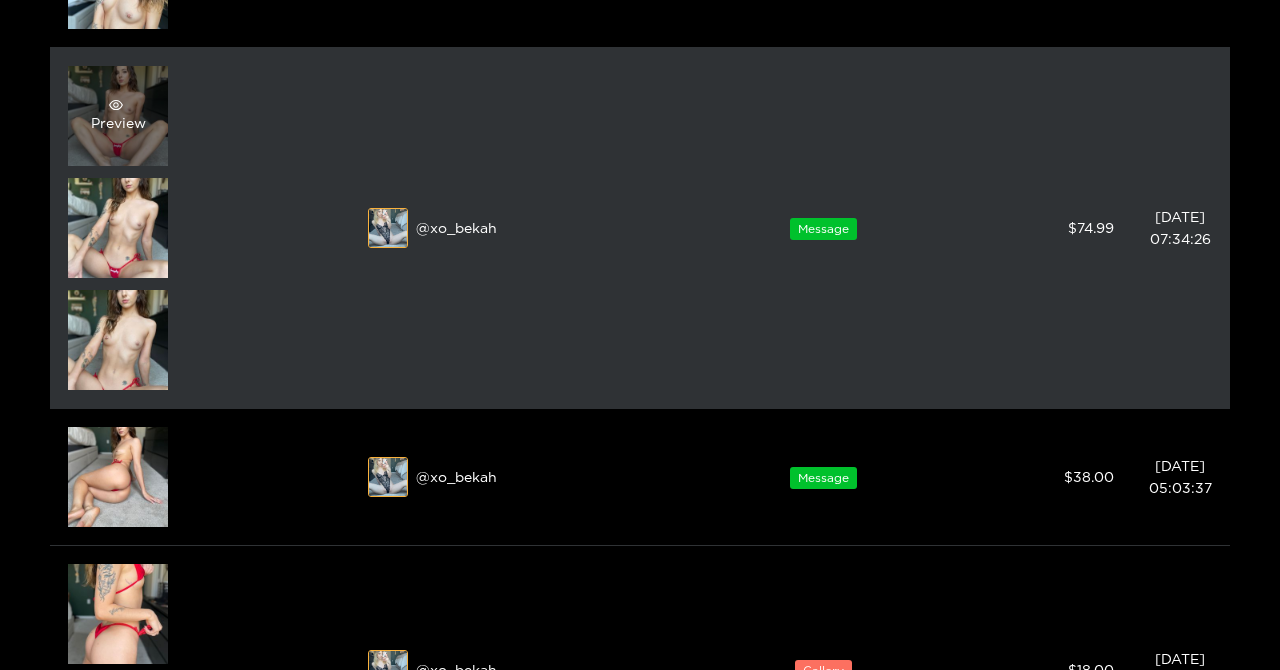 click on "Preview" at bounding box center (118, 116) 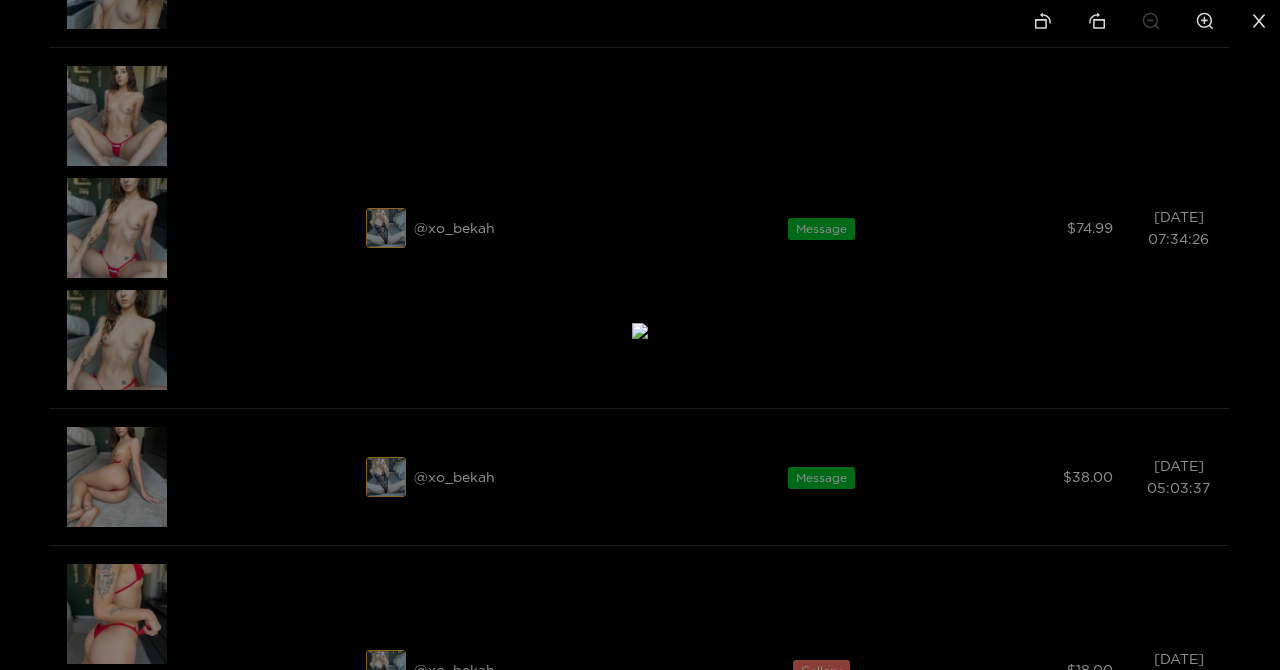 click at bounding box center (640, 335) 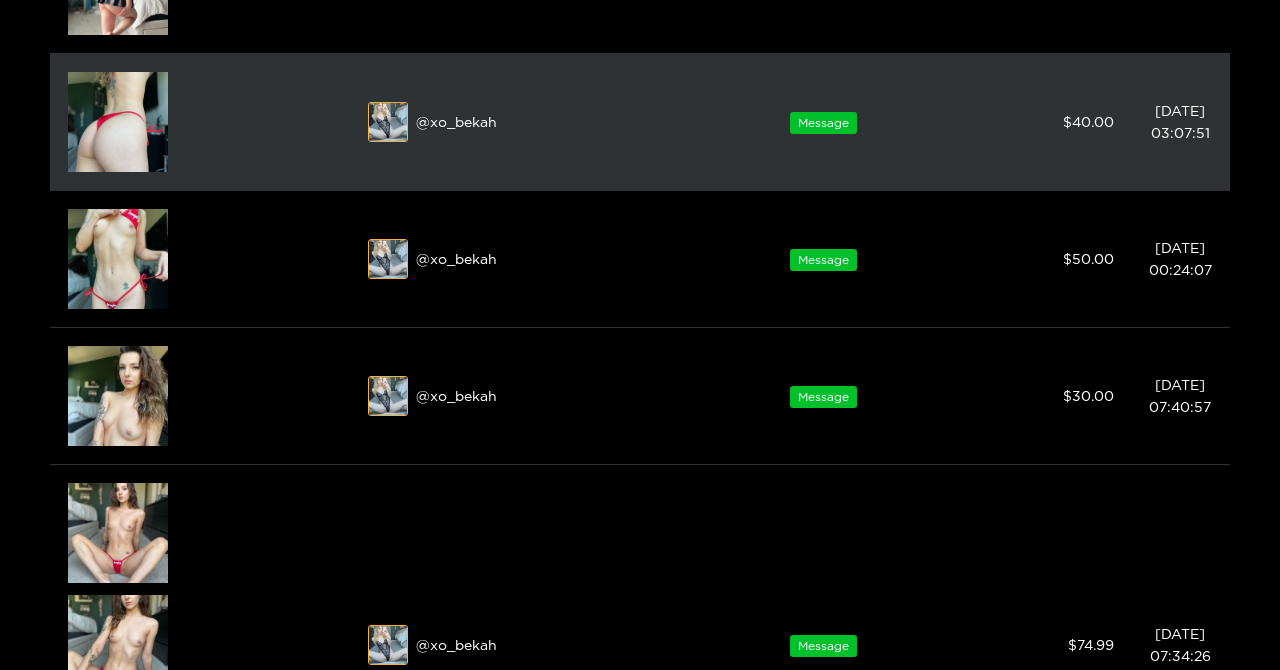 scroll, scrollTop: 1189, scrollLeft: 0, axis: vertical 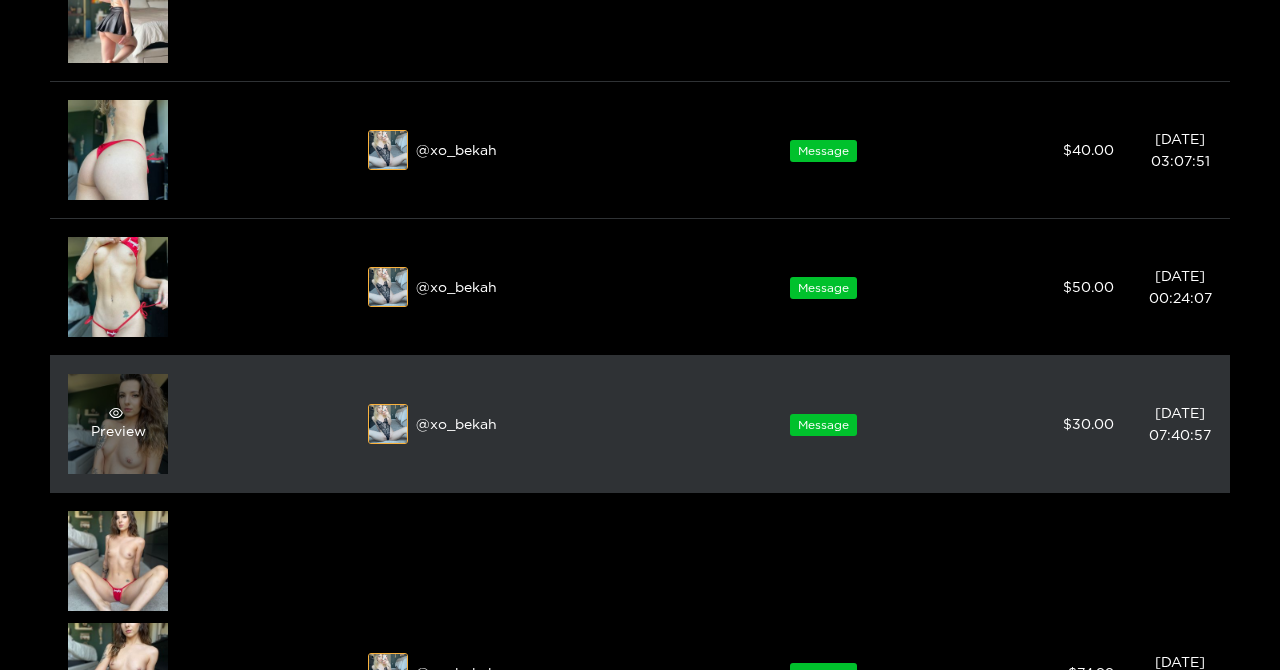 click on "Preview" at bounding box center [118, 424] 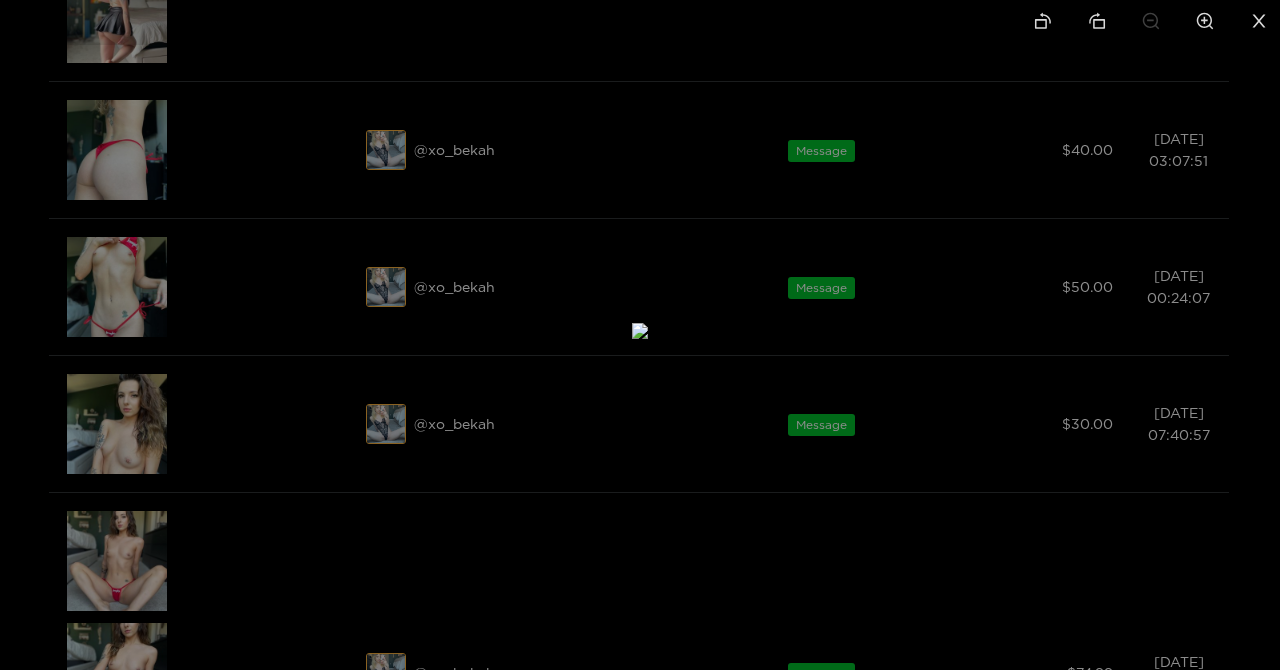 click at bounding box center [640, 331] 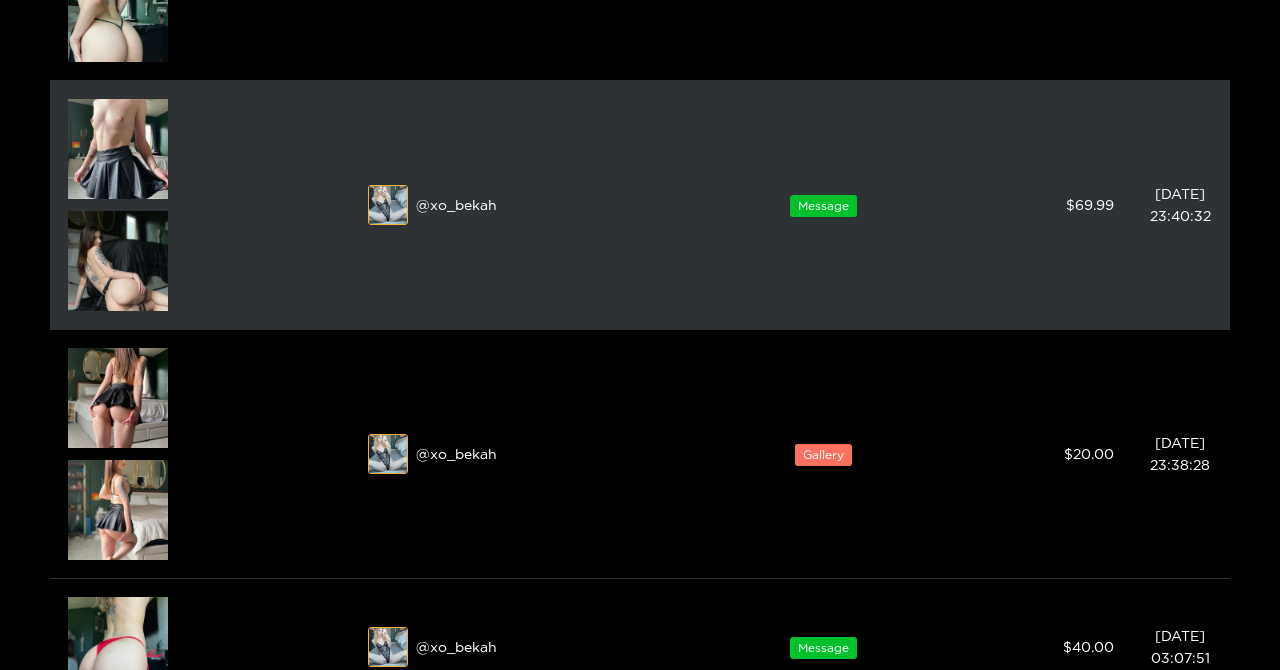 scroll, scrollTop: 686, scrollLeft: 0, axis: vertical 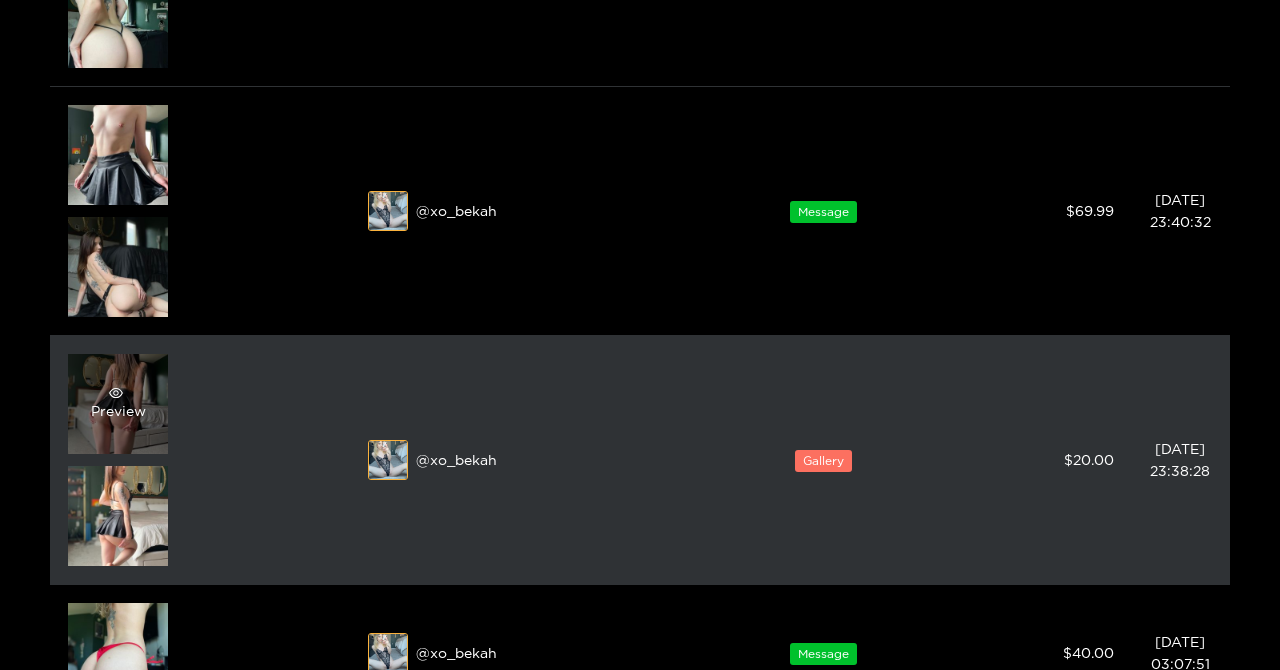 click on "Preview" at bounding box center (118, 404) 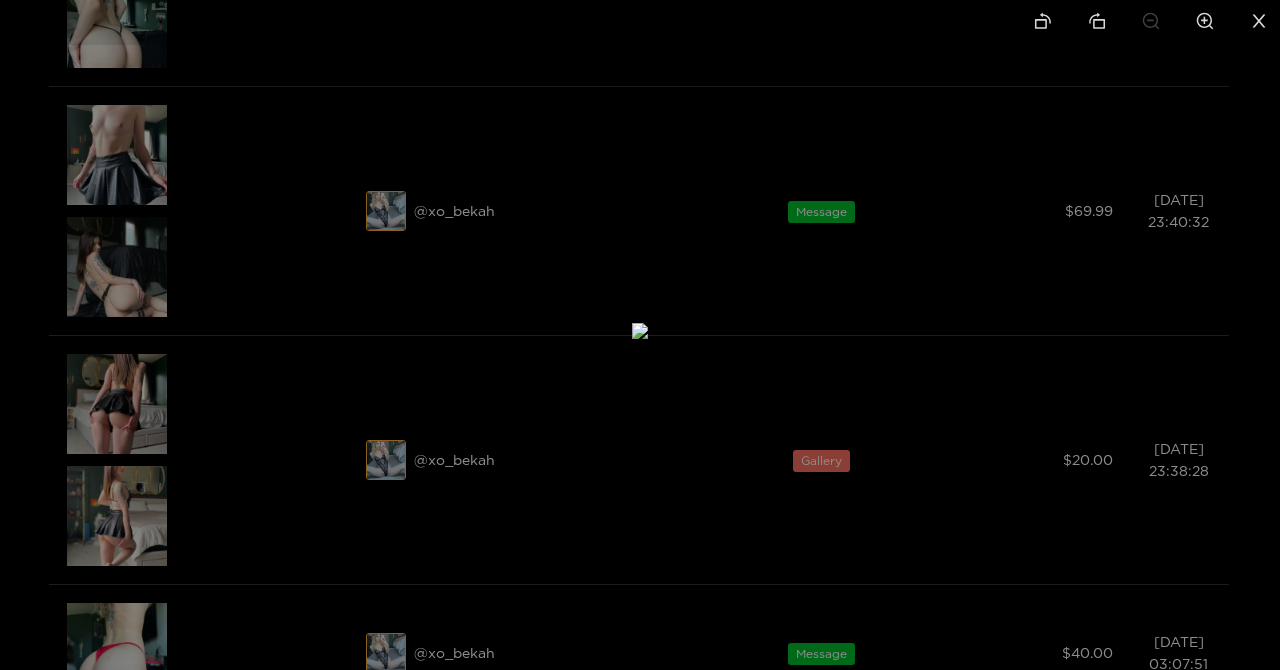 click at bounding box center (640, 331) 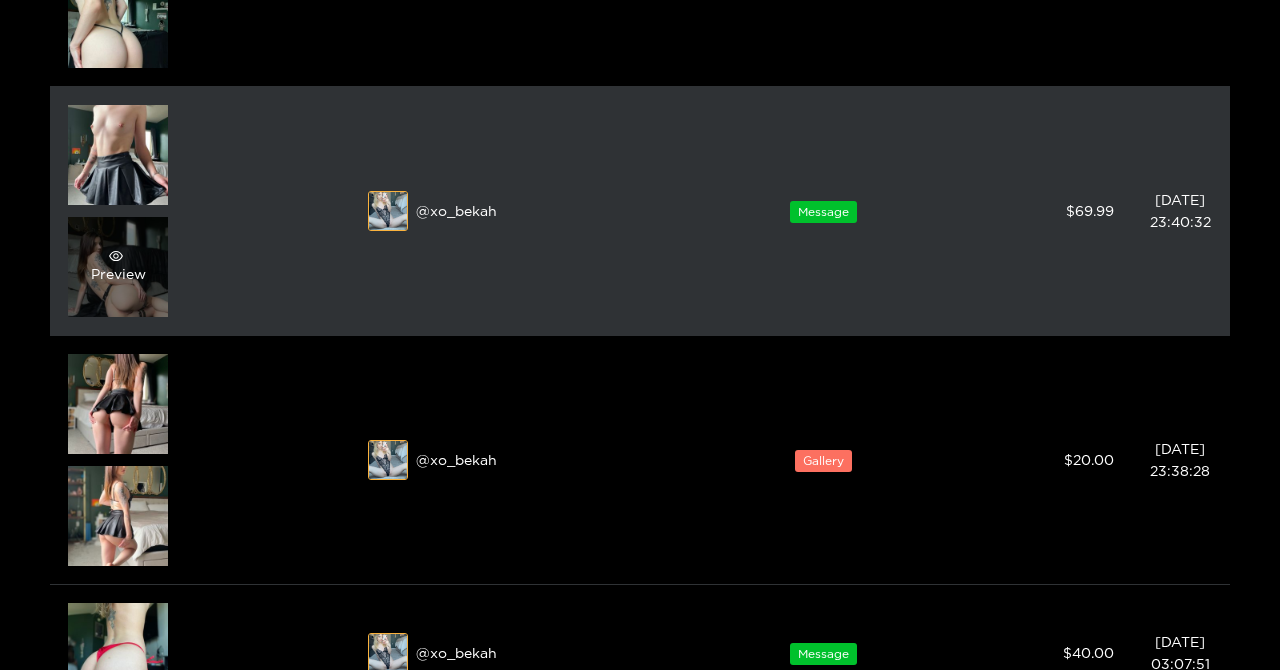 click on "Preview" at bounding box center [118, 267] 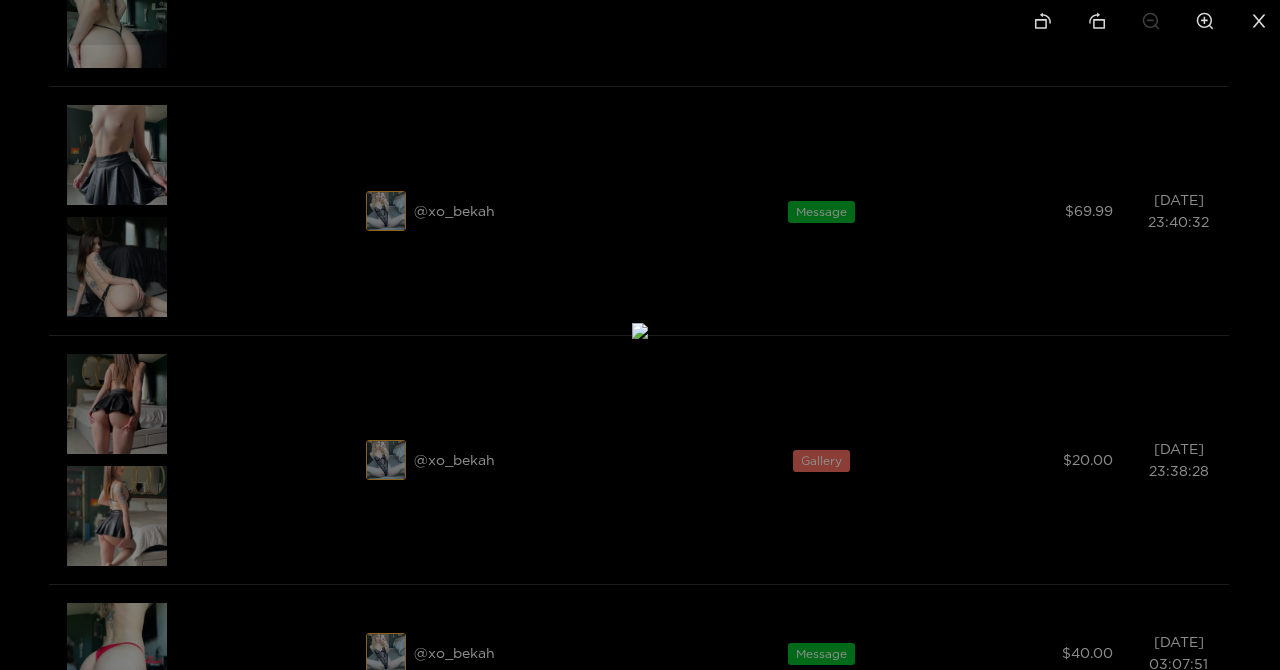 click at bounding box center (640, 331) 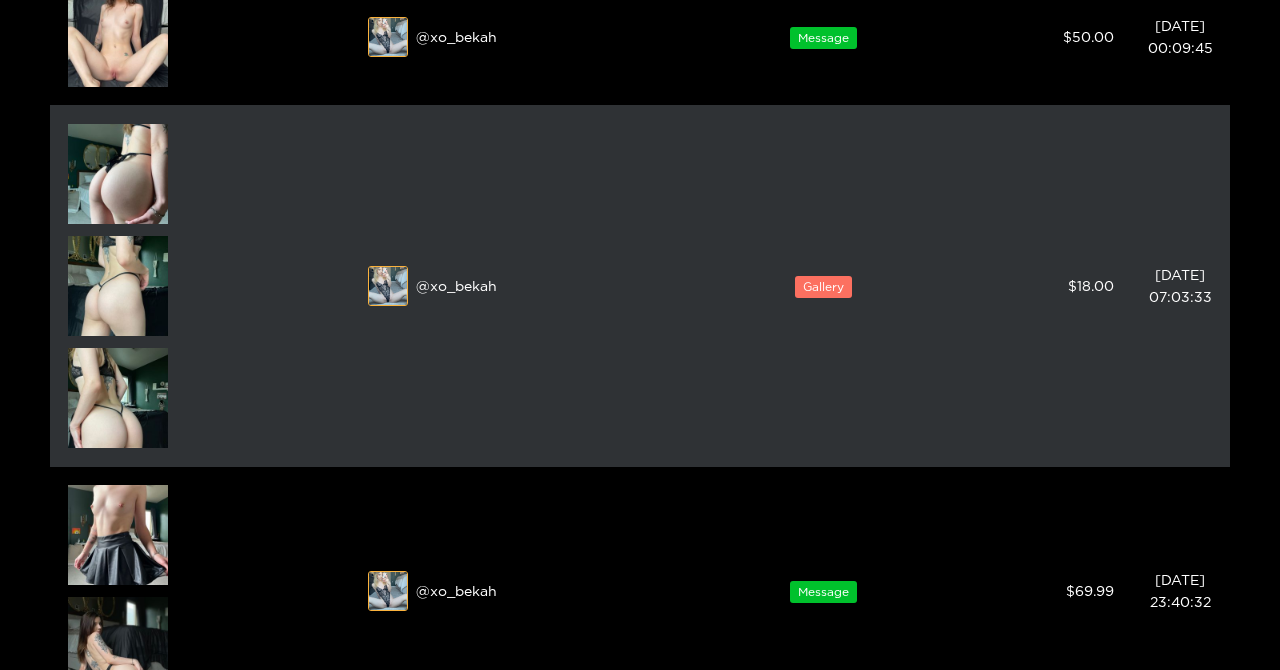 scroll, scrollTop: 211, scrollLeft: 0, axis: vertical 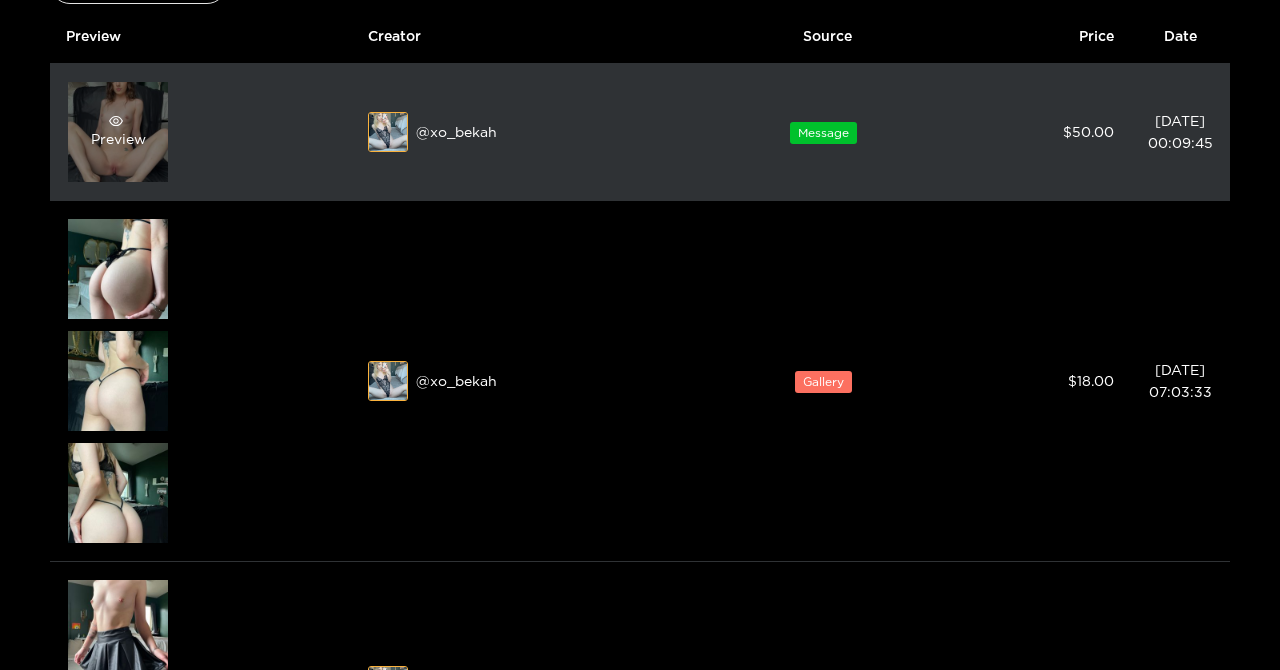 click on "Preview" at bounding box center (118, 132) 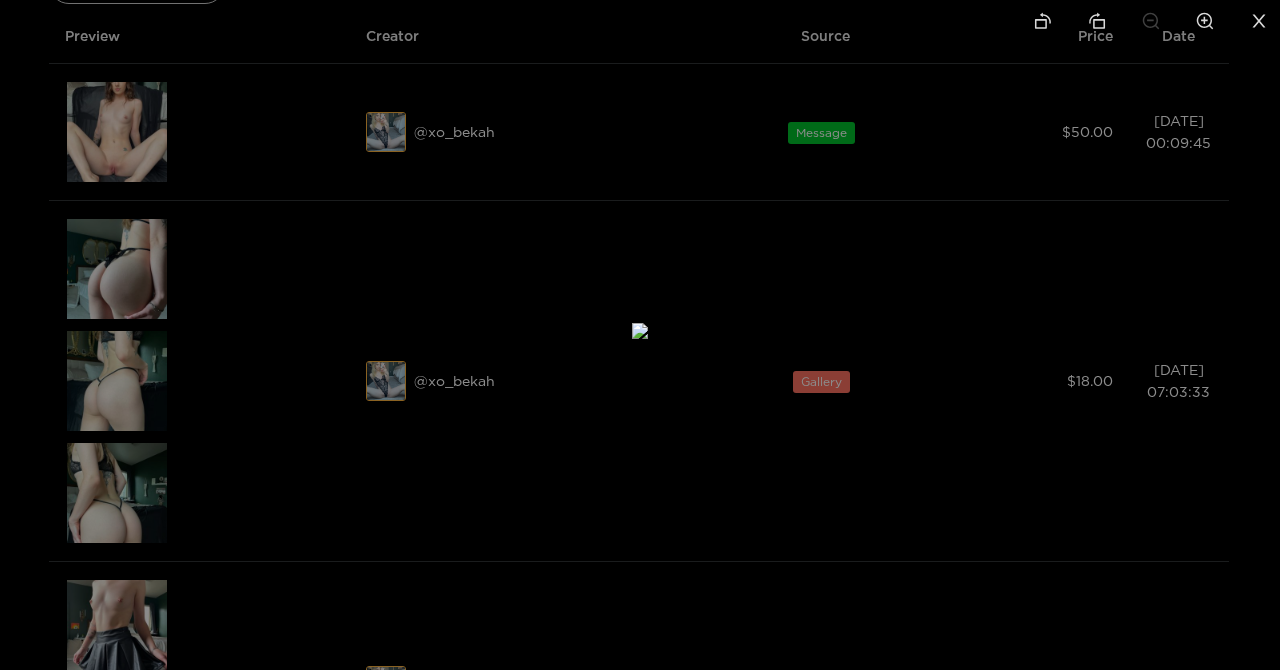 click at bounding box center [640, 335] 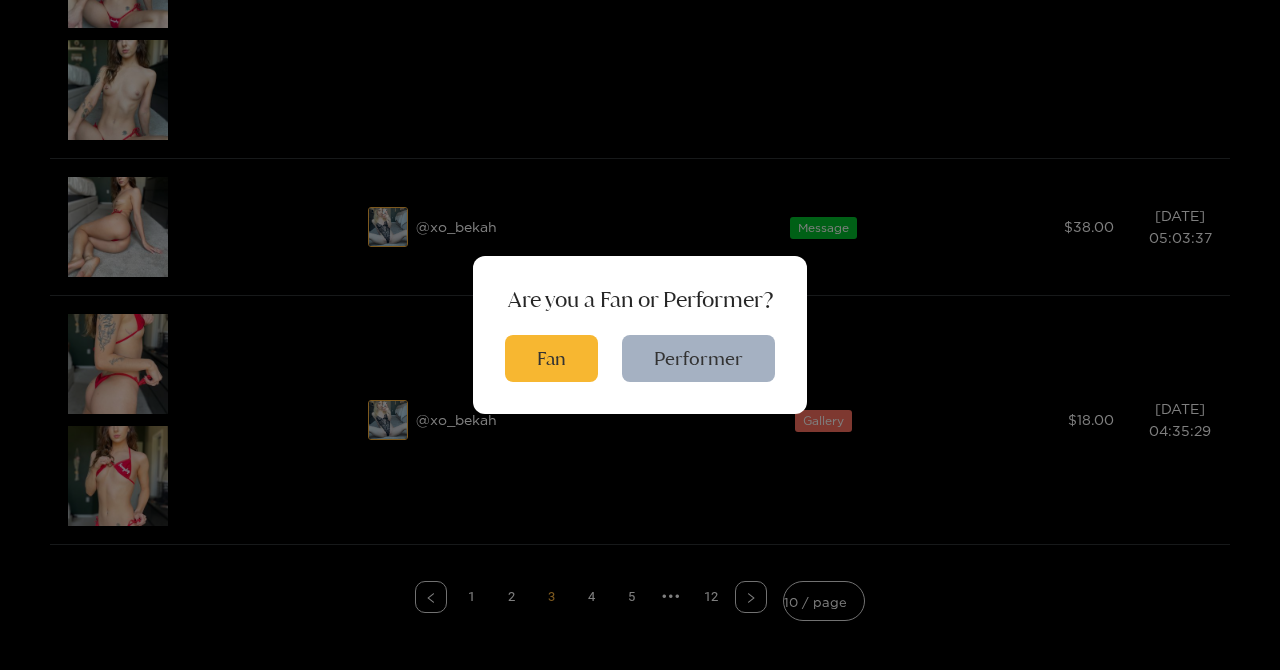scroll, scrollTop: 2153, scrollLeft: 0, axis: vertical 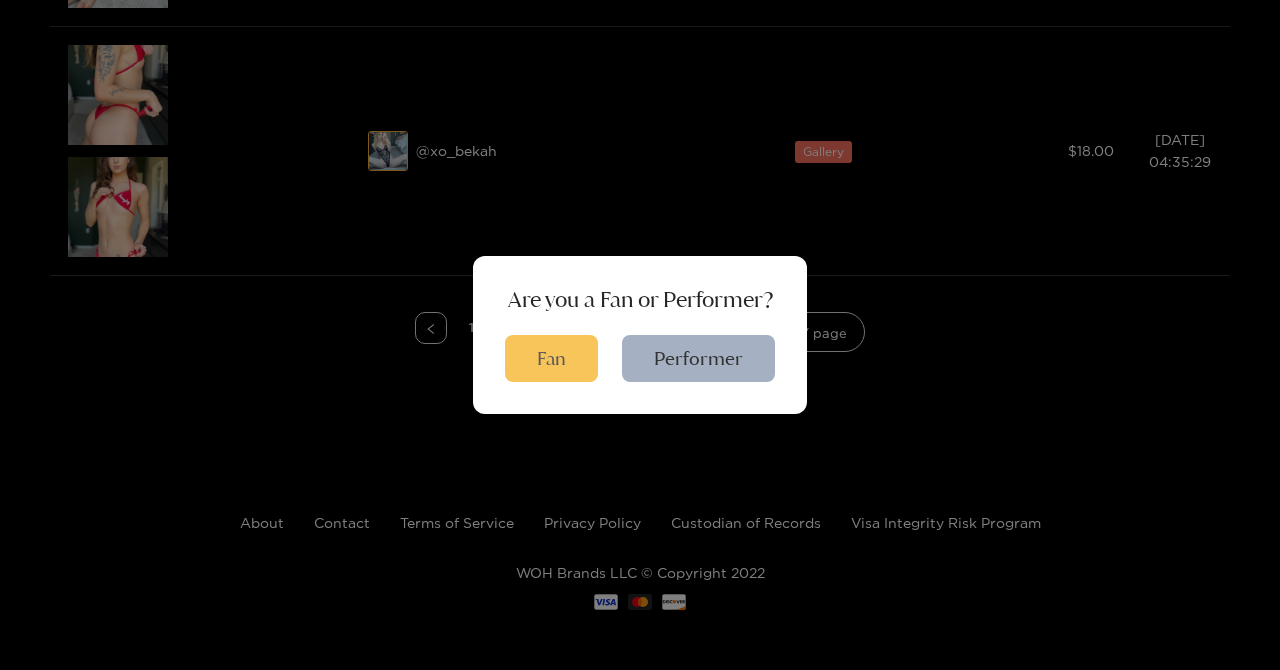 click on "Fan" at bounding box center (551, 358) 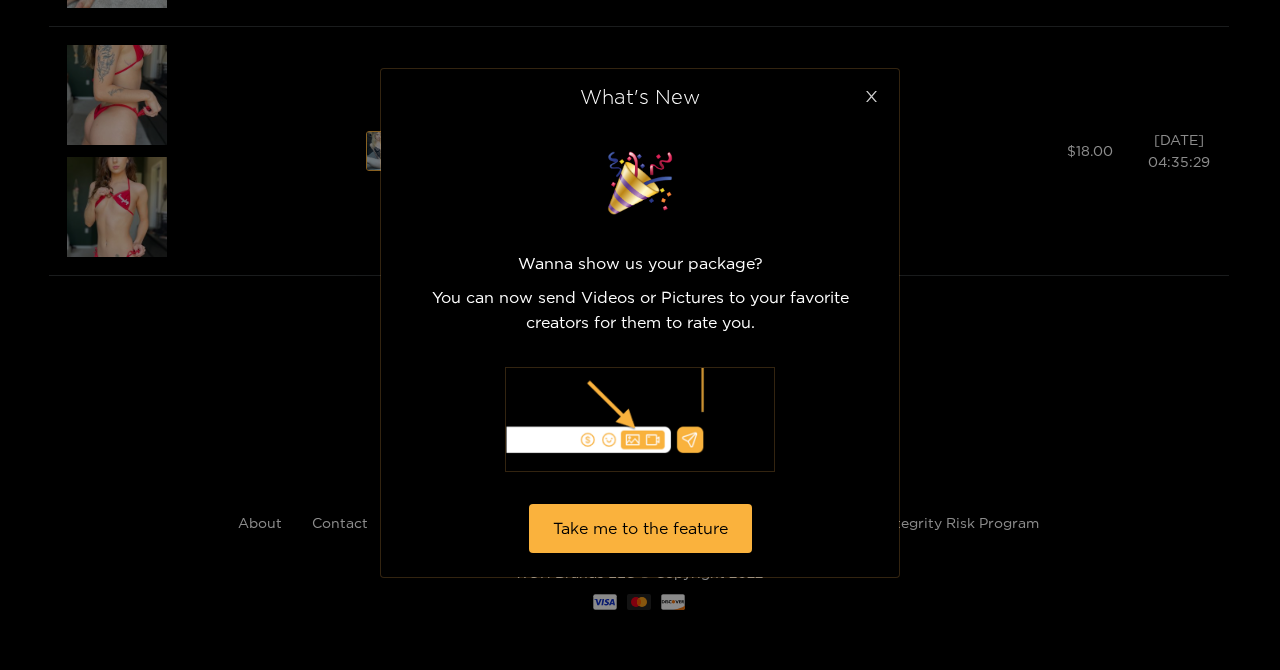 click at bounding box center [871, 97] 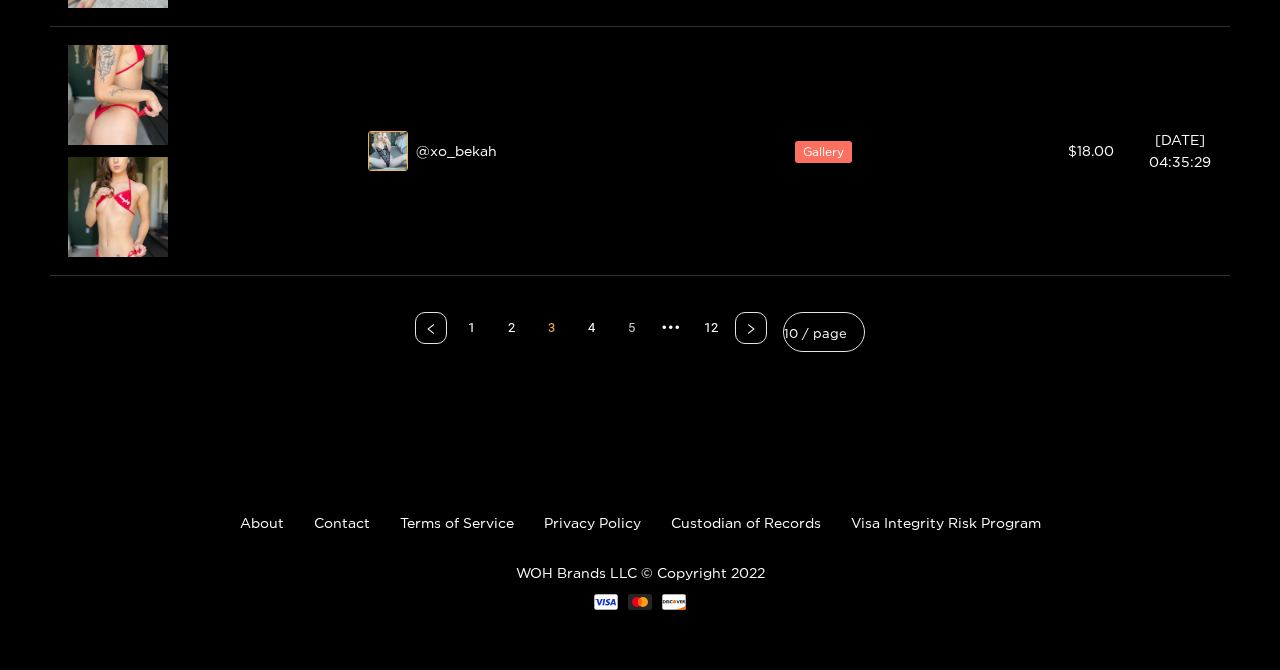 click on "4" at bounding box center (591, 328) 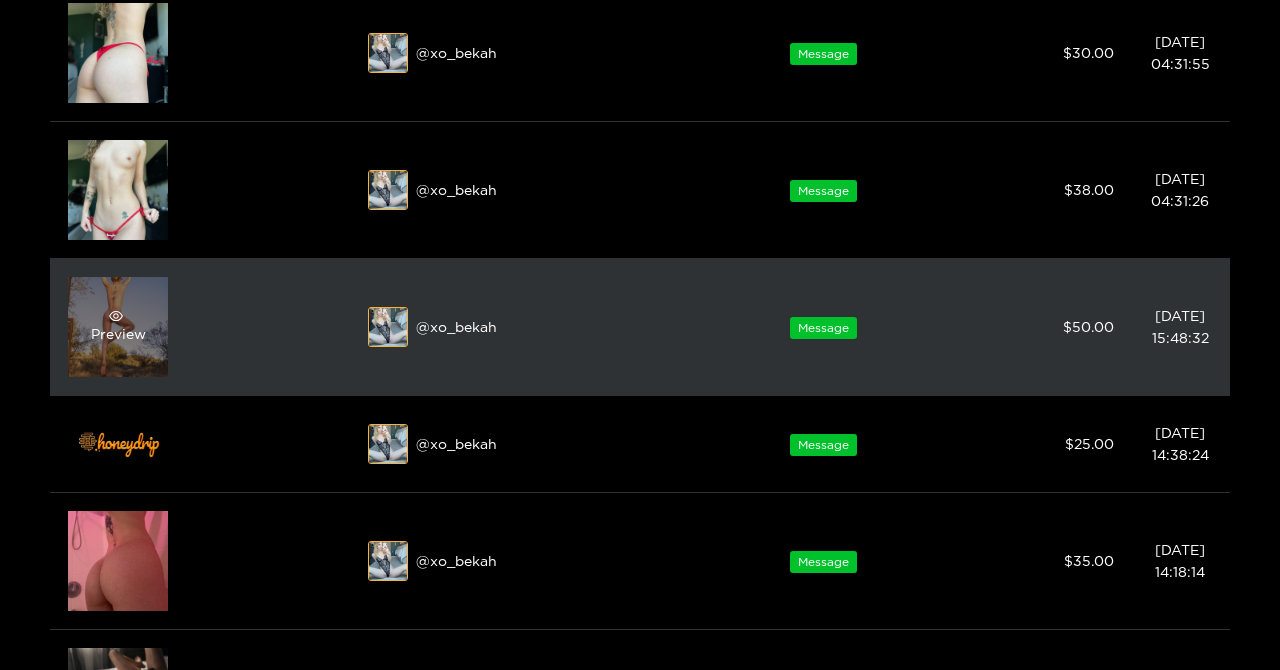scroll, scrollTop: 377, scrollLeft: 0, axis: vertical 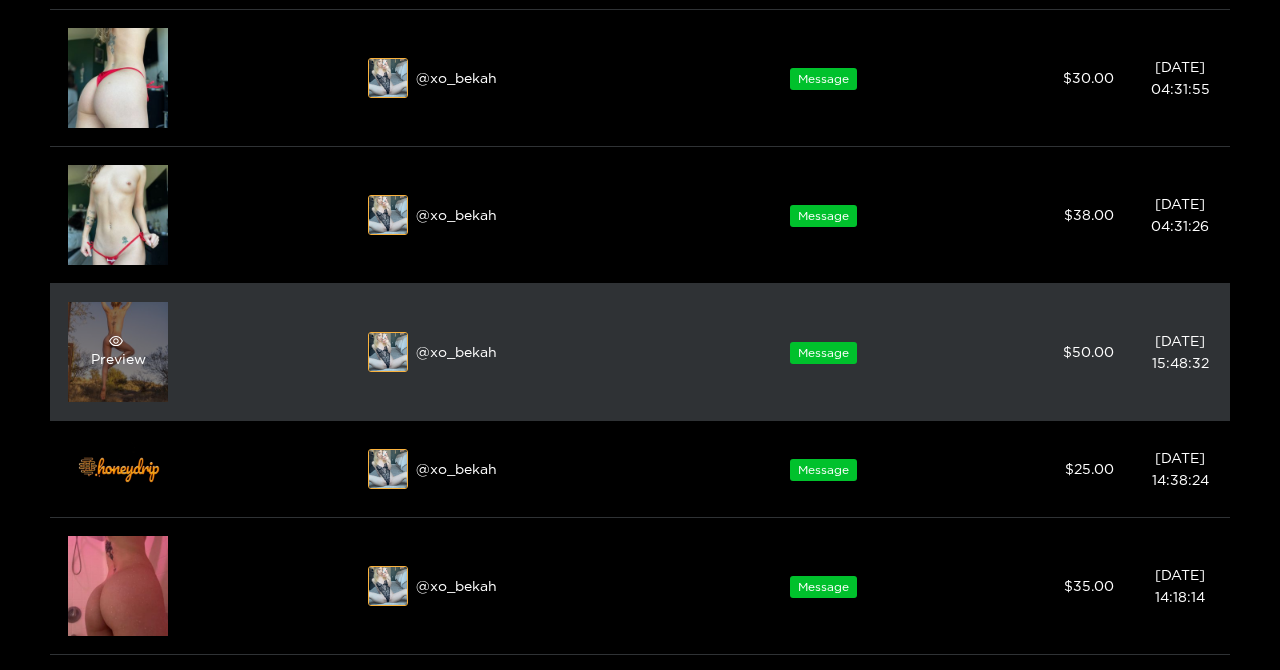 click on "Preview" at bounding box center (118, 352) 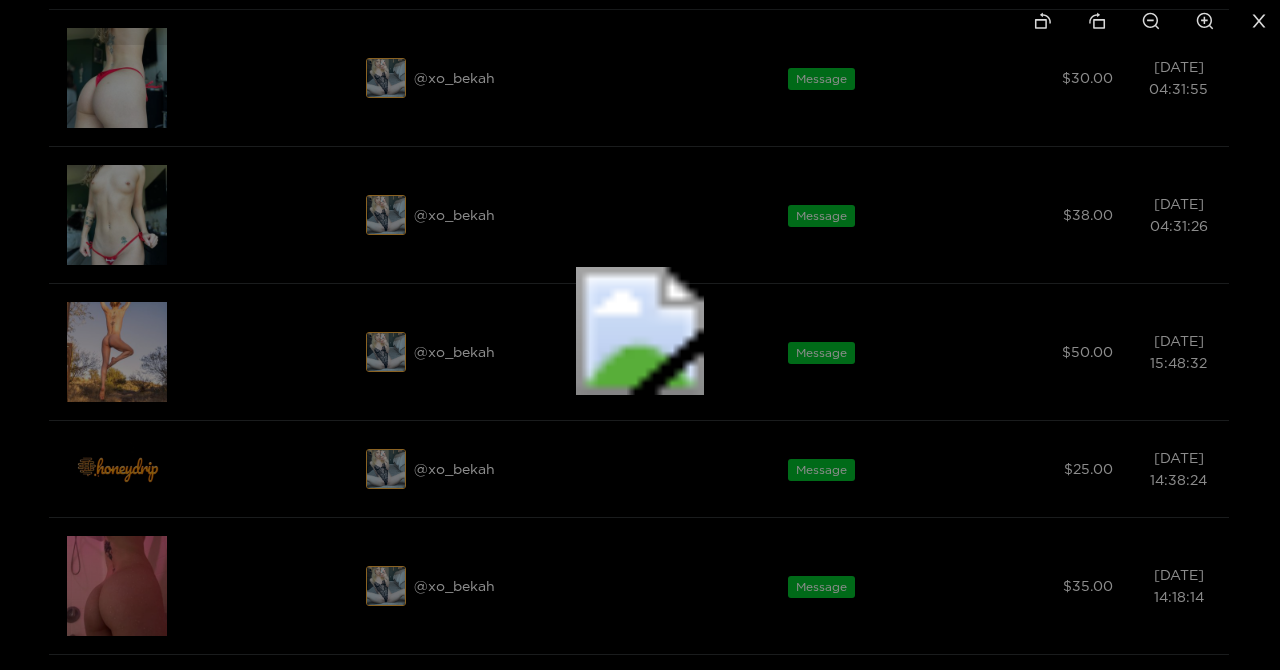 click at bounding box center (640, 331) 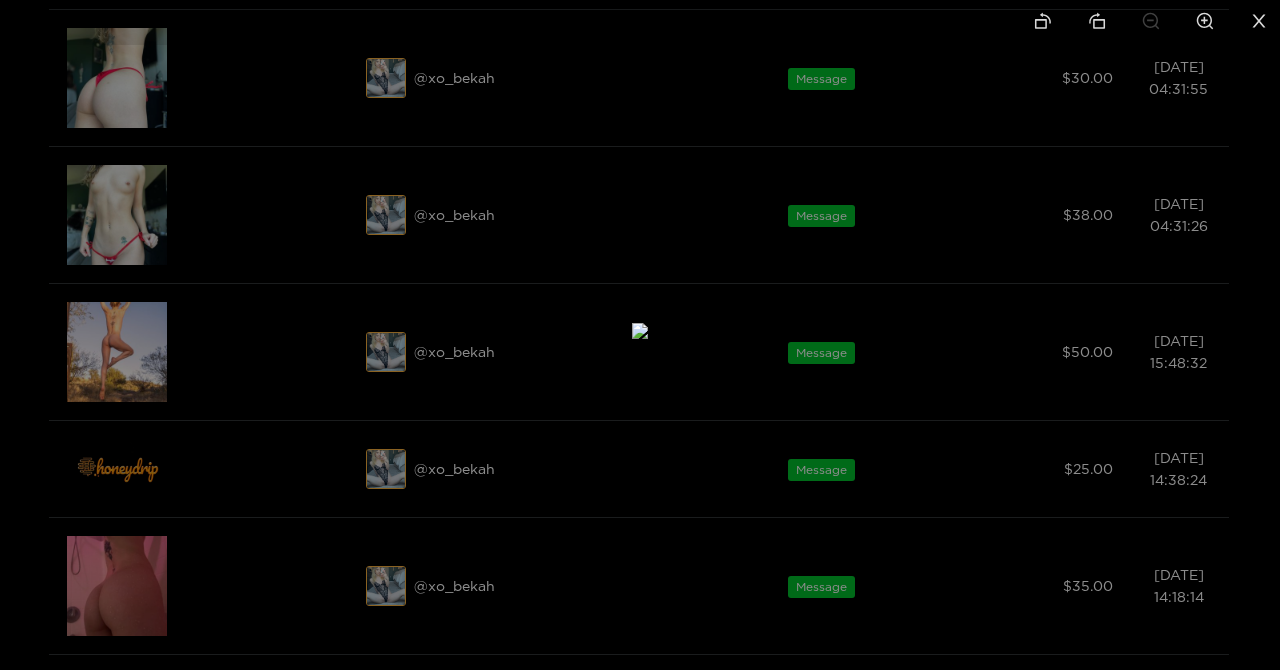 click at bounding box center (640, 335) 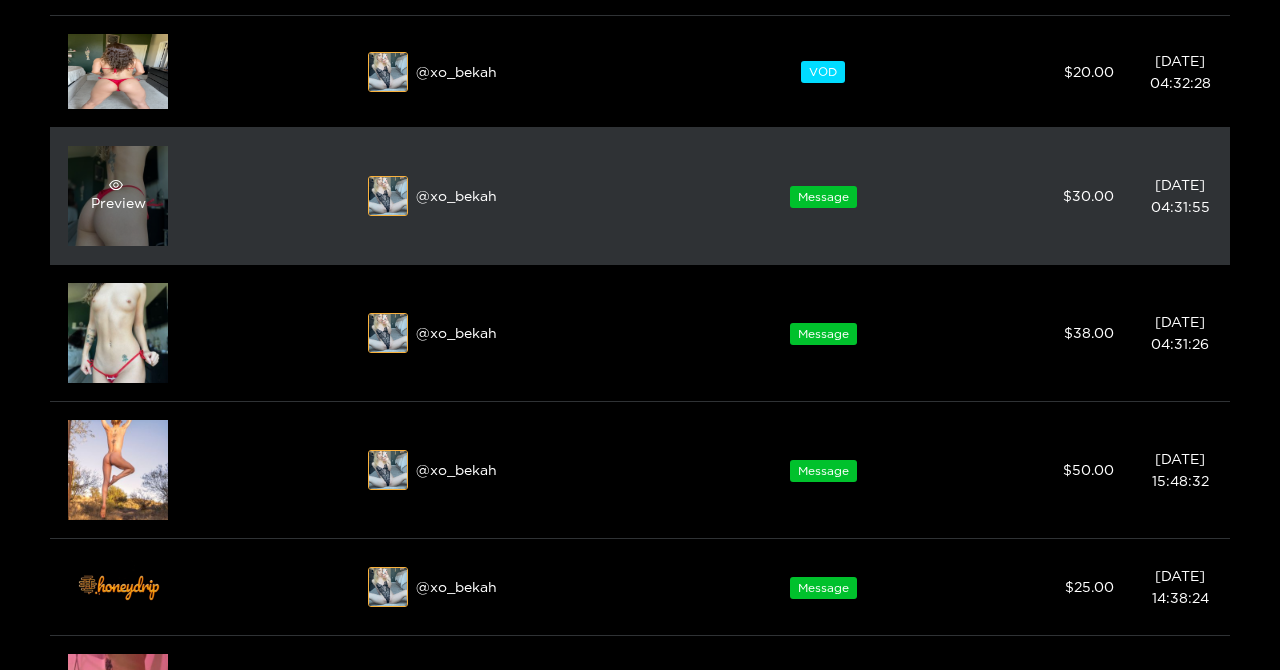 scroll, scrollTop: 310, scrollLeft: 0, axis: vertical 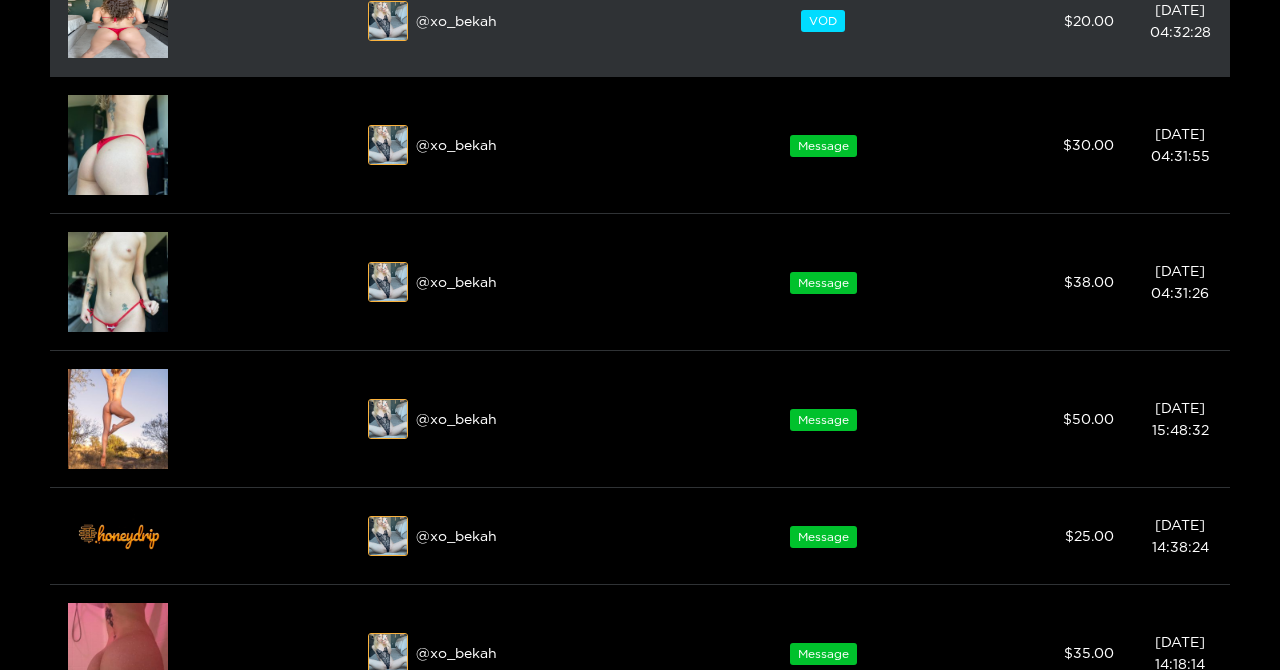 click at bounding box center (118, 20) 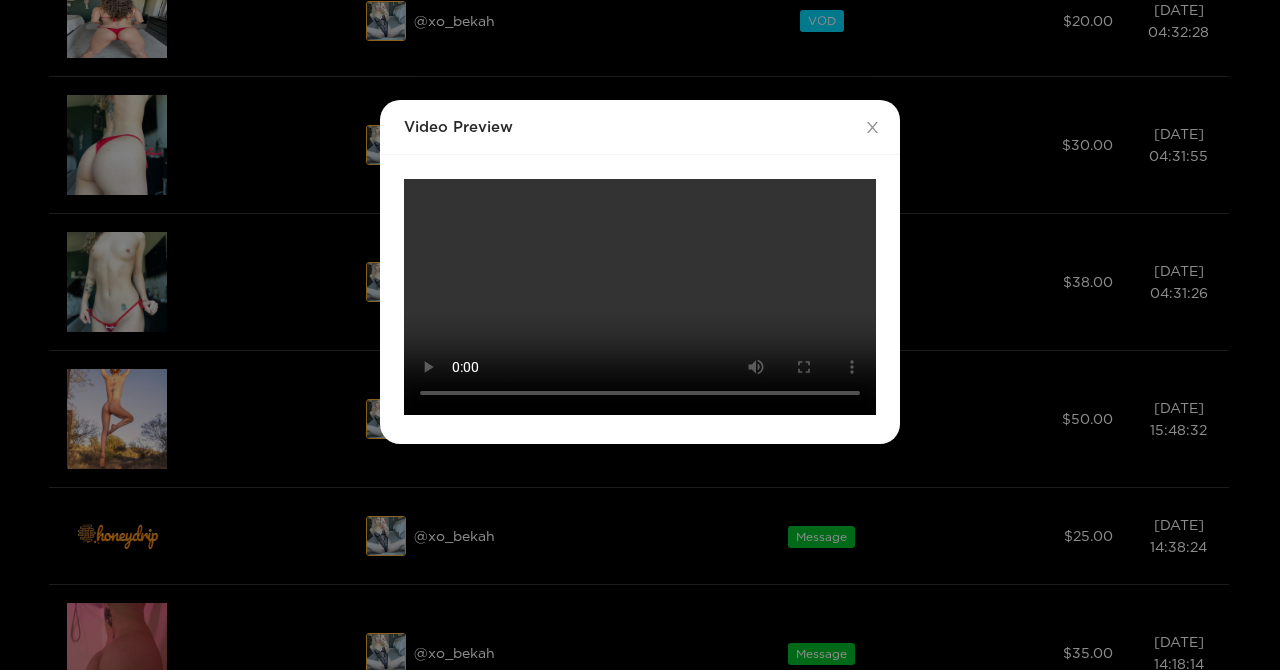 scroll, scrollTop: 403, scrollLeft: 0, axis: vertical 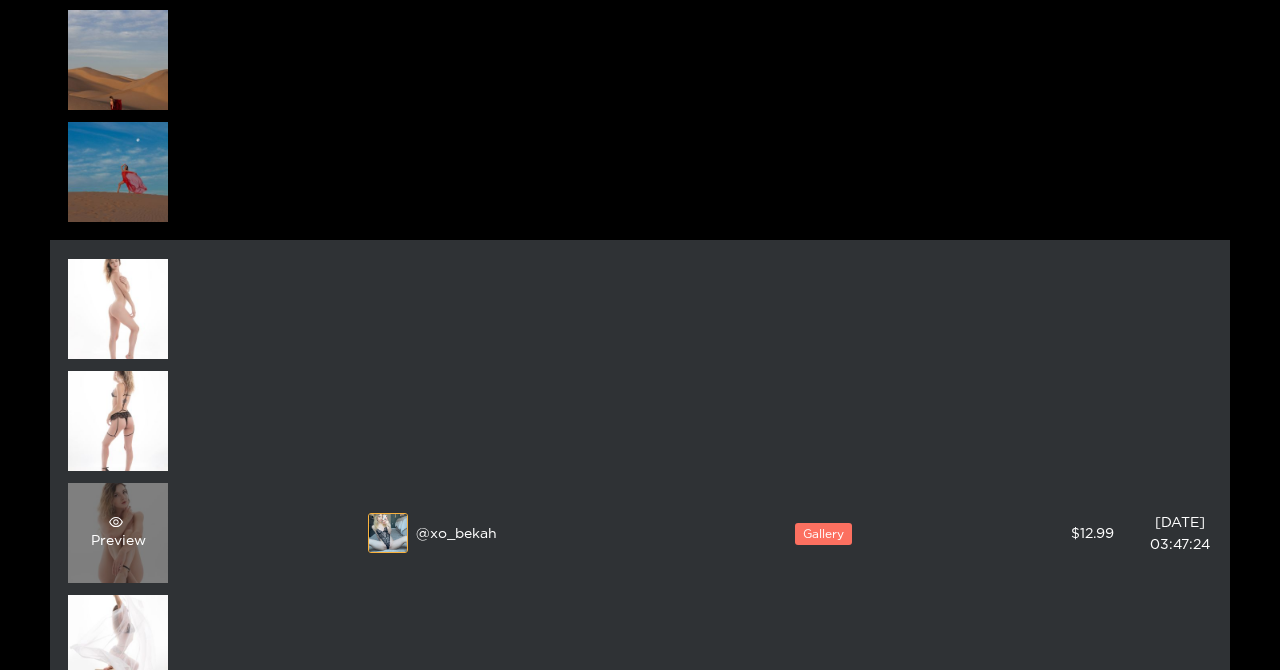 click on "Preview" at bounding box center [118, 533] 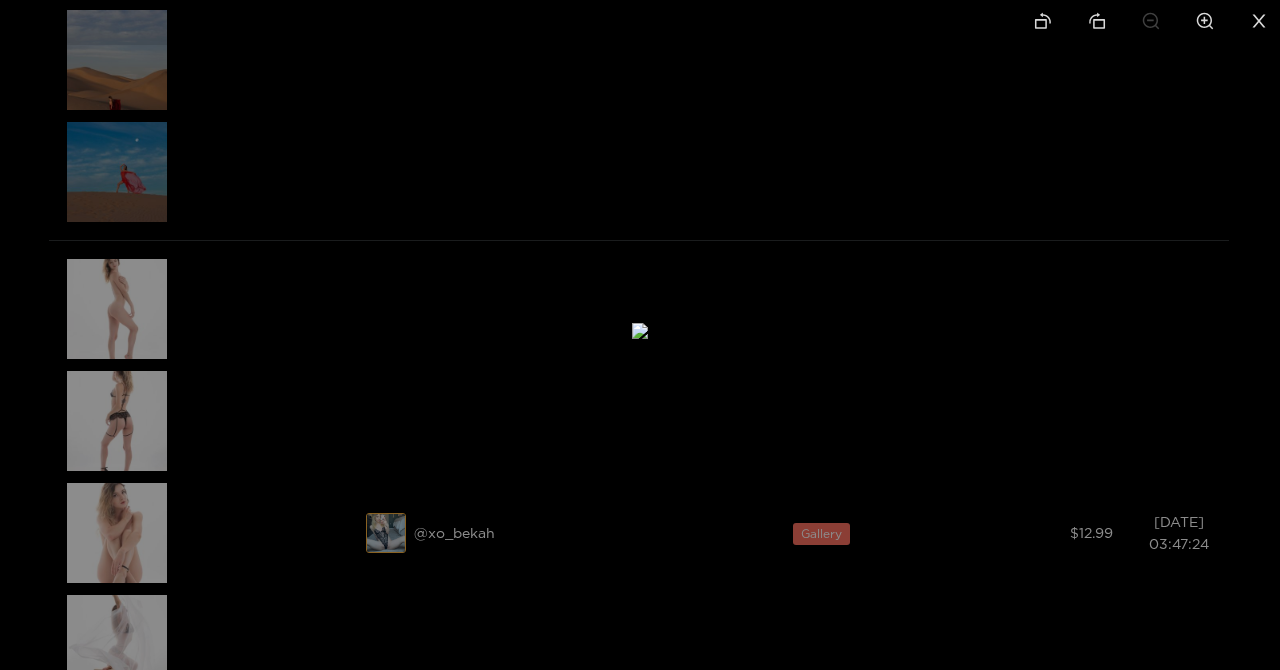 click at bounding box center (1259, 22) 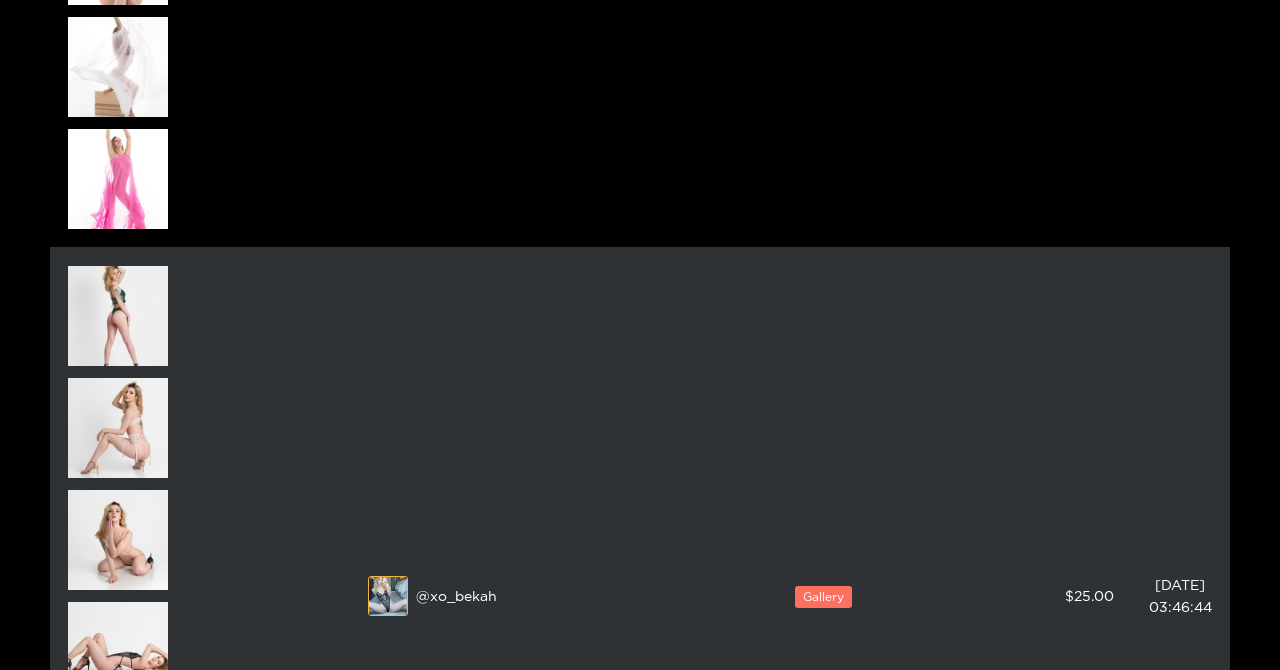scroll, scrollTop: 2667, scrollLeft: 0, axis: vertical 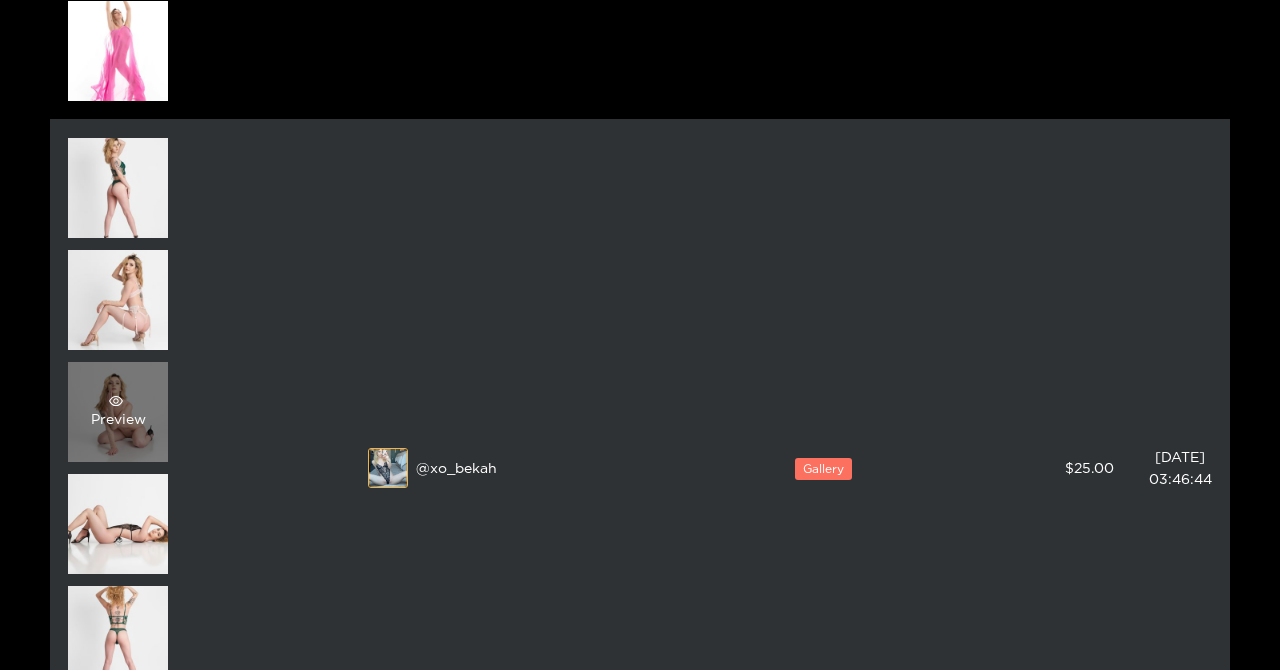 click at bounding box center [116, 401] 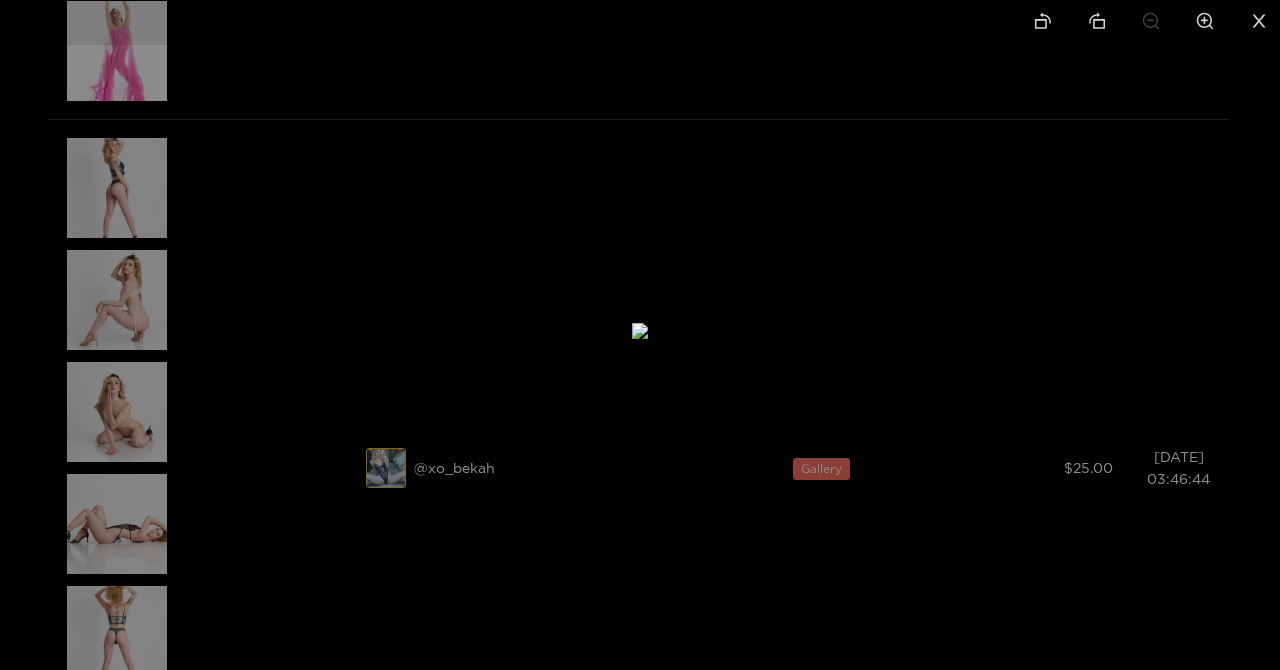 click at bounding box center [640, 335] 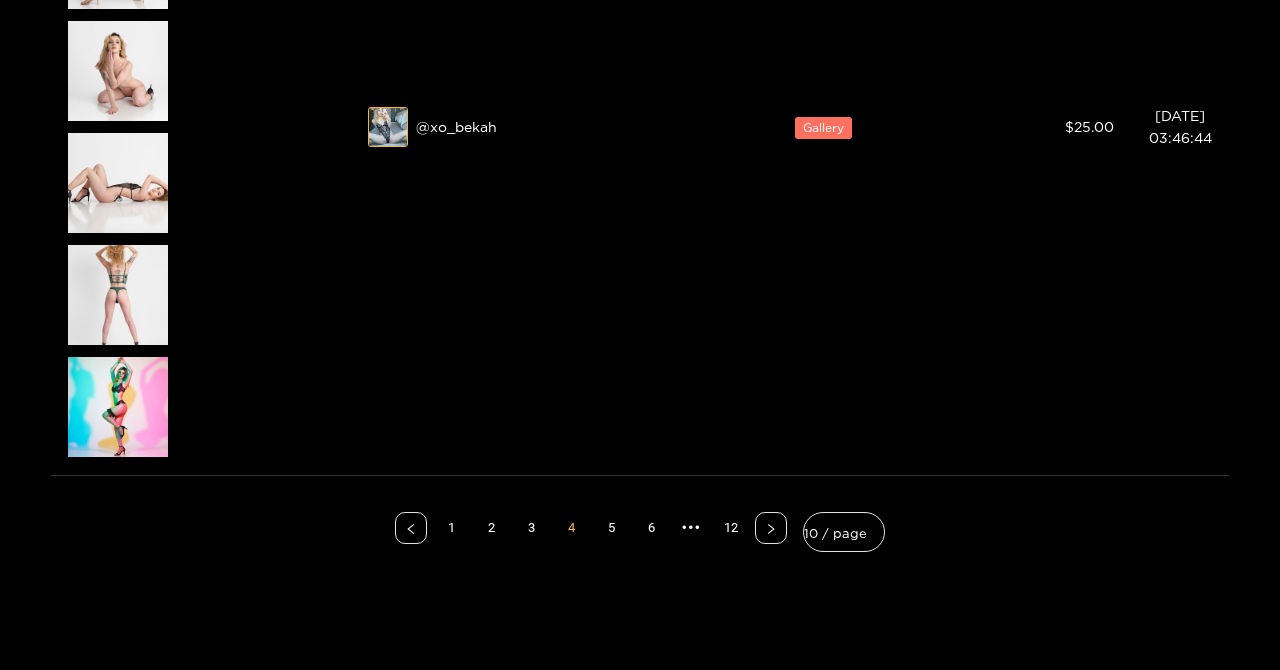 scroll, scrollTop: 3044, scrollLeft: 0, axis: vertical 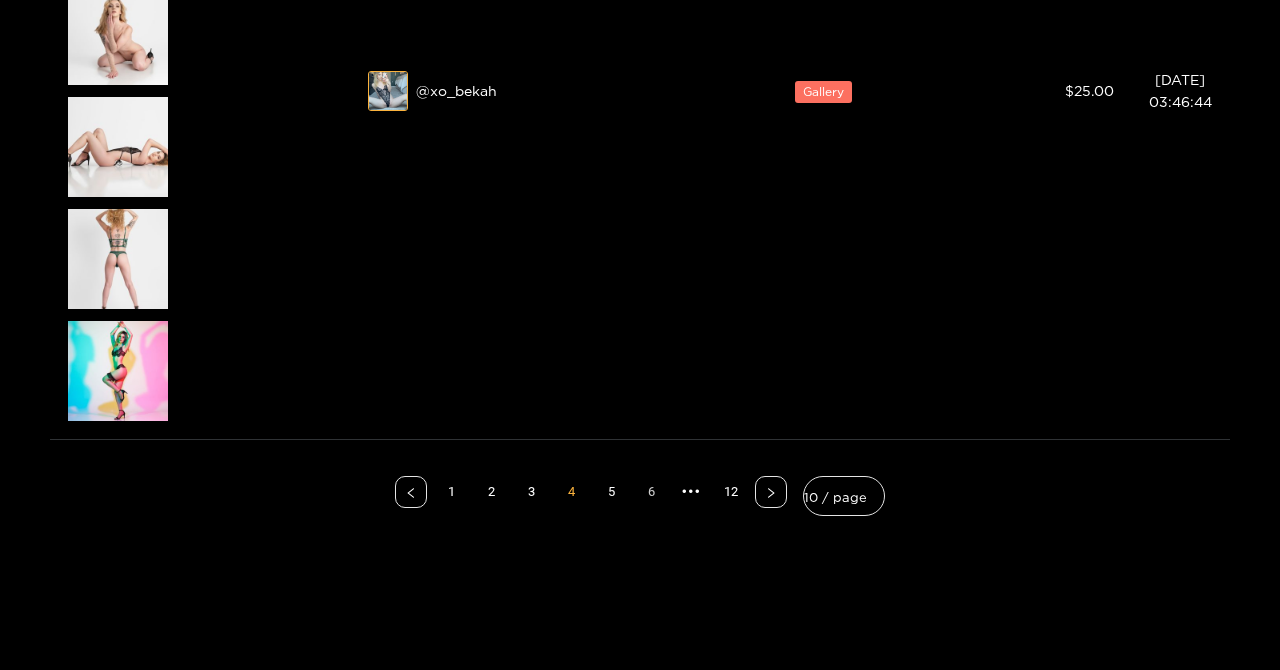 click on "5" at bounding box center [611, 492] 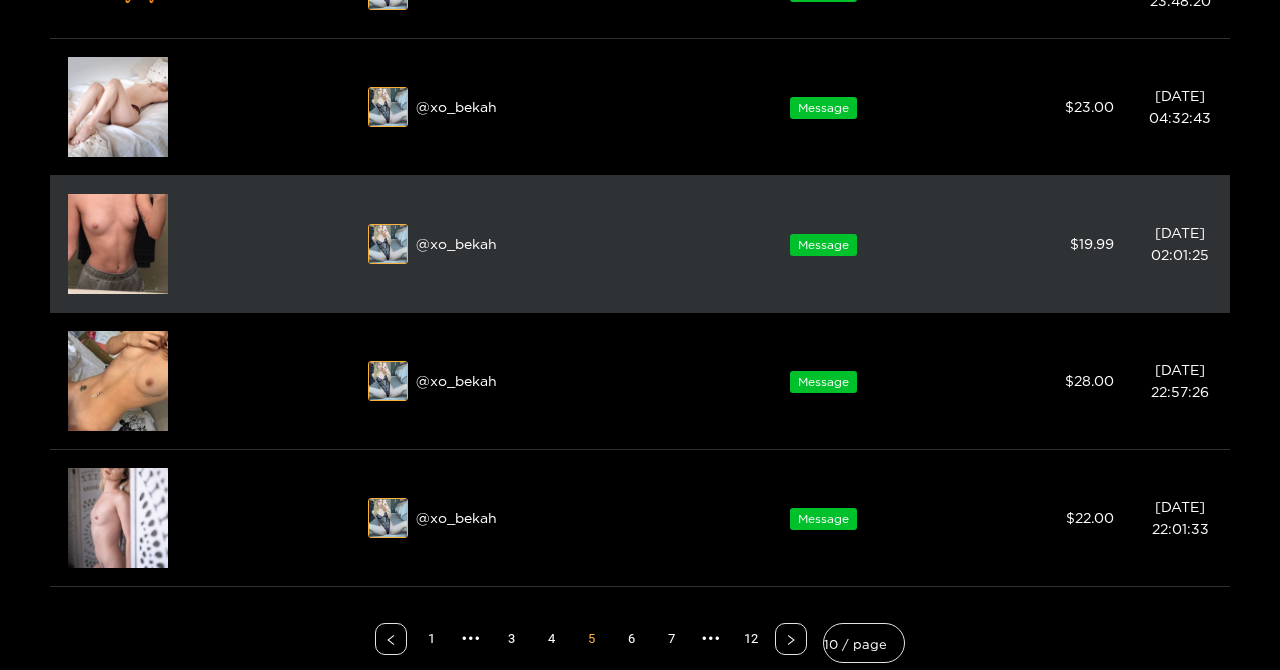 scroll, scrollTop: 963, scrollLeft: 0, axis: vertical 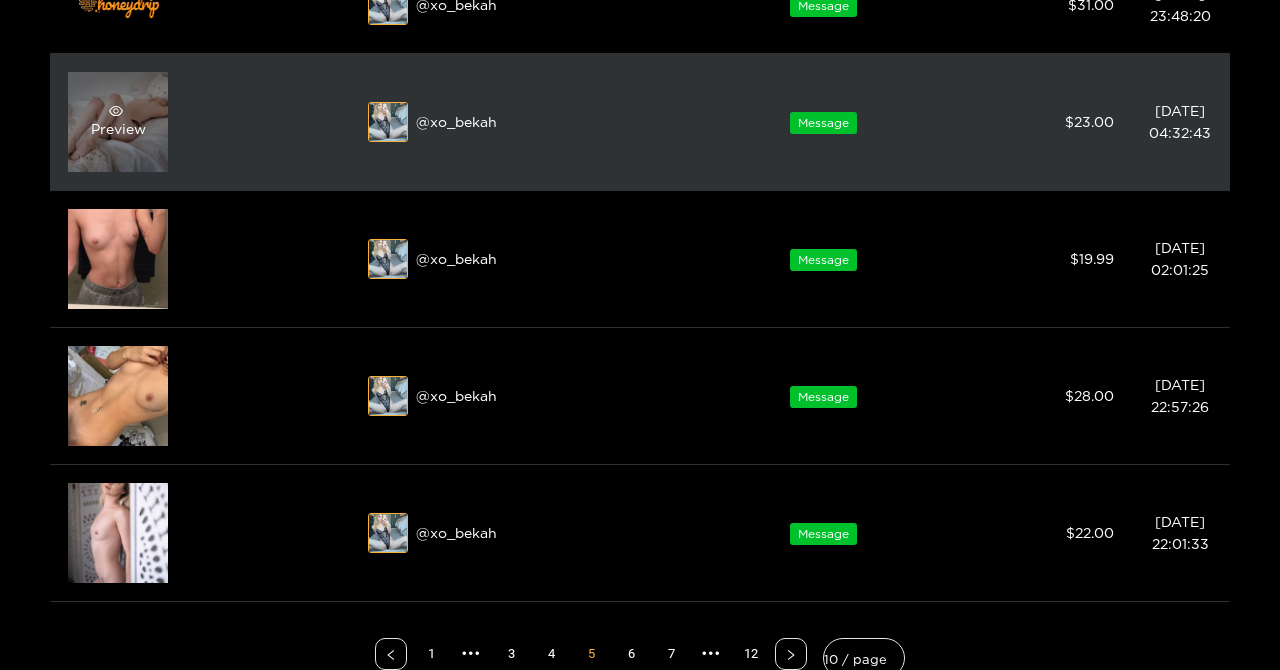 click on "Preview" at bounding box center (118, 122) 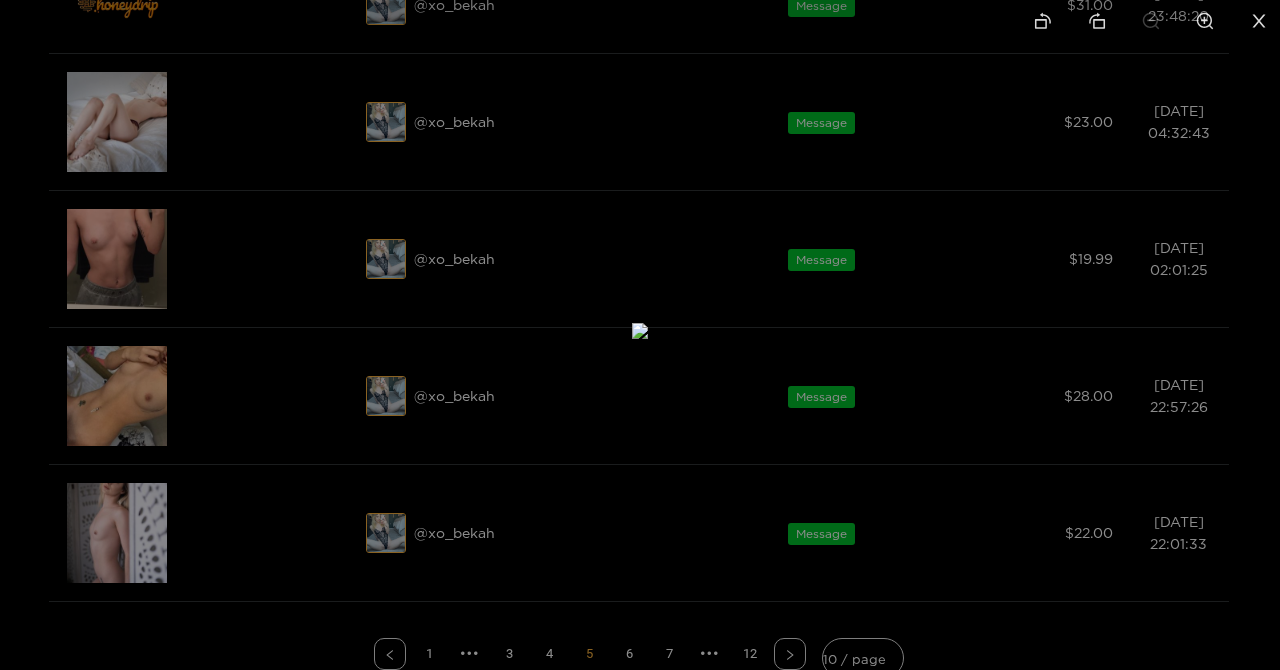 click at bounding box center [640, 331] 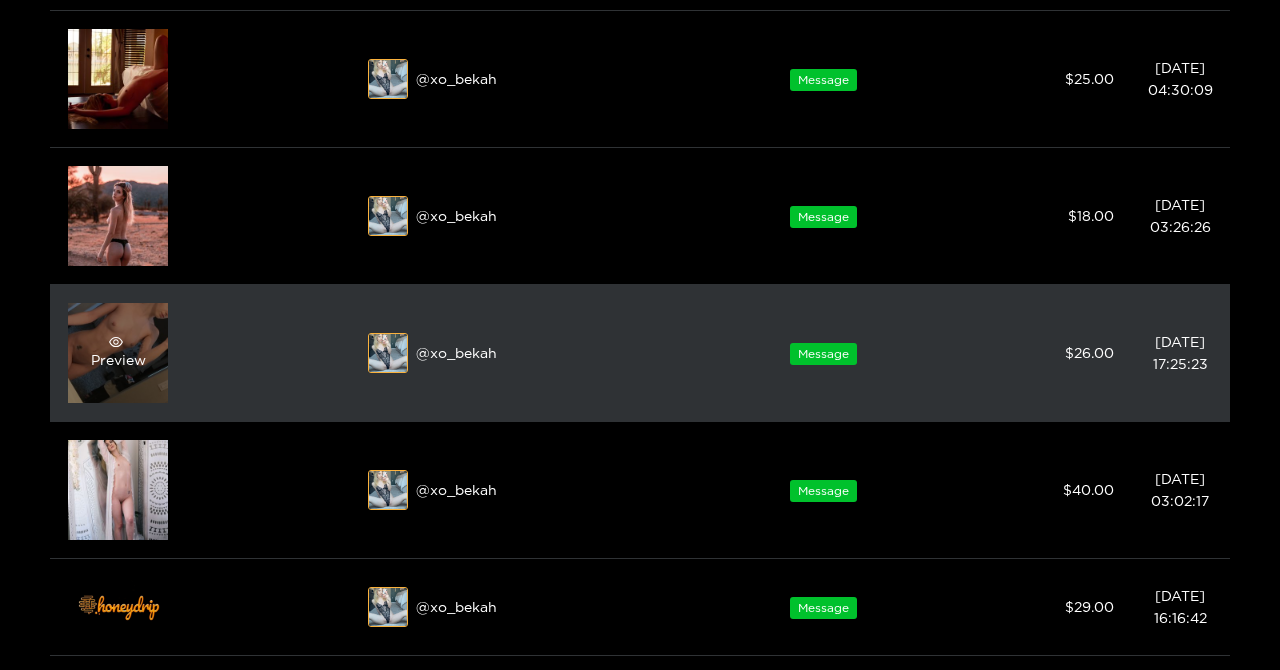 scroll, scrollTop: 389, scrollLeft: 0, axis: vertical 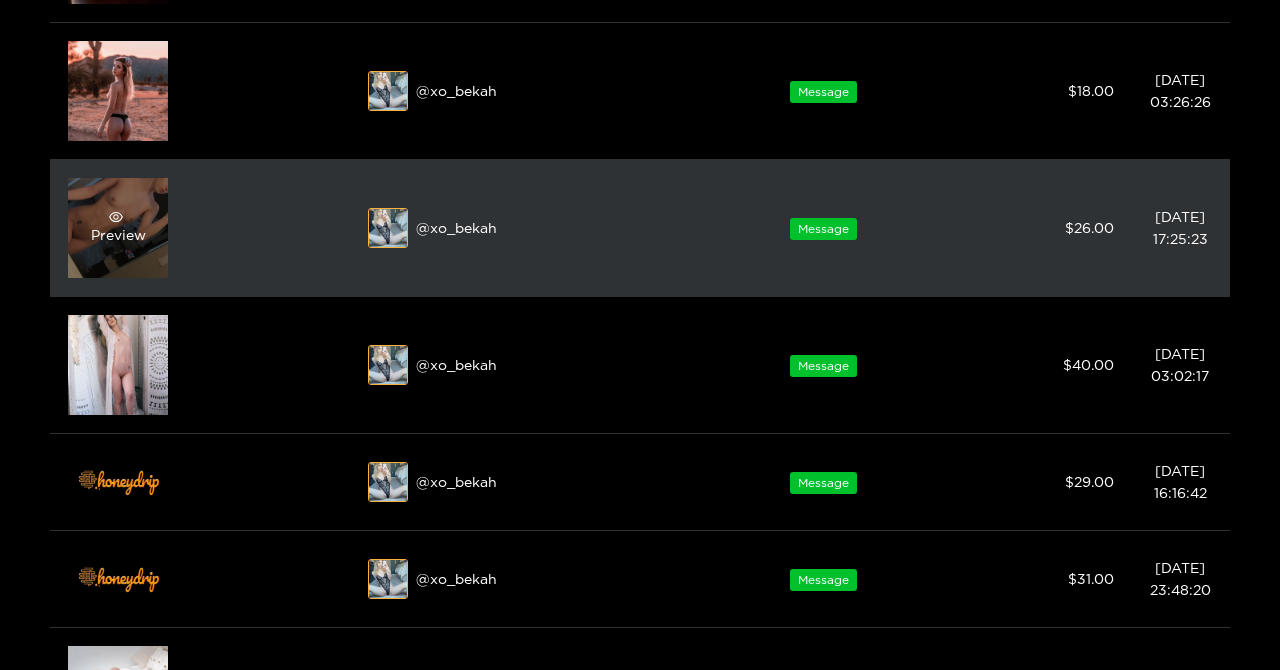 click on "Preview" at bounding box center [118, 228] 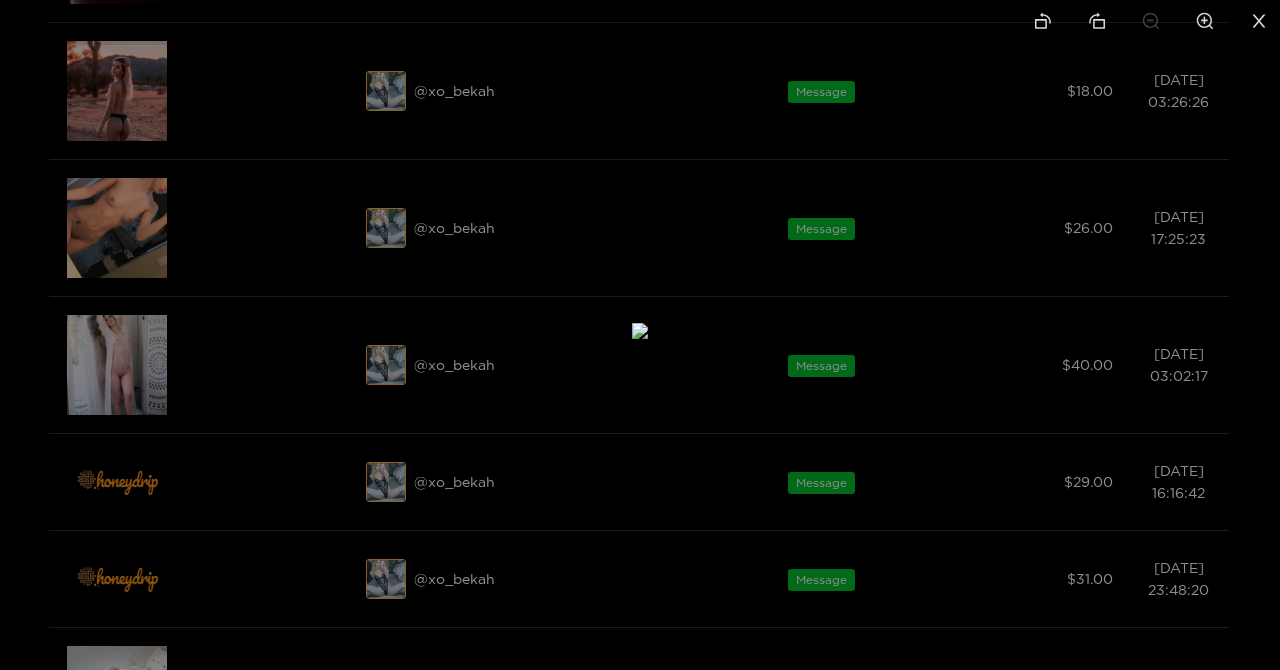 click at bounding box center [640, 335] 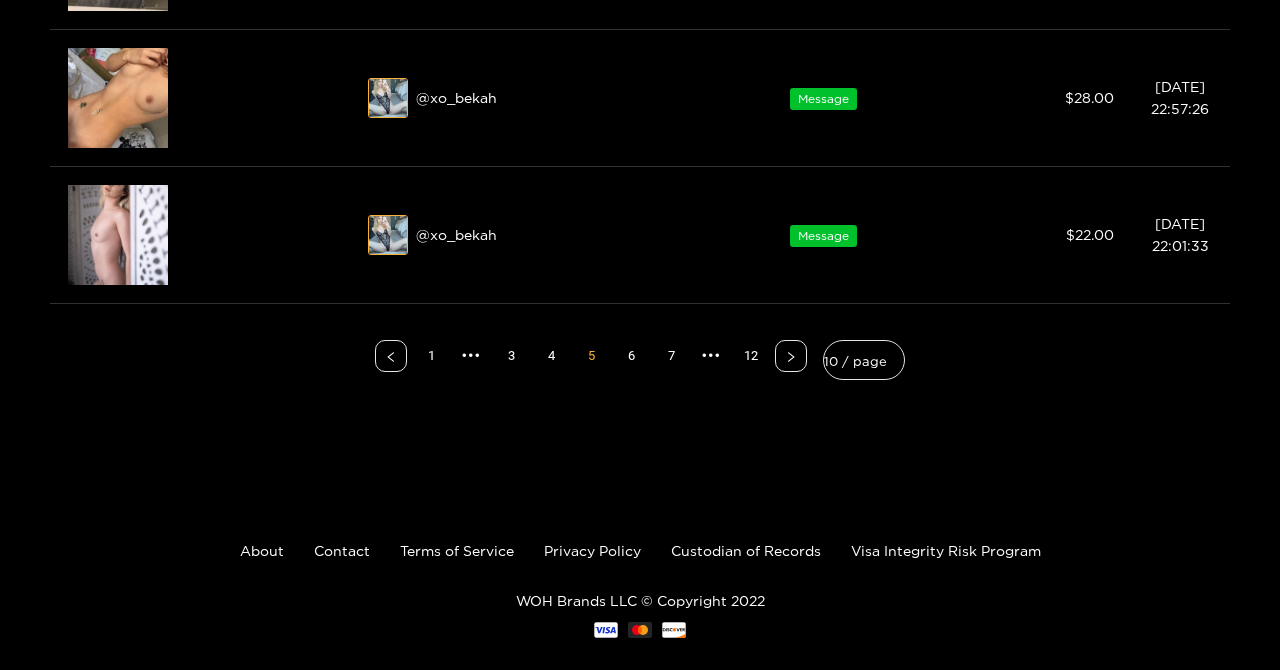 scroll, scrollTop: 1289, scrollLeft: 0, axis: vertical 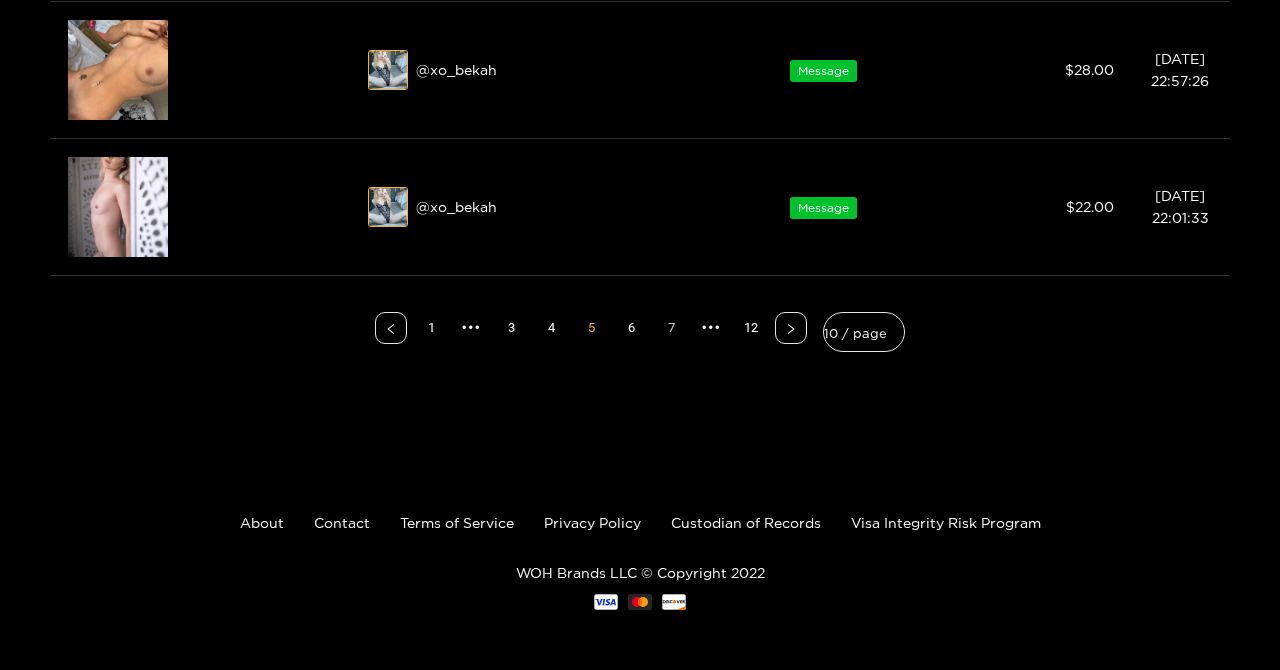 click on "6" at bounding box center (631, 328) 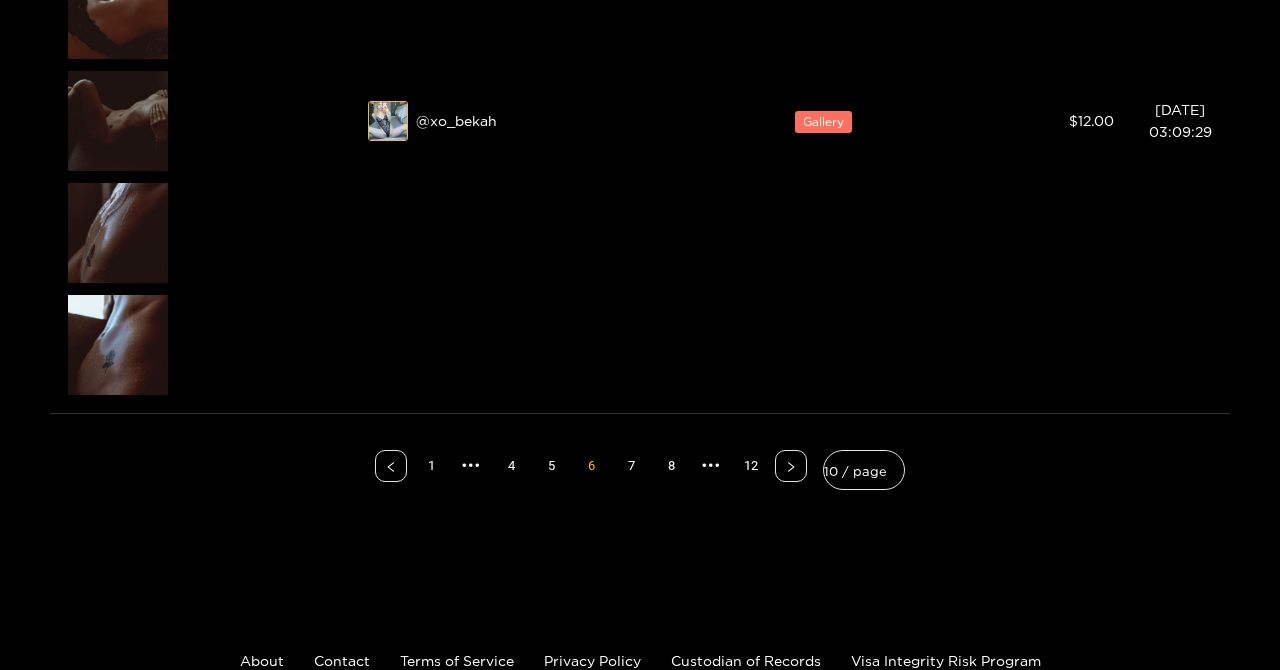 scroll, scrollTop: 2185, scrollLeft: 0, axis: vertical 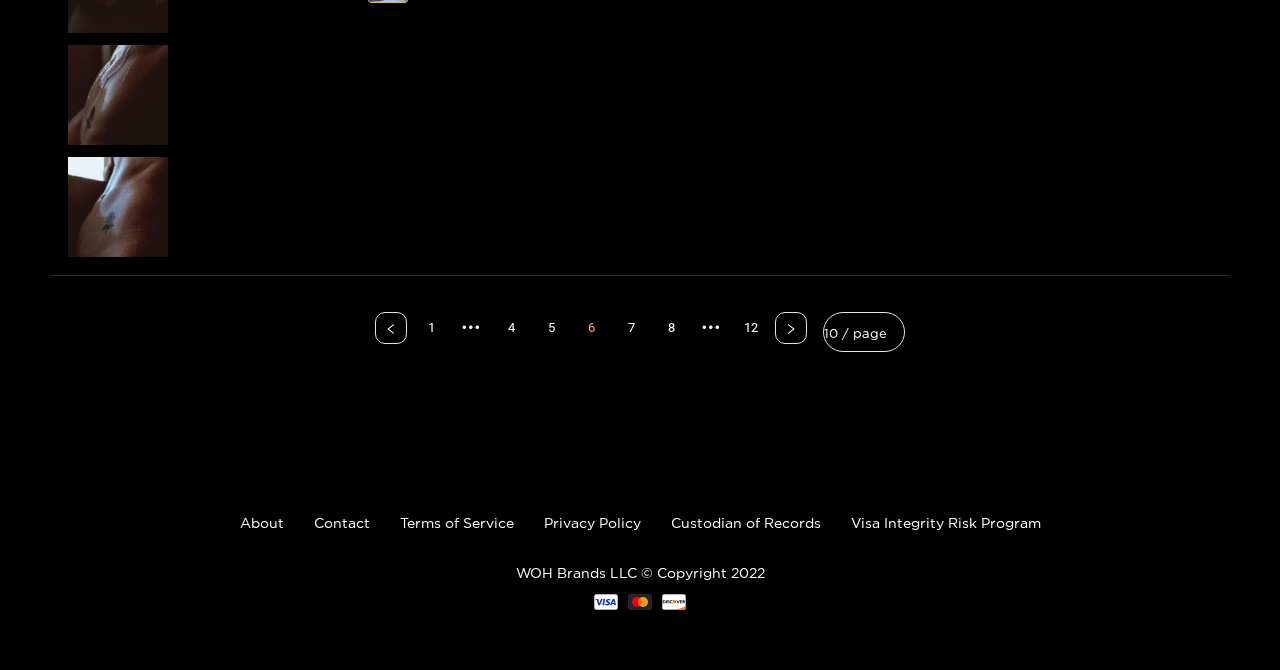click on "7" at bounding box center [631, 328] 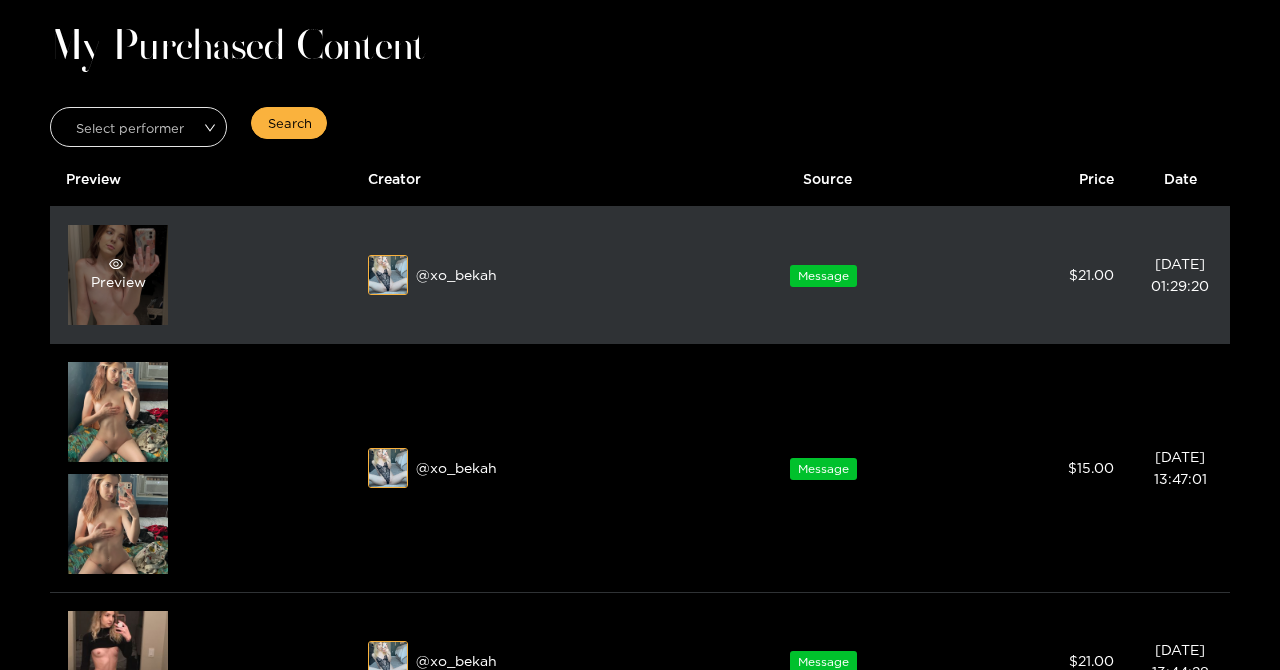 scroll, scrollTop: 66, scrollLeft: 0, axis: vertical 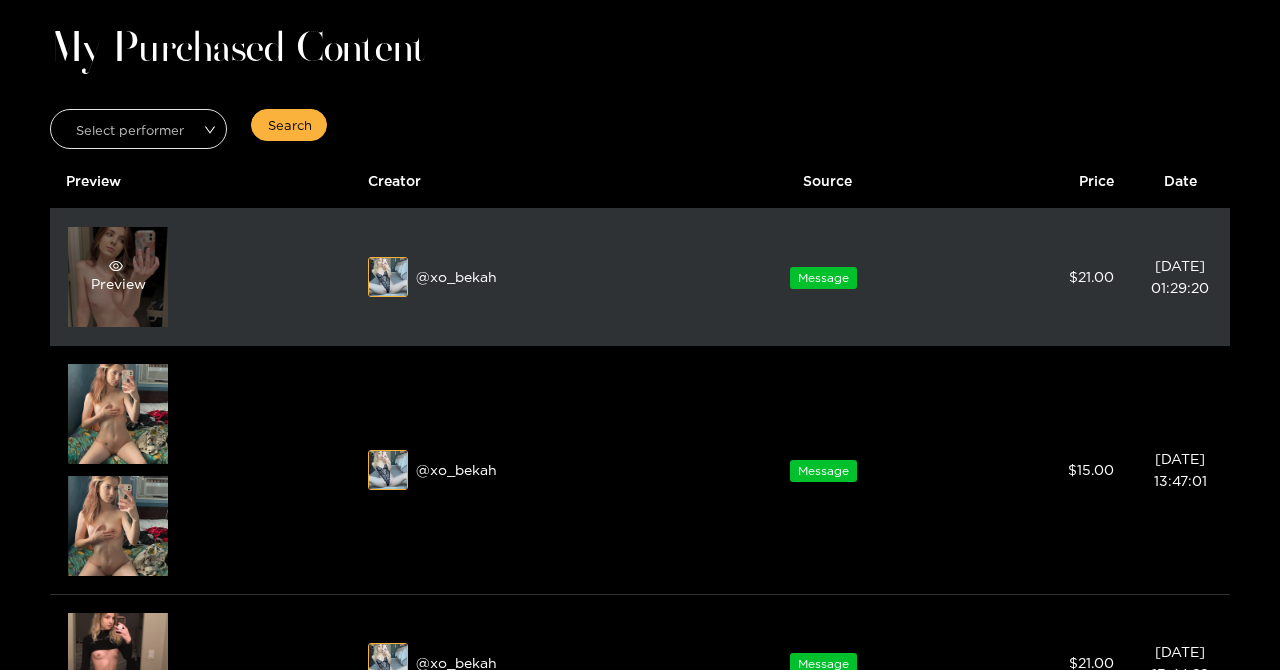 click on "Preview" at bounding box center (118, 277) 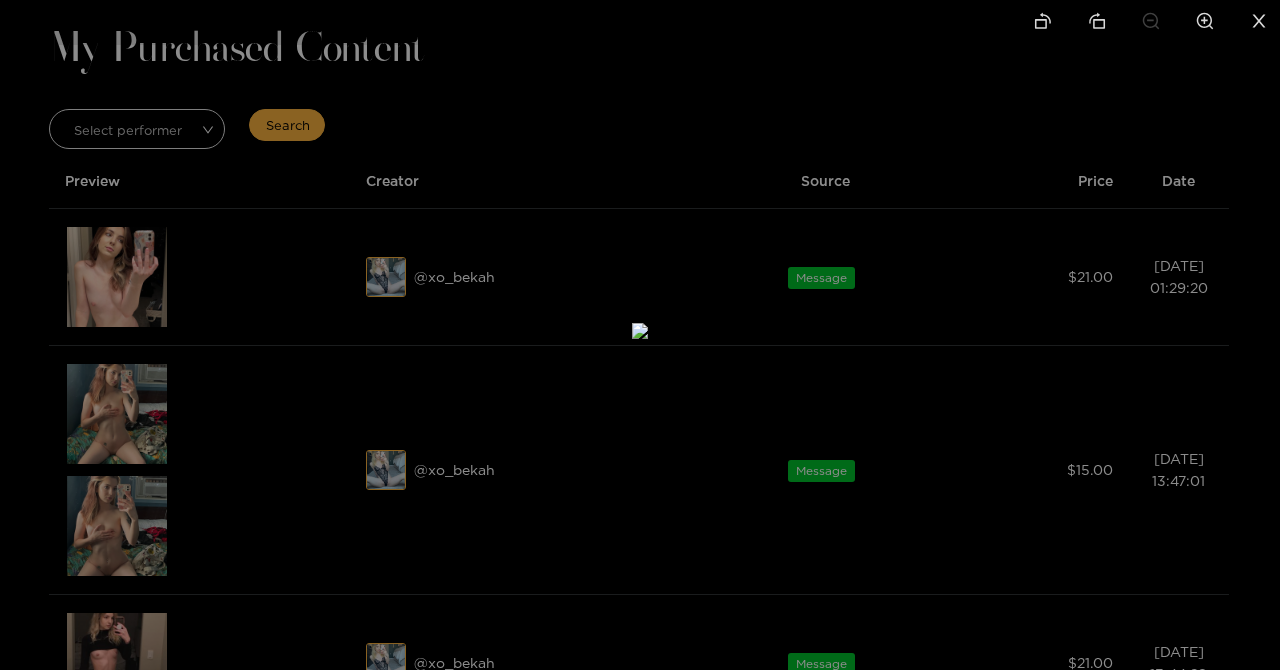 click at bounding box center [640, 331] 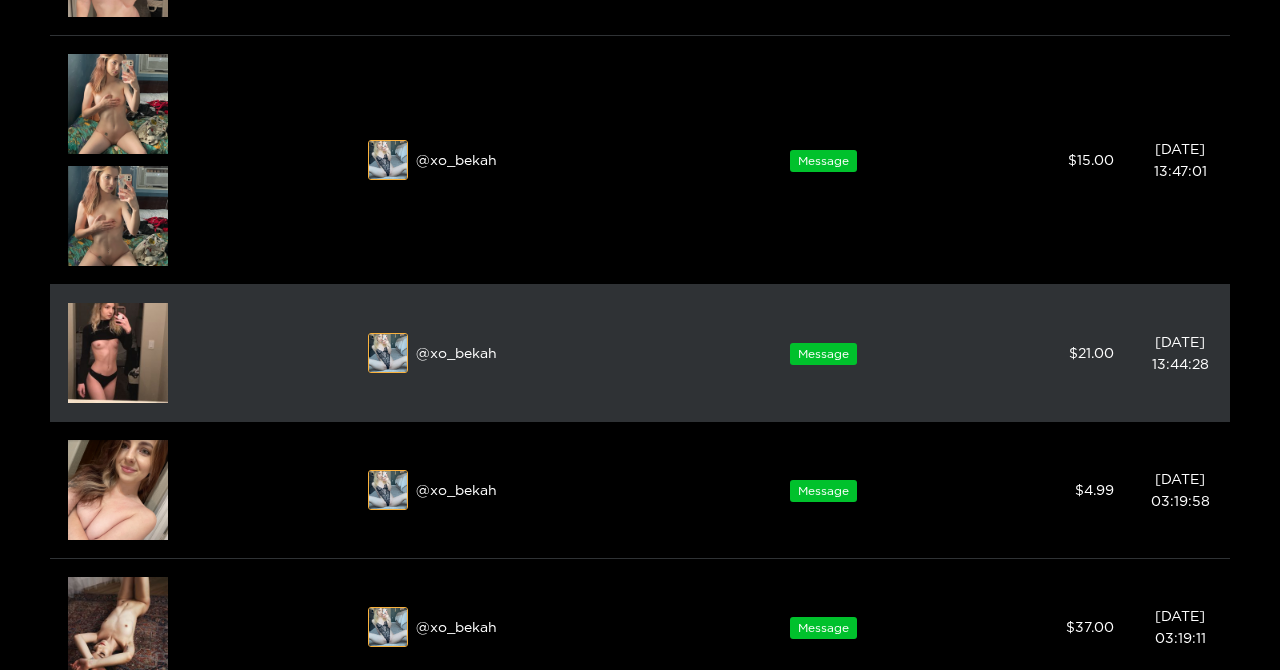 scroll, scrollTop: 384, scrollLeft: 0, axis: vertical 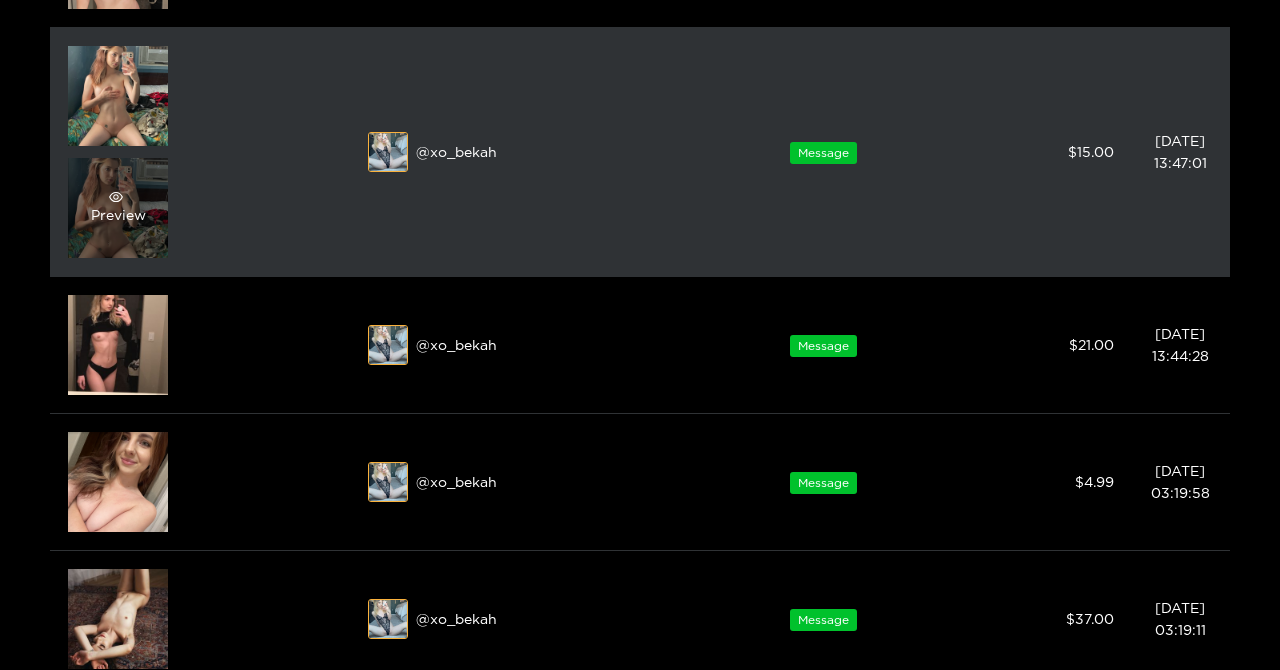 click on "Preview" at bounding box center (118, 208) 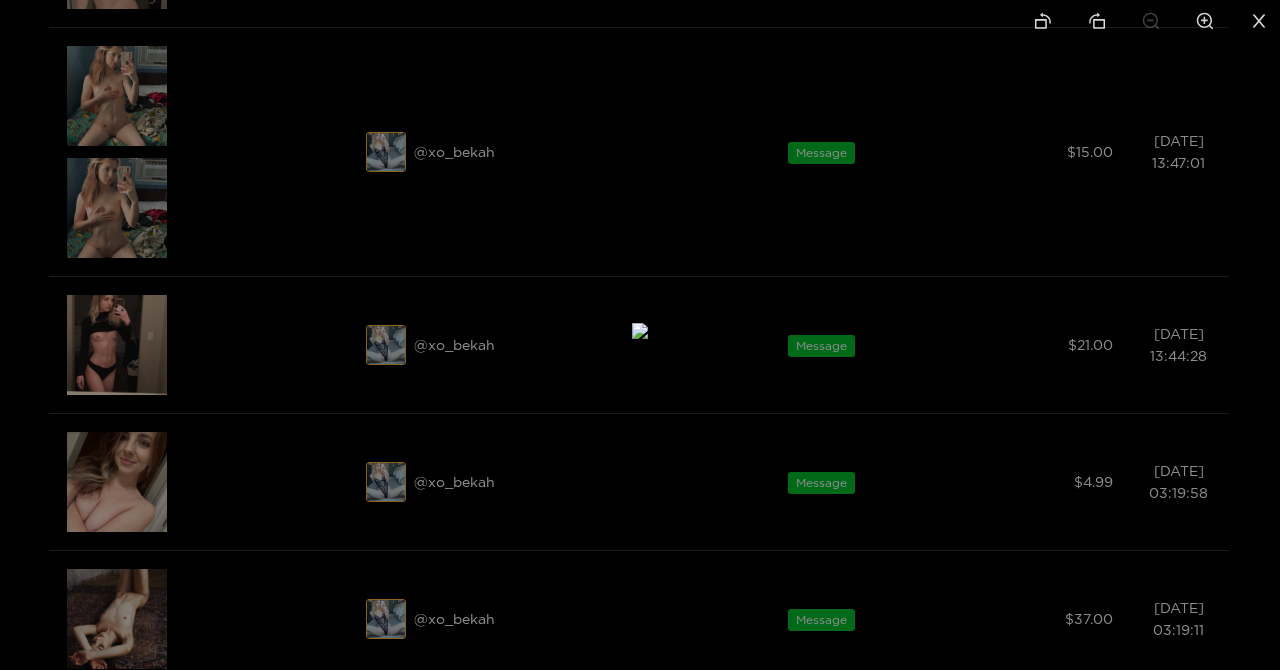 click at bounding box center [640, 335] 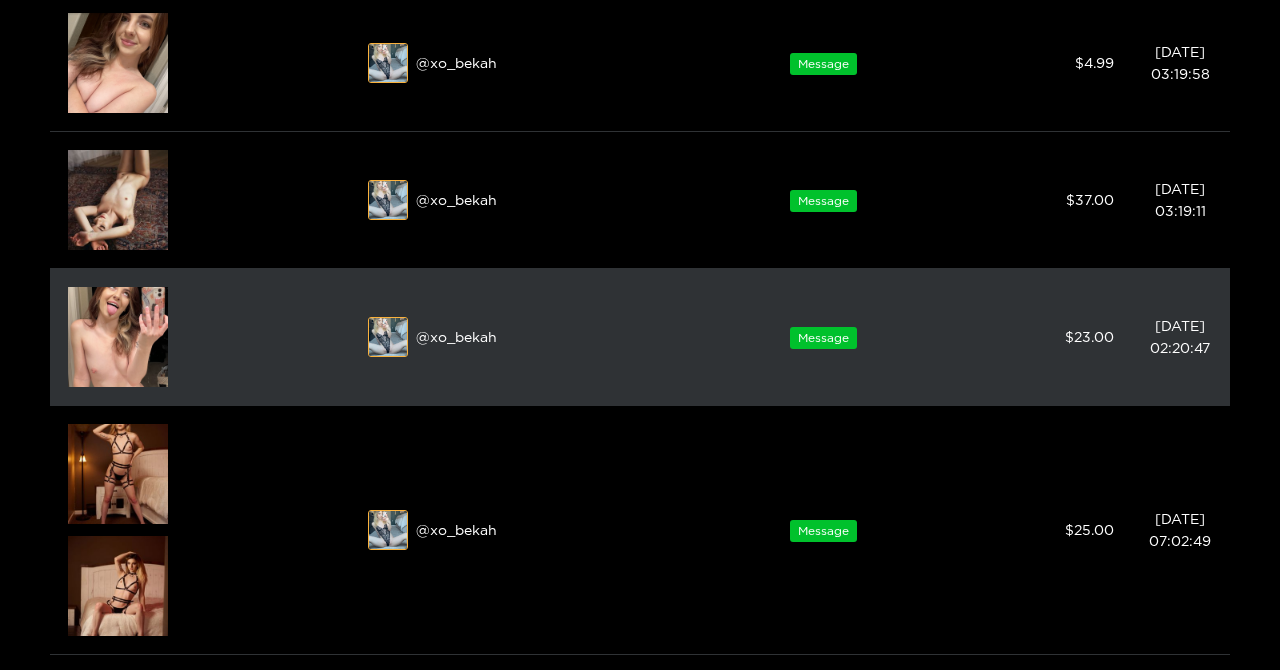 scroll, scrollTop: 832, scrollLeft: 0, axis: vertical 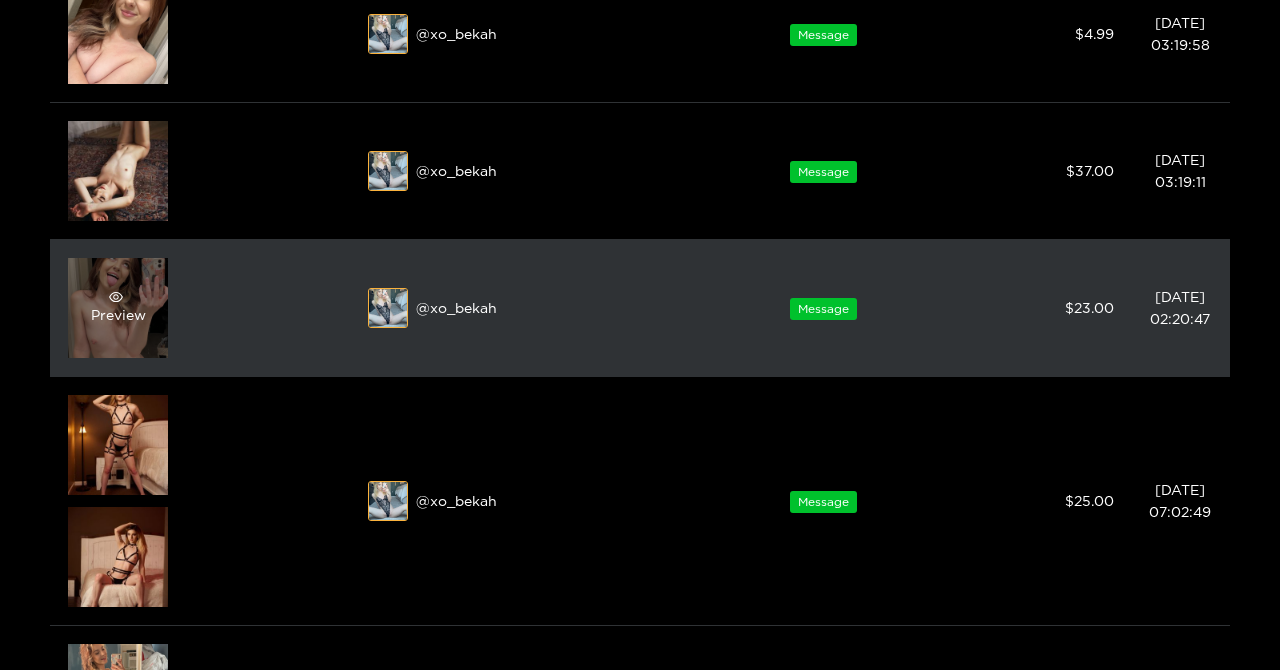 click on "Preview" at bounding box center (118, 308) 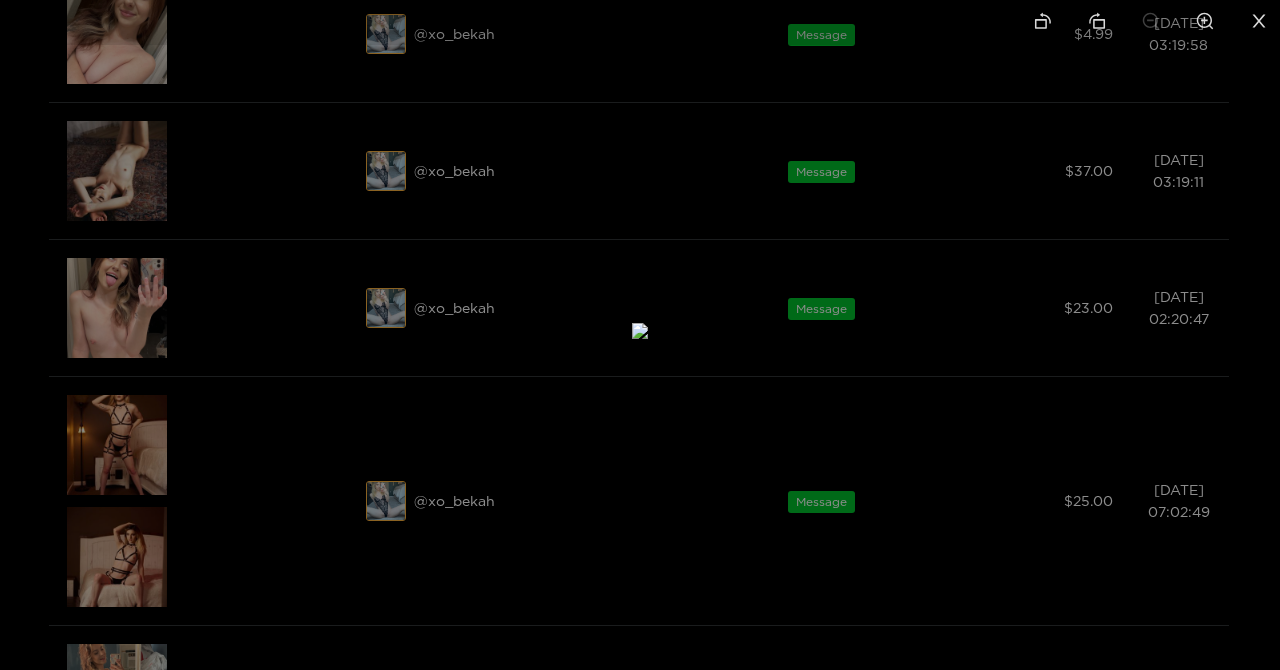 click at bounding box center [640, 331] 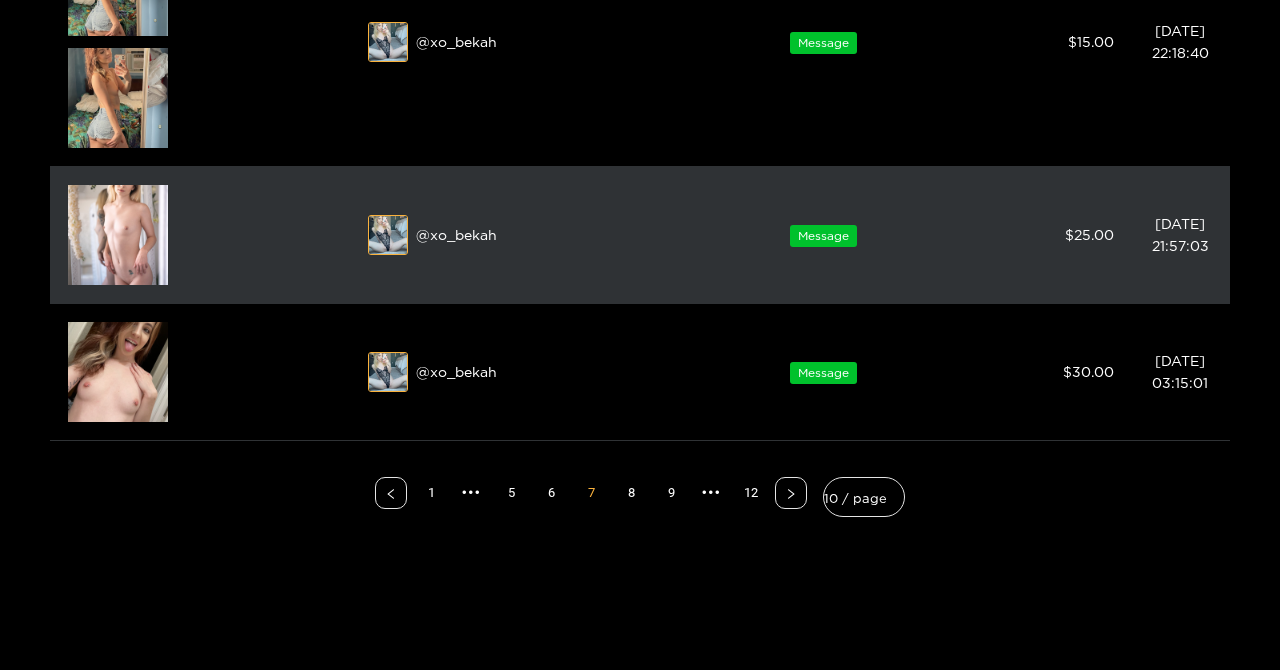 scroll, scrollTop: 1571, scrollLeft: 0, axis: vertical 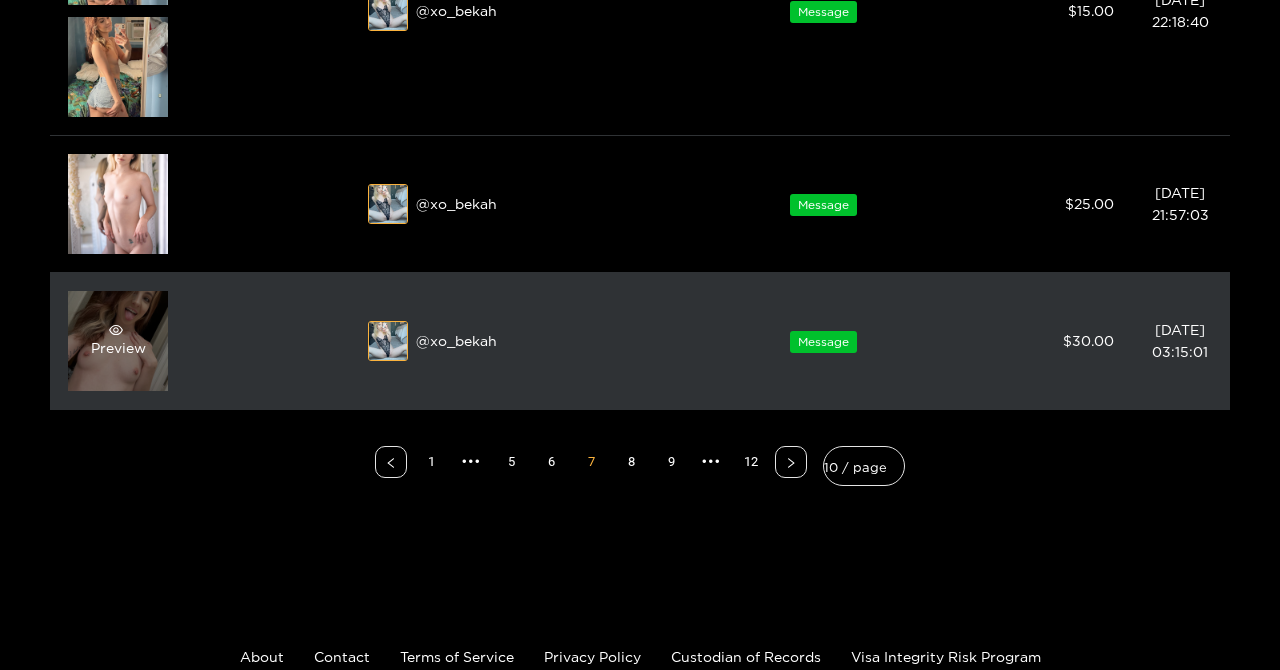 click on "Preview" at bounding box center (118, 341) 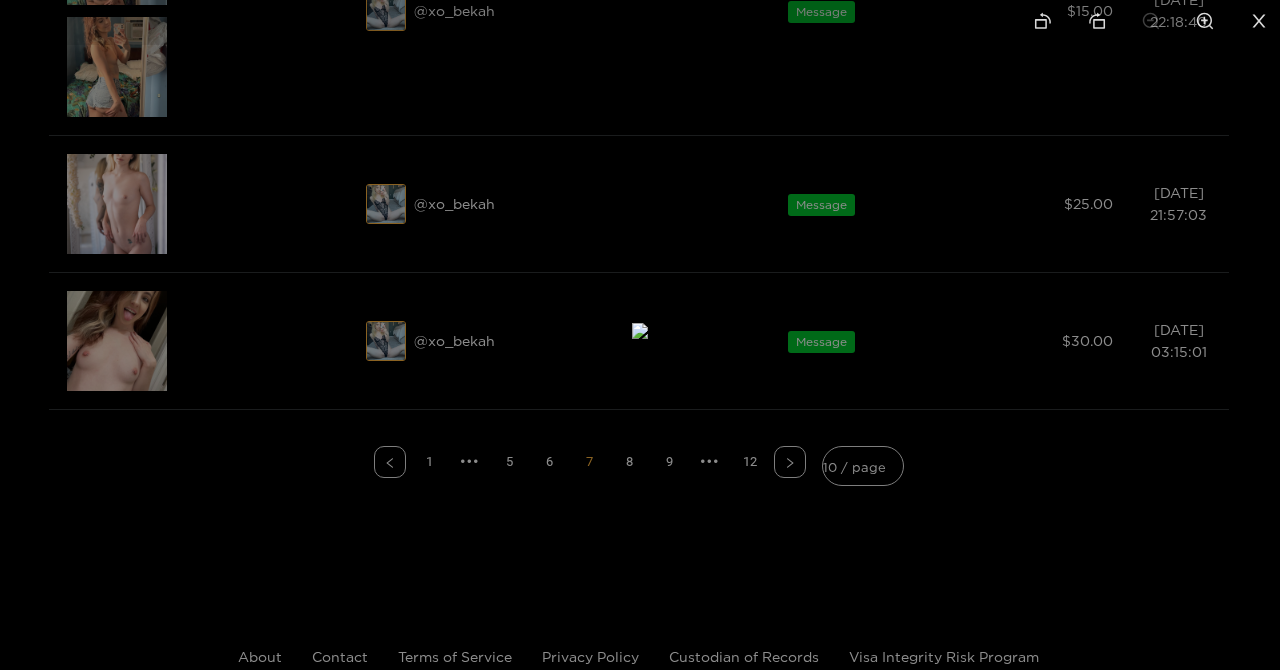 click at bounding box center (640, 331) 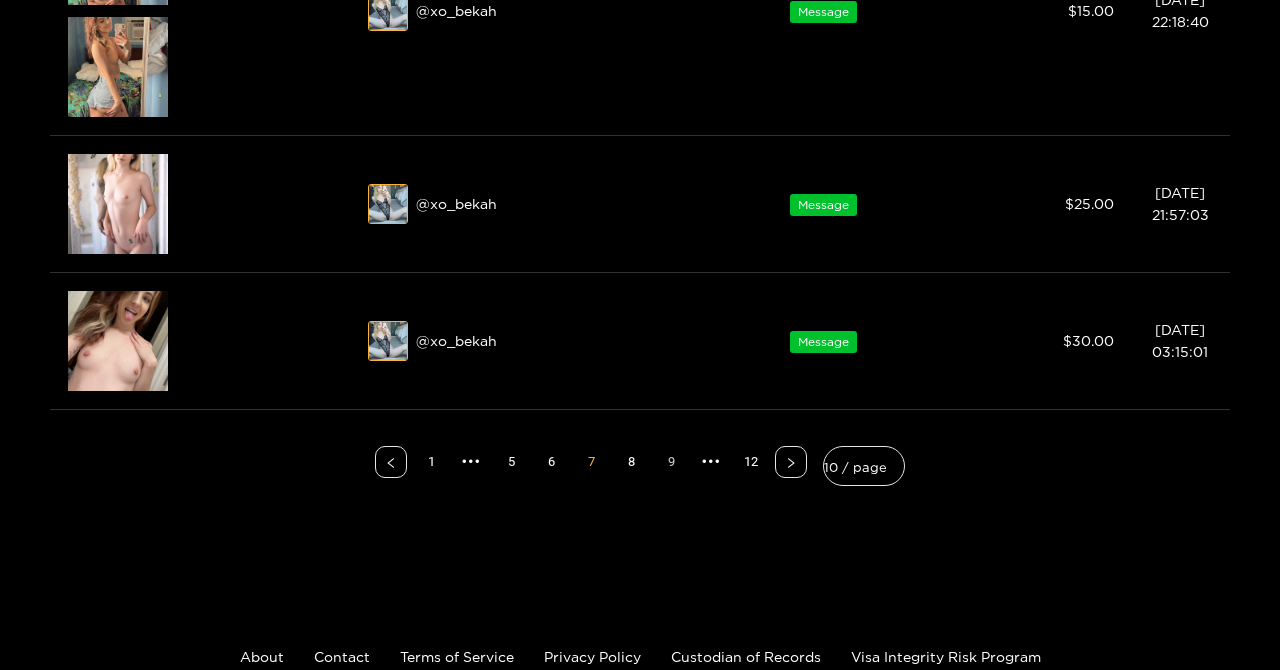 click on "8" at bounding box center [631, 462] 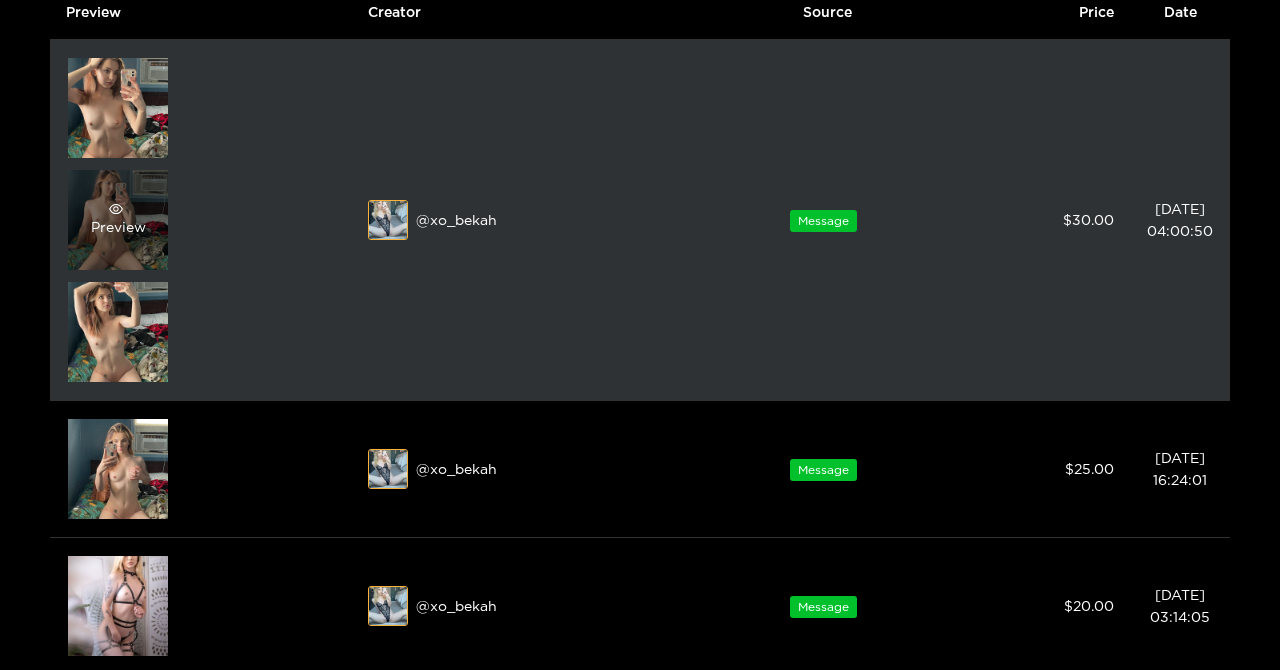 scroll, scrollTop: 211, scrollLeft: 0, axis: vertical 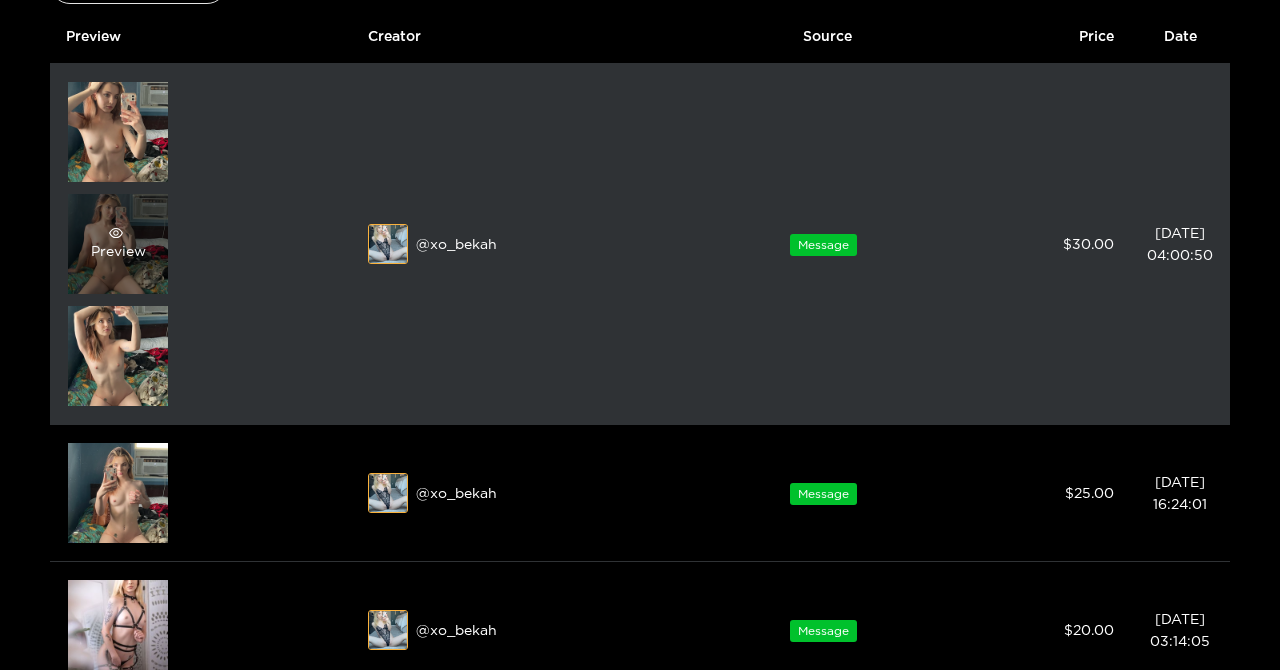 click on "Preview" at bounding box center (118, 244) 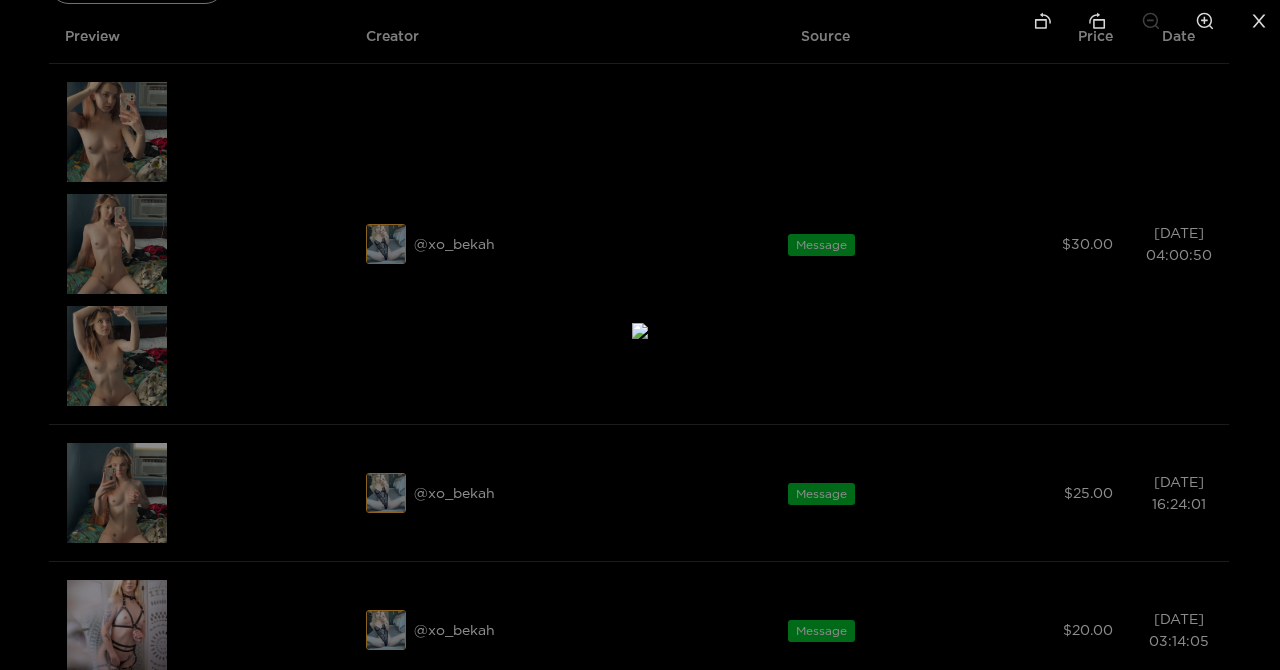 click at bounding box center [640, 335] 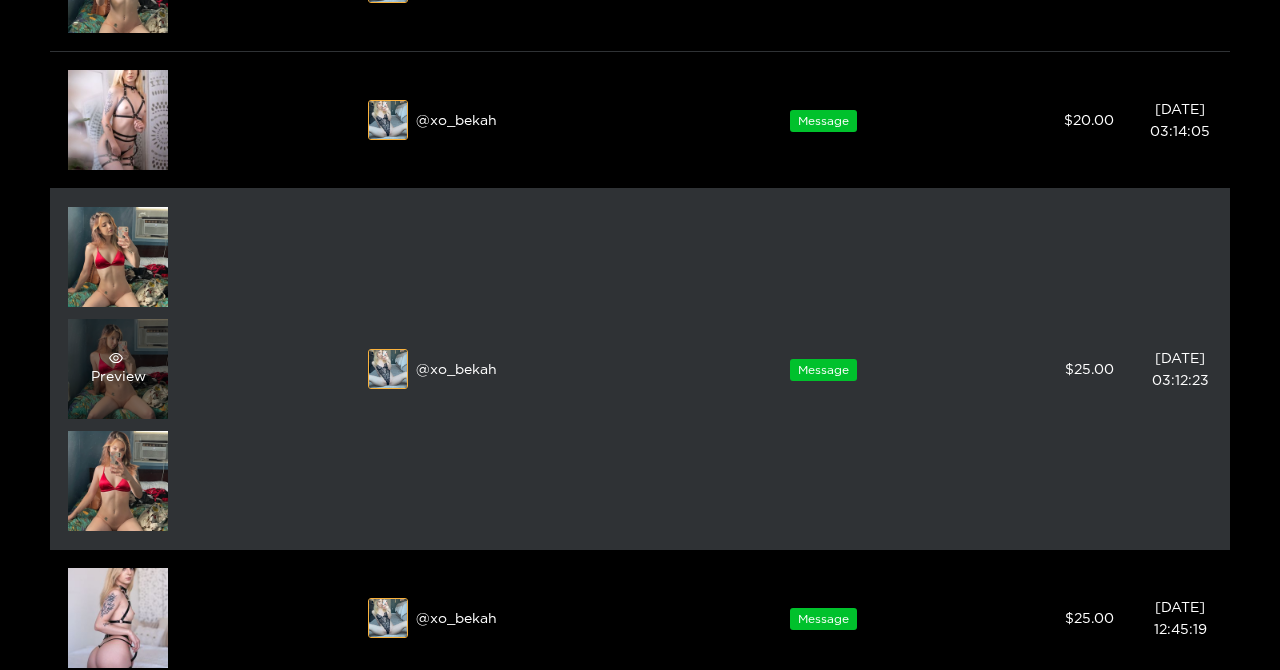 scroll, scrollTop: 722, scrollLeft: 0, axis: vertical 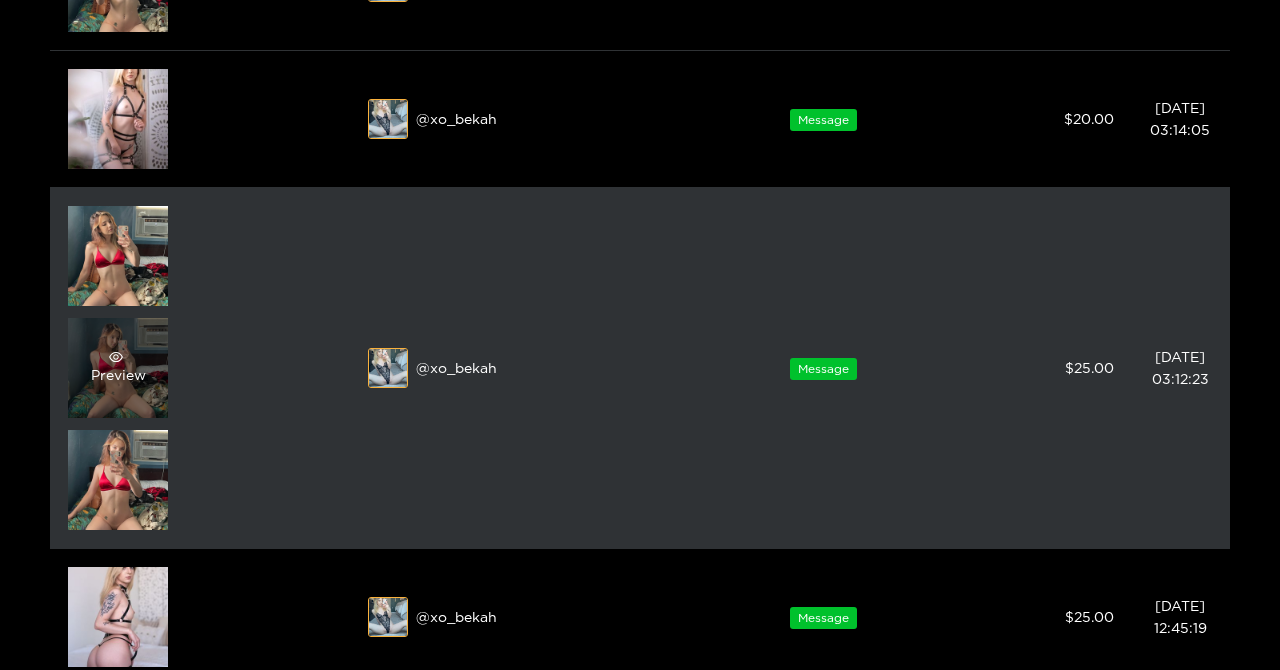 click on "Preview" at bounding box center [118, 368] 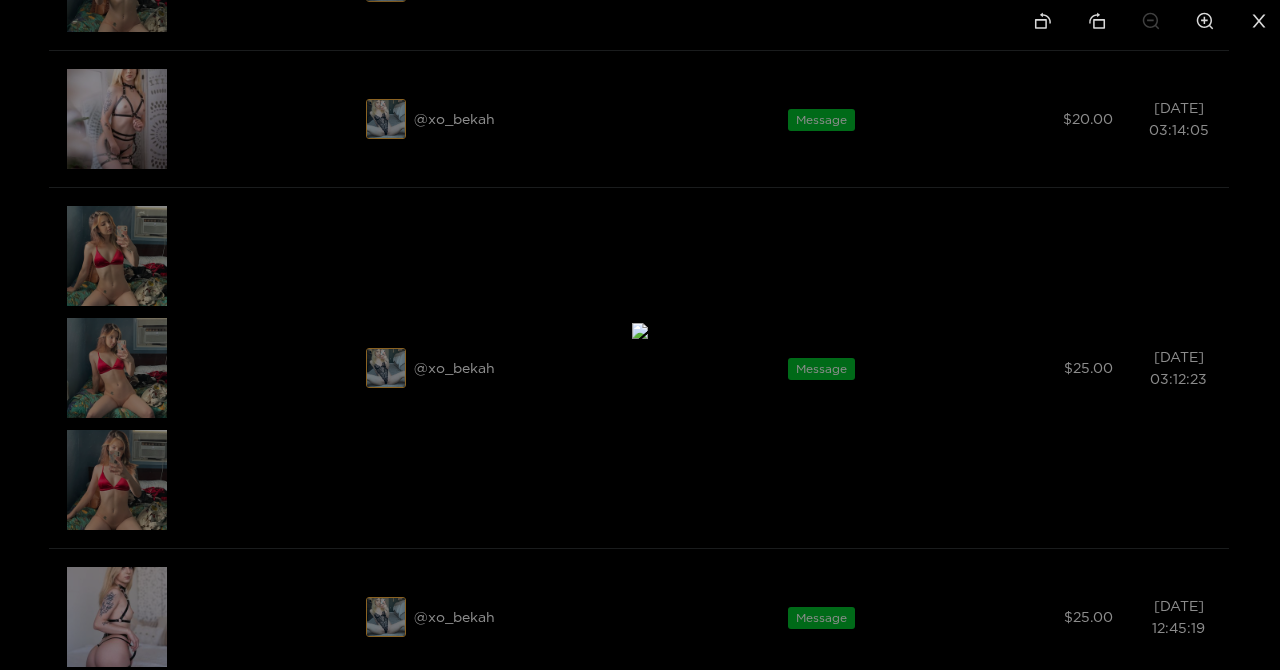 click at bounding box center [640, 335] 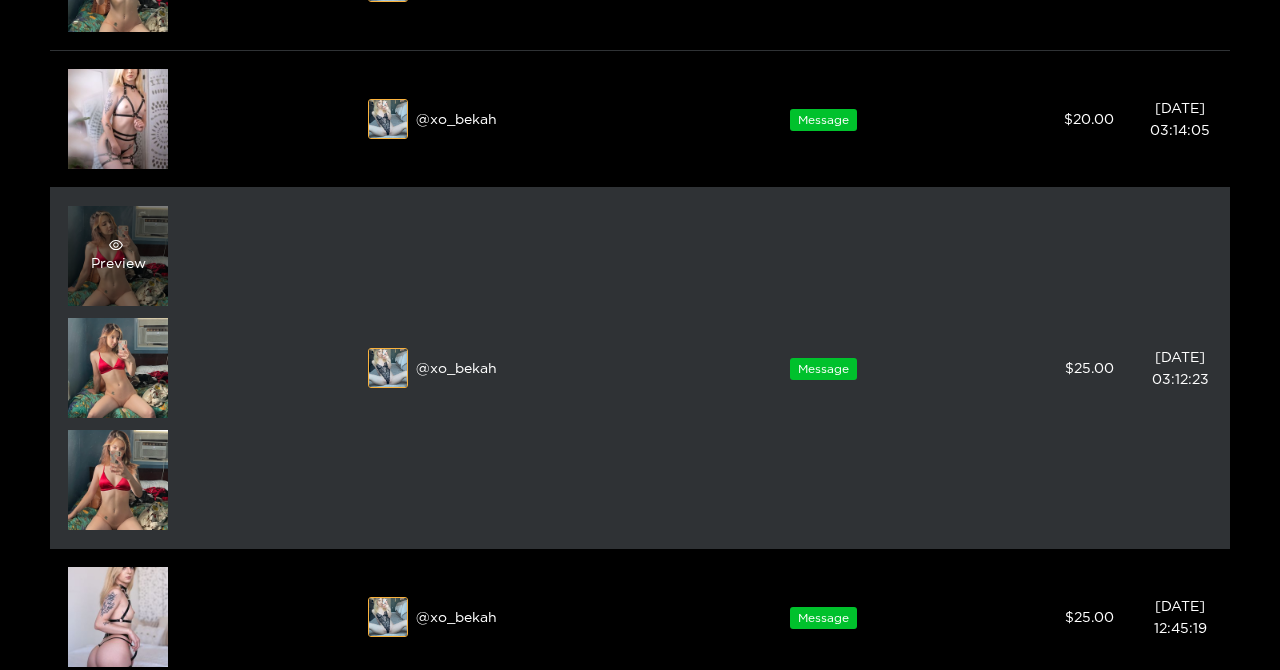 click at bounding box center [116, 245] 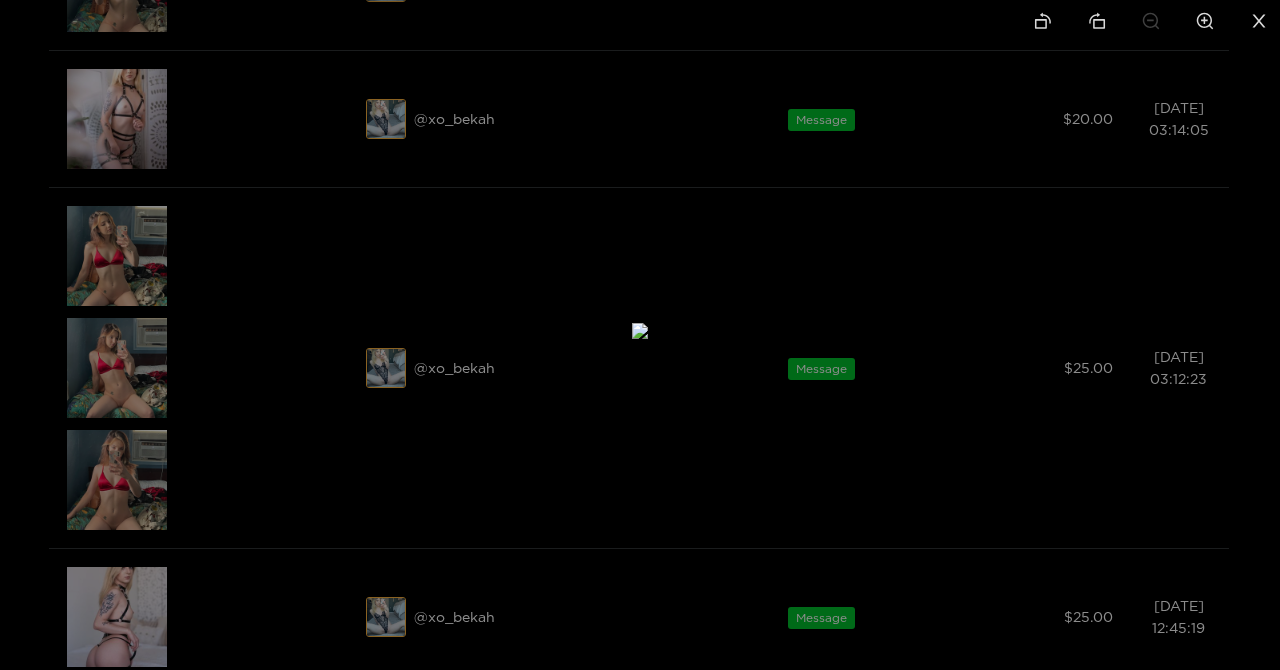 click at bounding box center (640, 335) 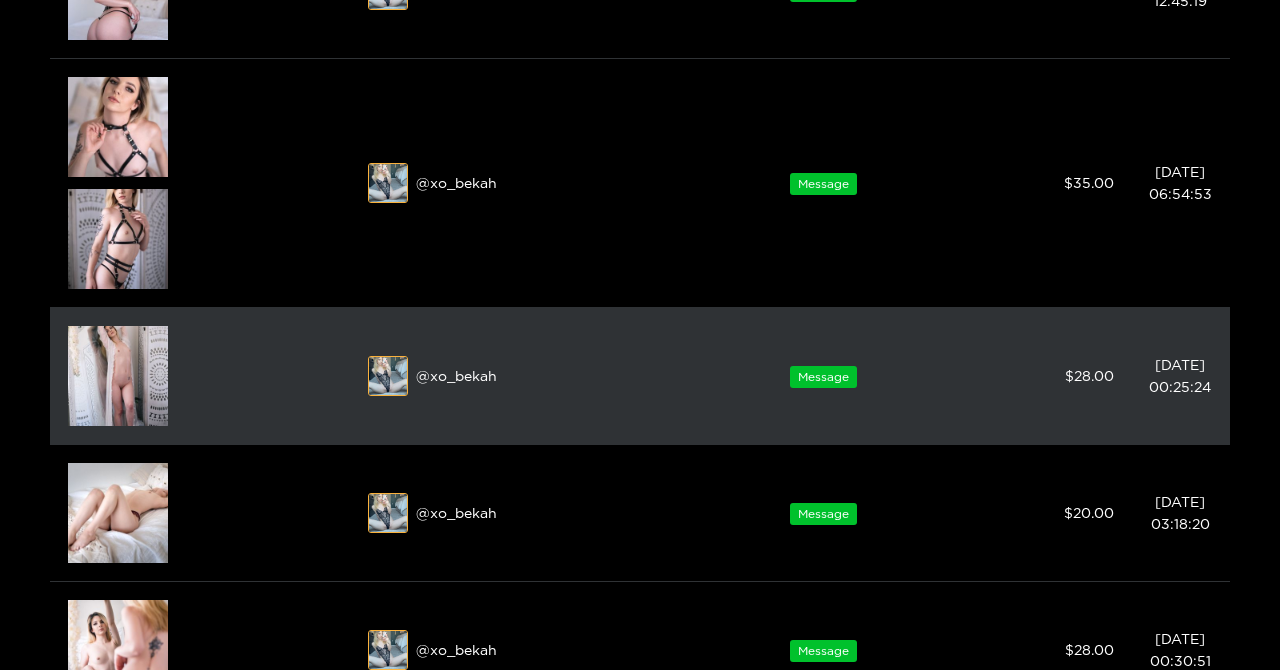 scroll, scrollTop: 1350, scrollLeft: 0, axis: vertical 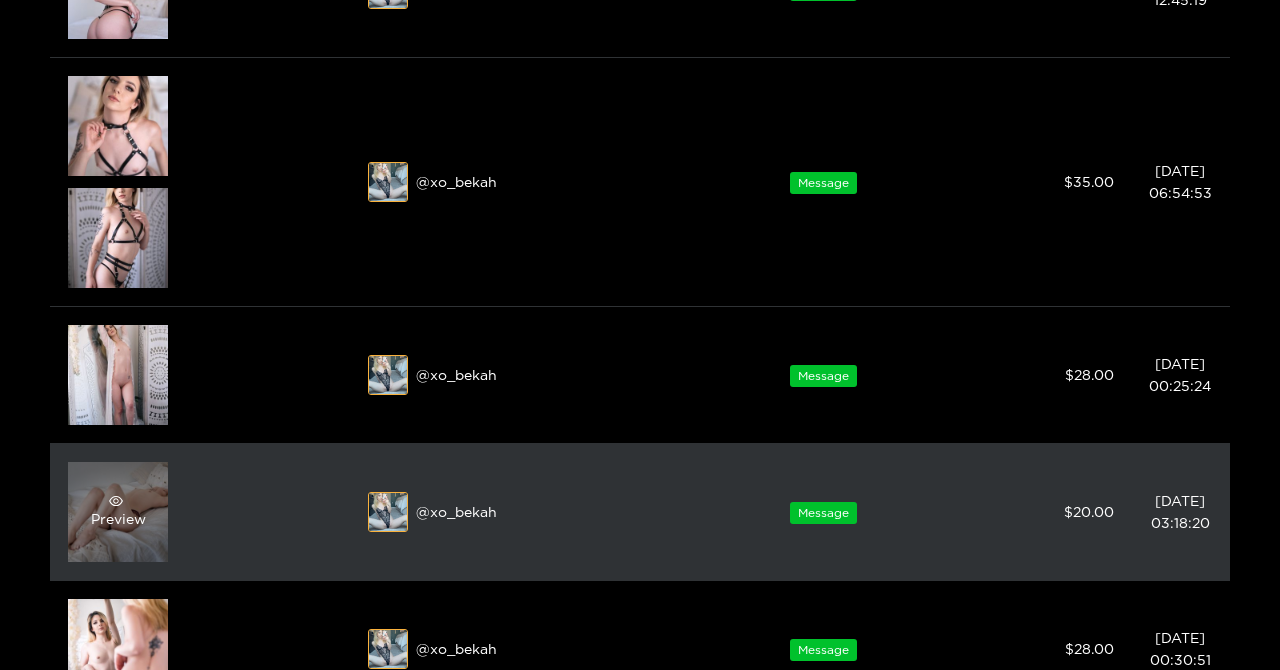 click on "Preview" at bounding box center [118, 512] 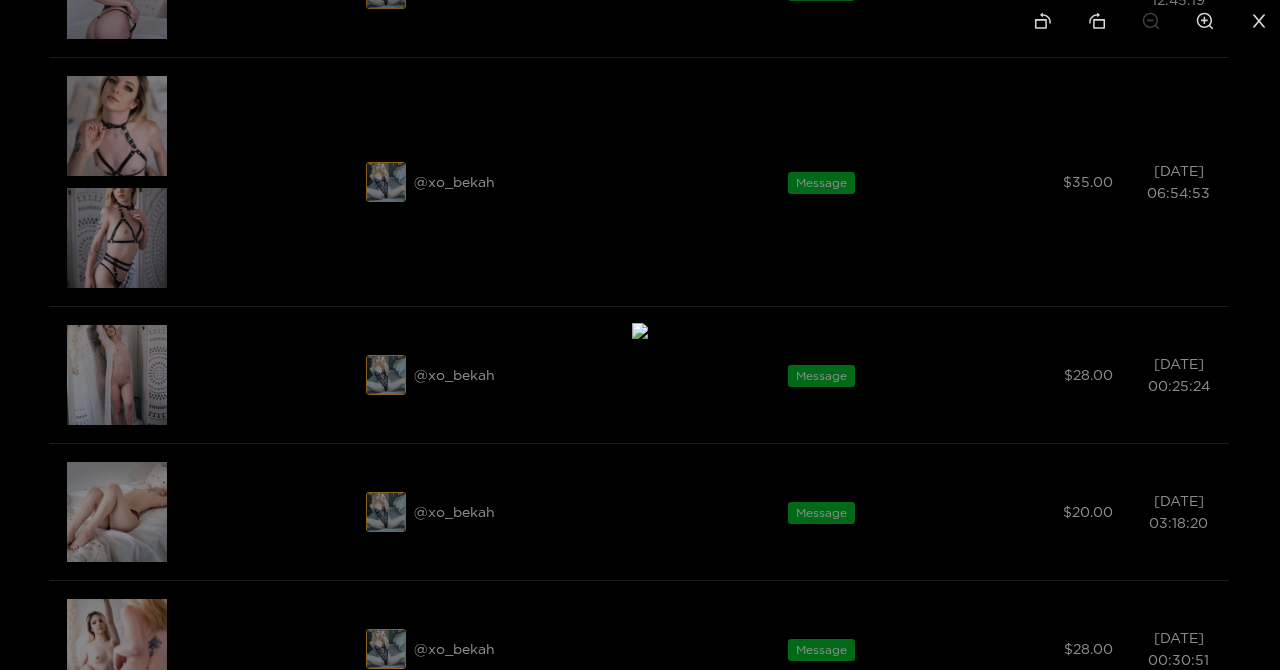 click at bounding box center [640, 335] 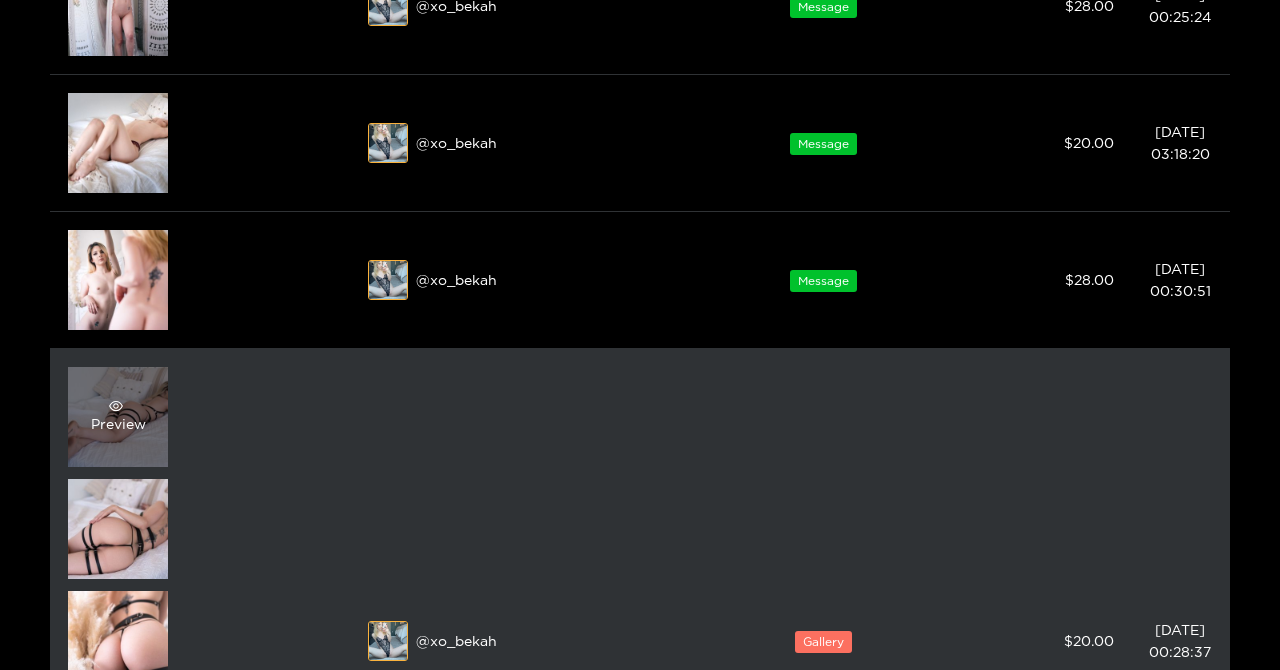 scroll, scrollTop: 1734, scrollLeft: 0, axis: vertical 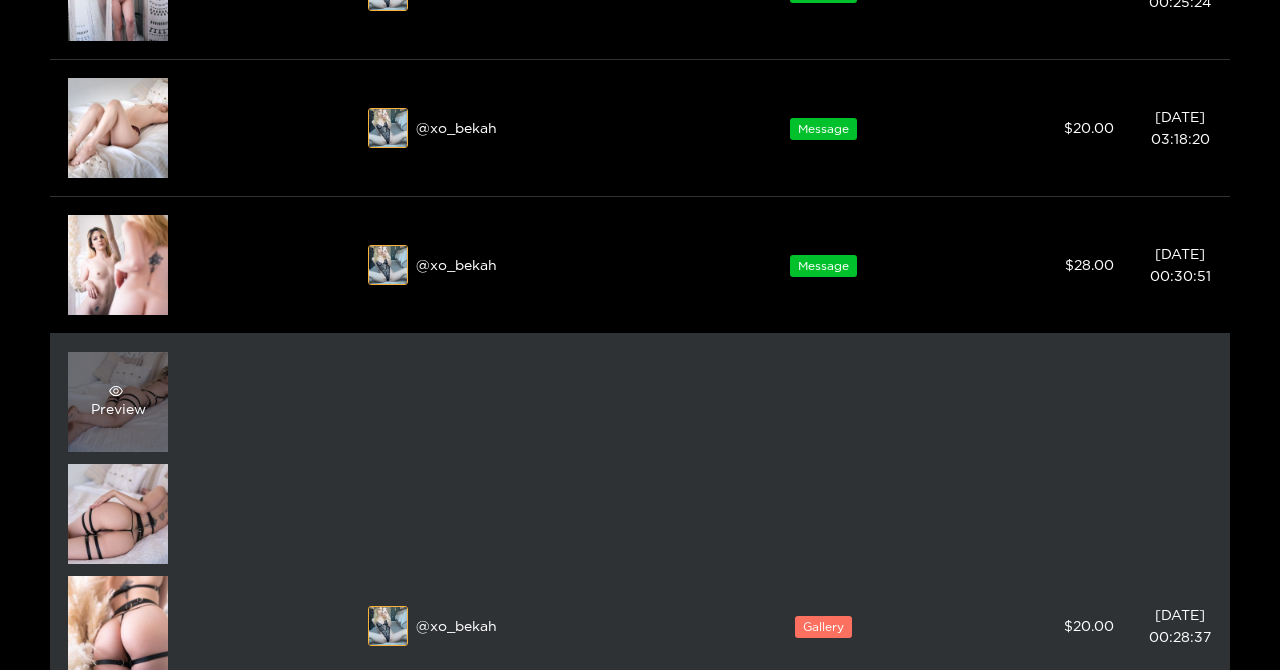 click on "Preview" at bounding box center [118, 402] 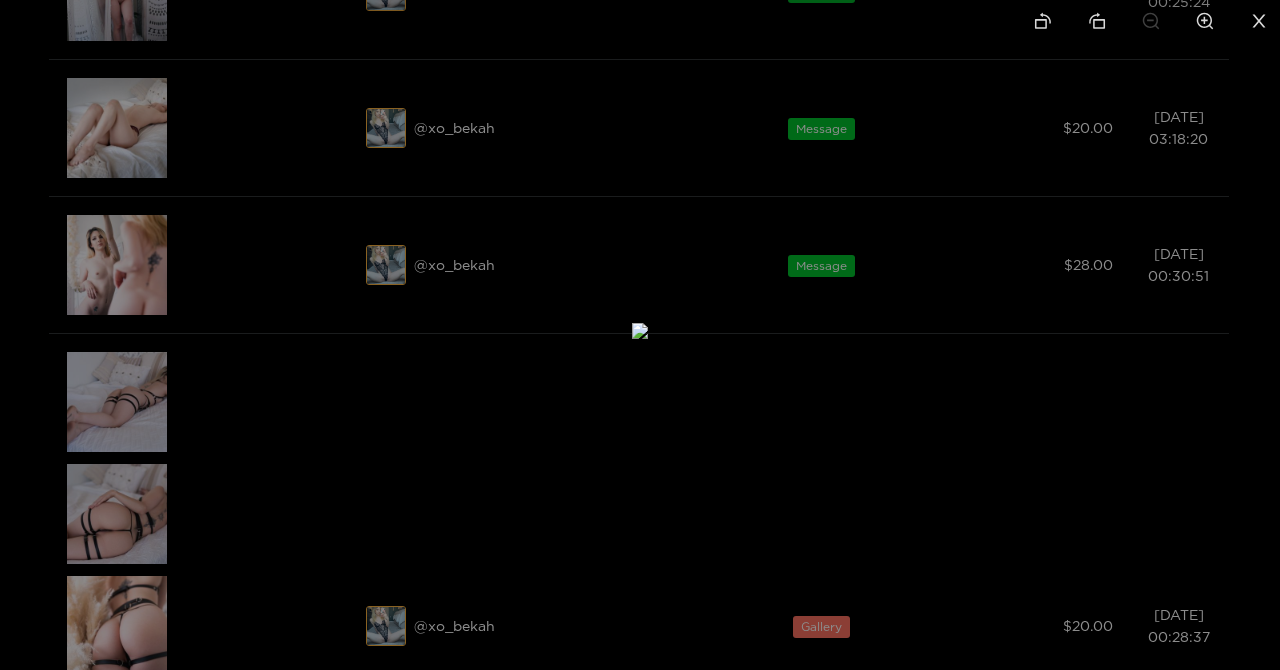 click at bounding box center [640, 335] 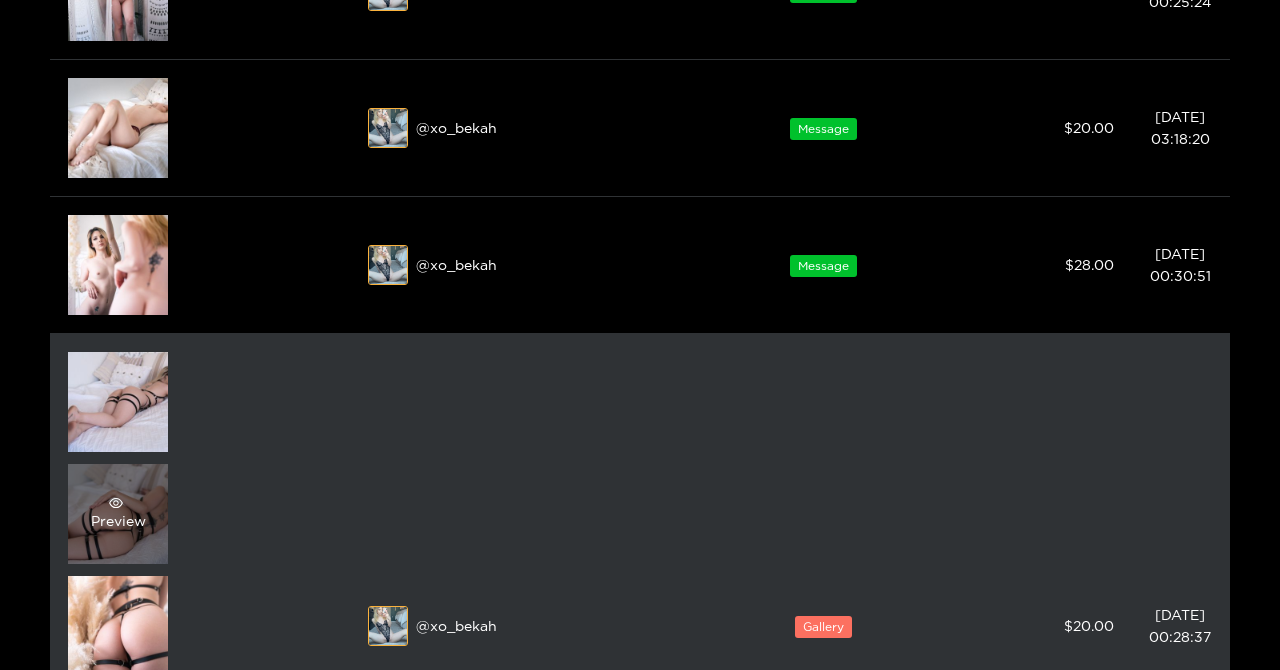 click on "Preview" at bounding box center (118, 514) 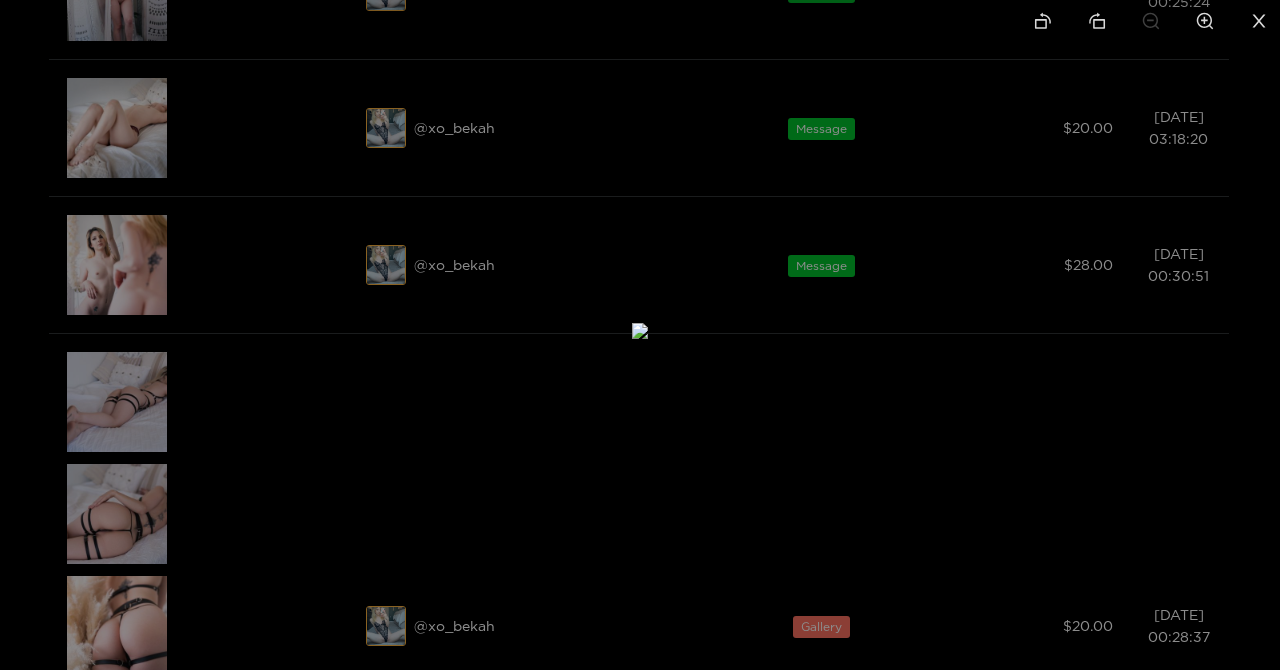 click at bounding box center [640, 335] 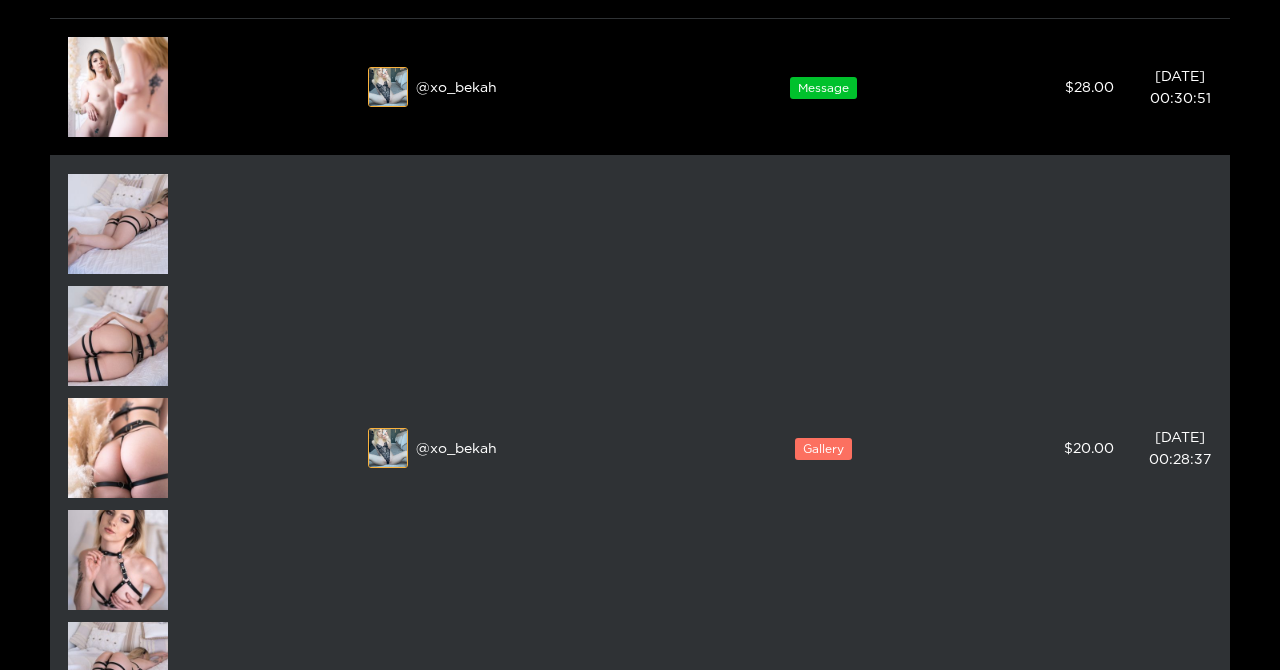 scroll, scrollTop: 1914, scrollLeft: 0, axis: vertical 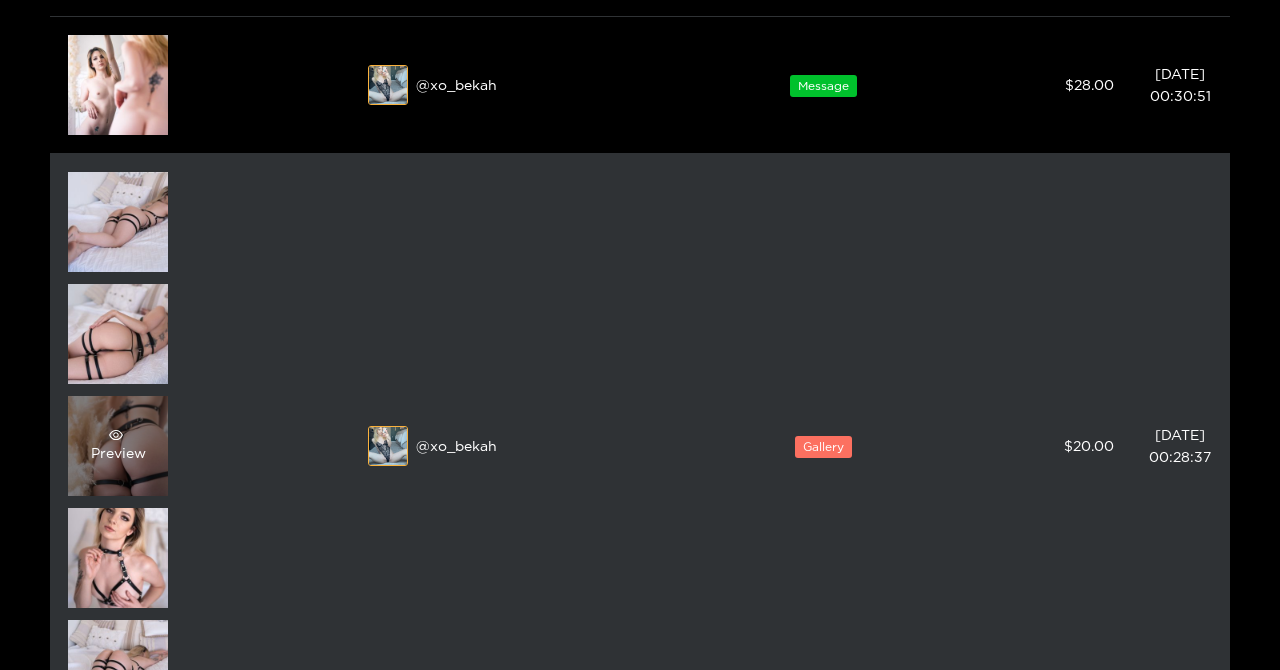 click on "Preview" at bounding box center [118, 446] 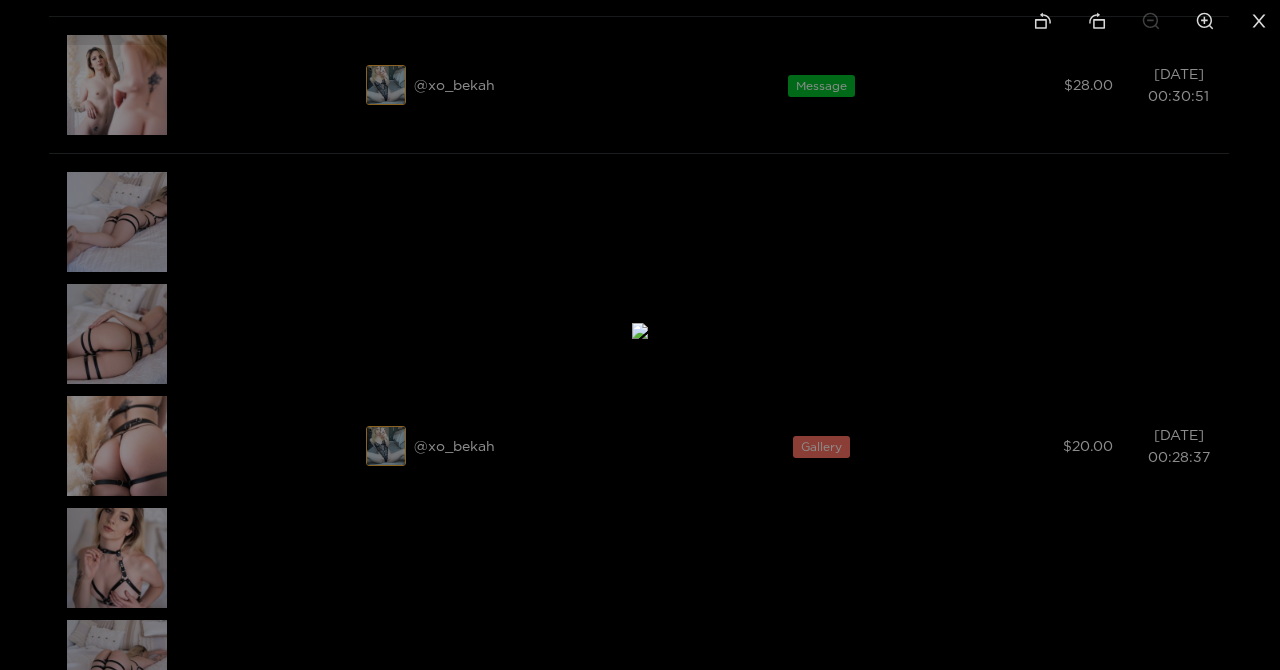 click at bounding box center (640, 331) 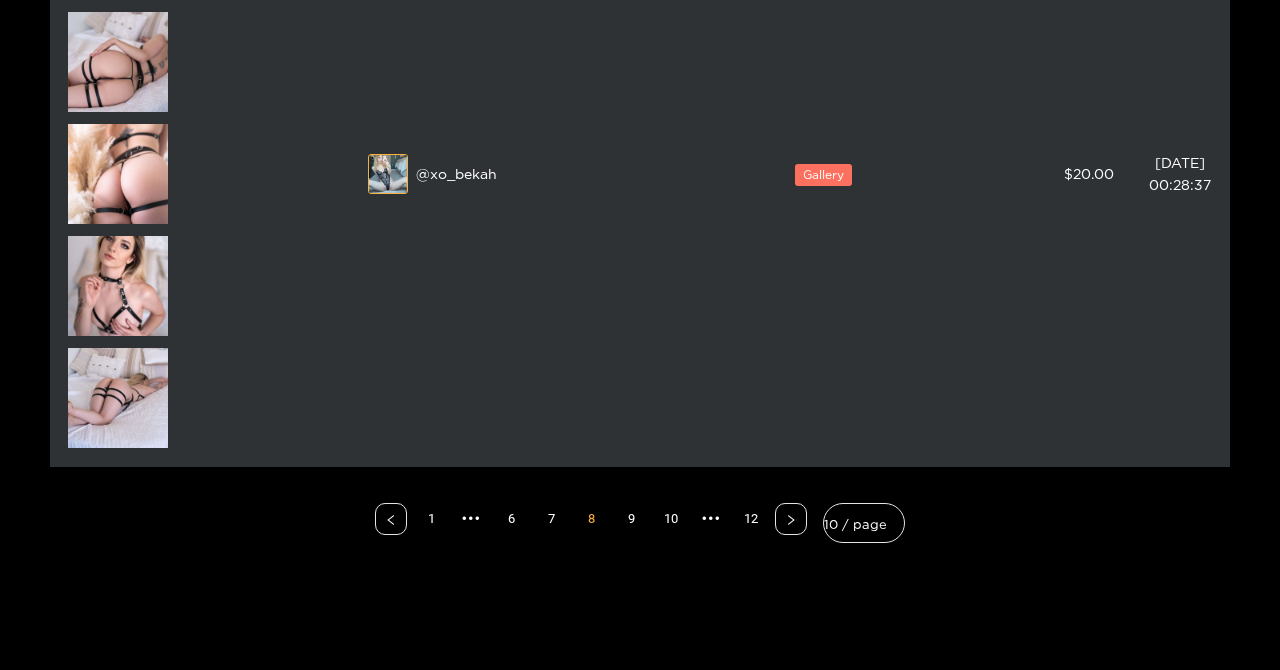 scroll, scrollTop: 2193, scrollLeft: 0, axis: vertical 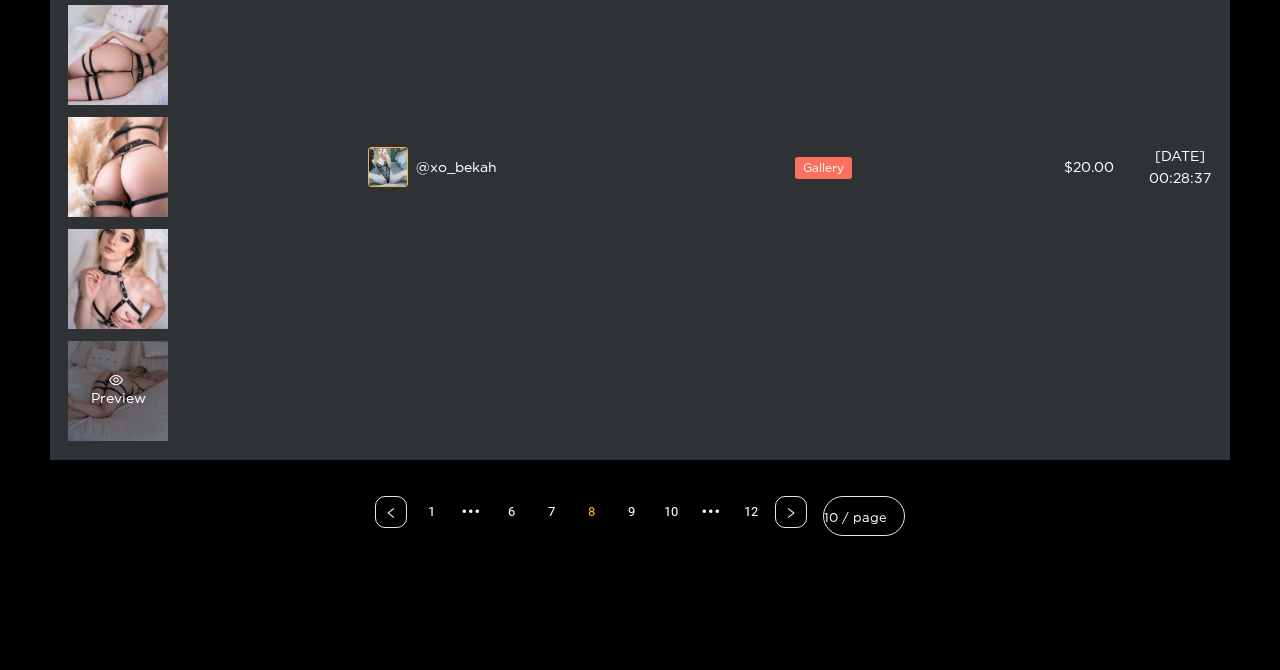 click on "Preview" at bounding box center [118, 391] 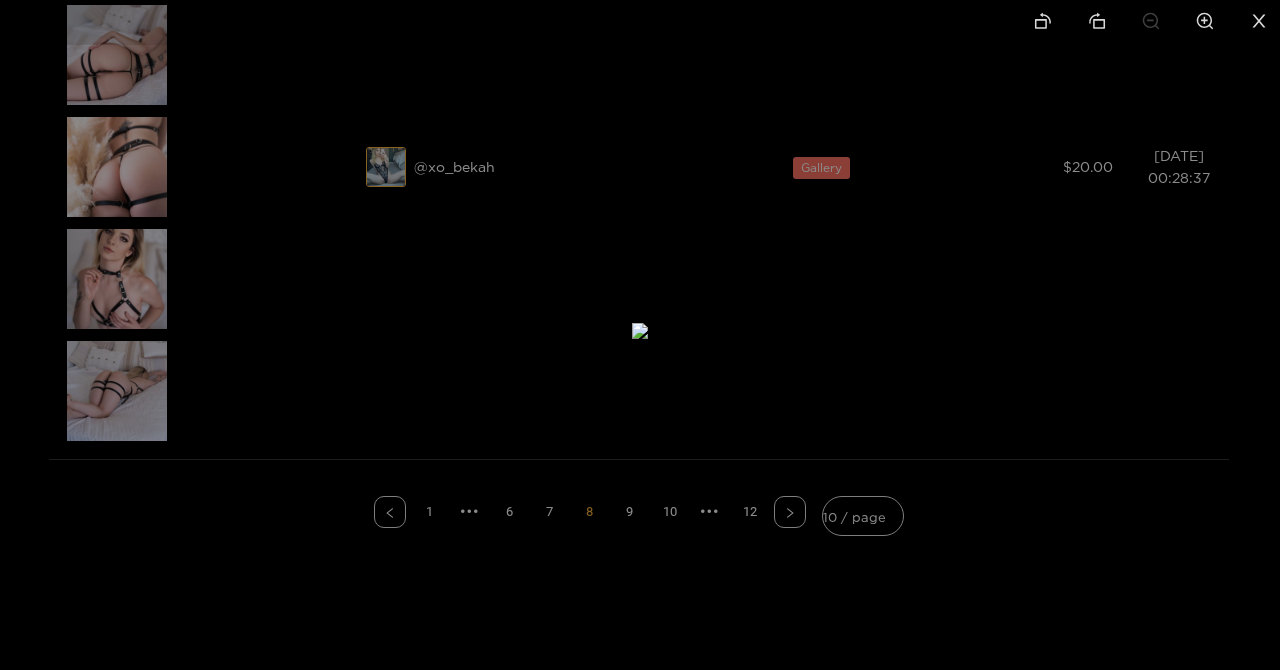 click at bounding box center (640, 335) 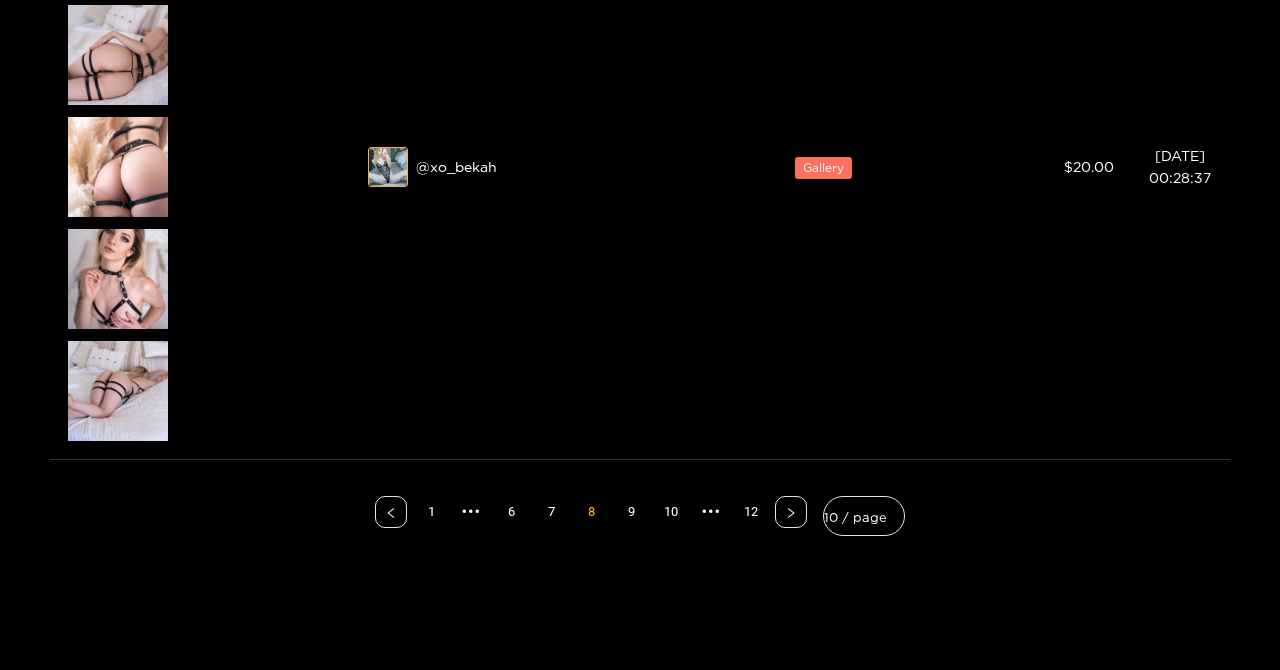 click on "9" at bounding box center (631, 512) 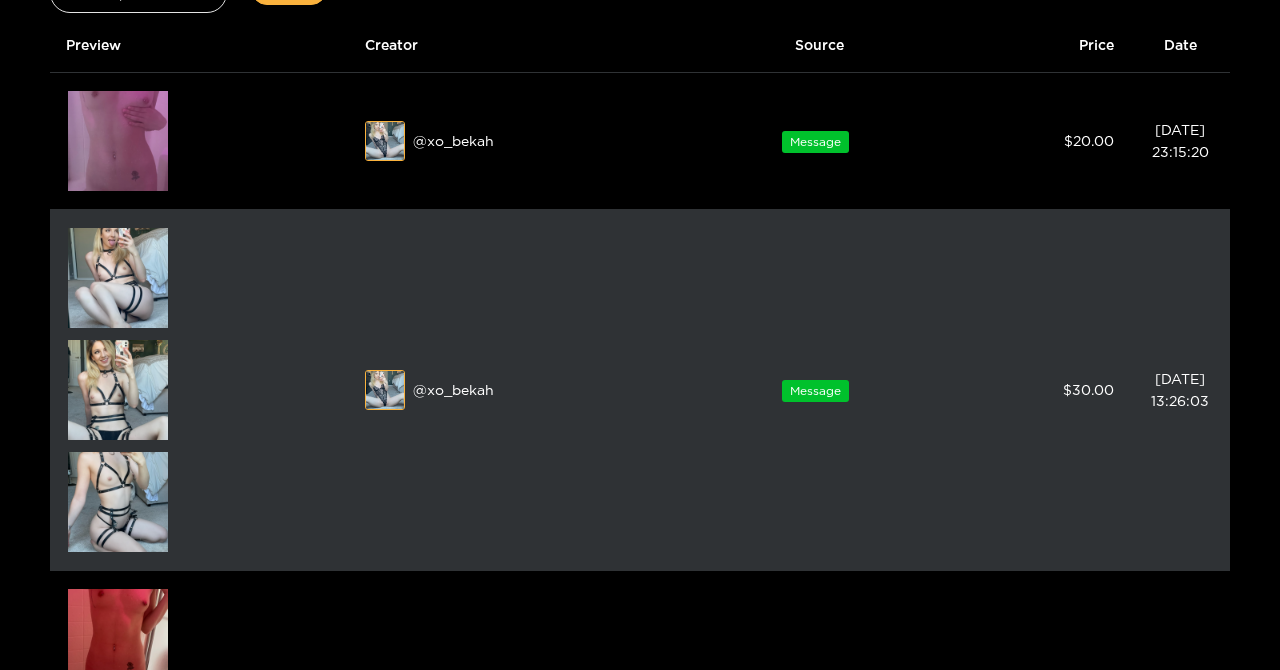 scroll, scrollTop: 171, scrollLeft: 0, axis: vertical 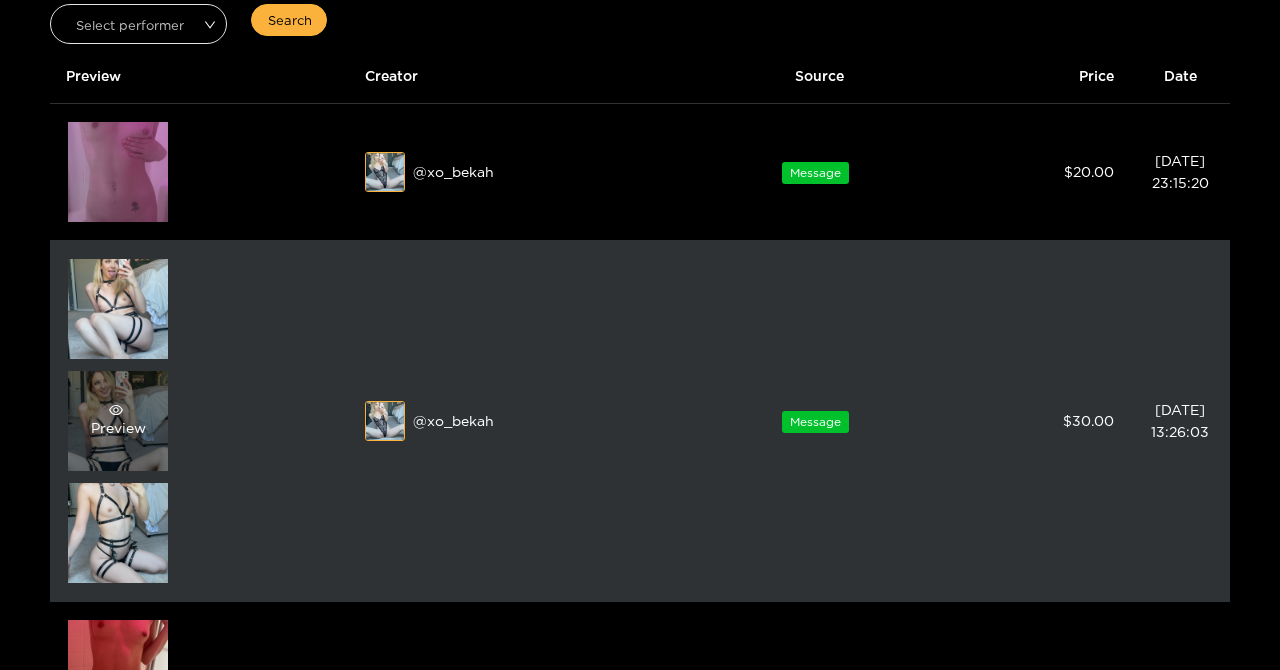 click on "Preview" at bounding box center (118, 421) 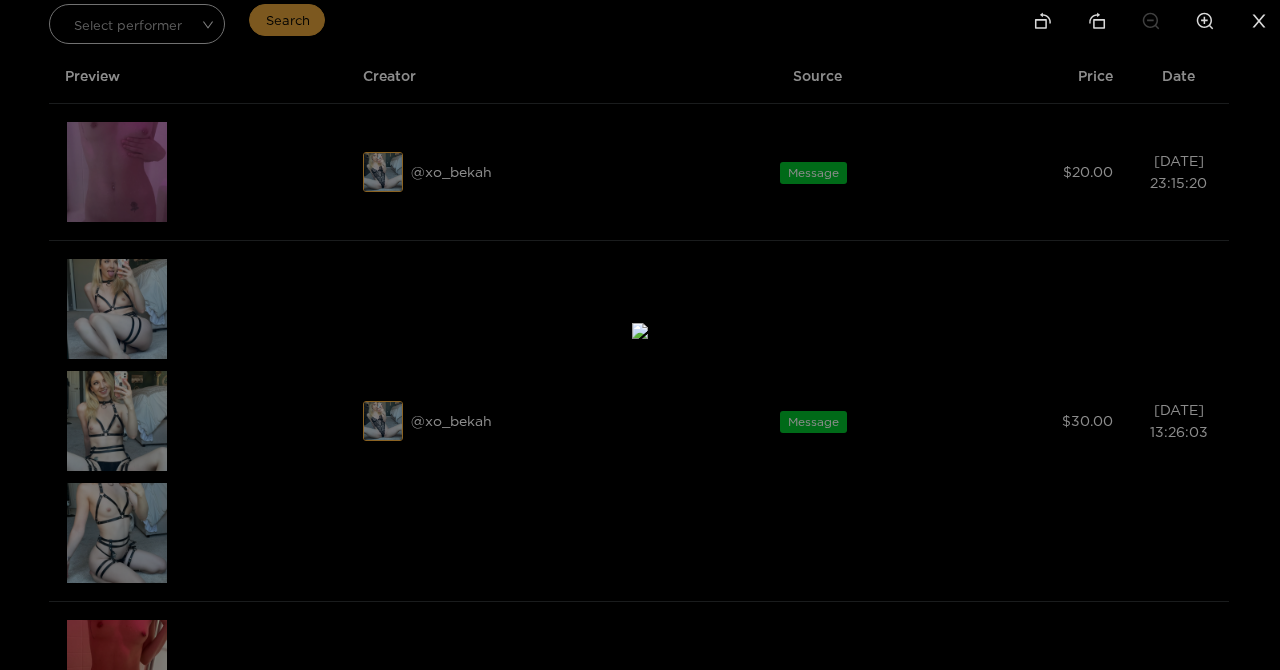 click at bounding box center [640, 331] 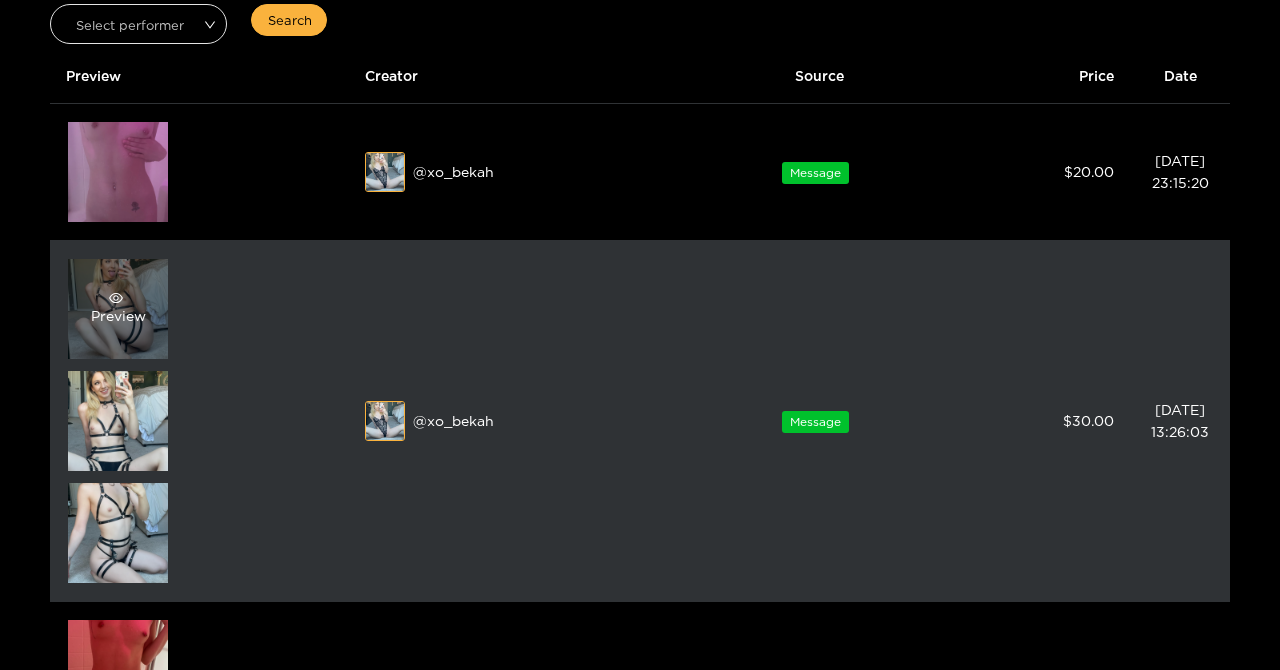 click at bounding box center [116, 298] 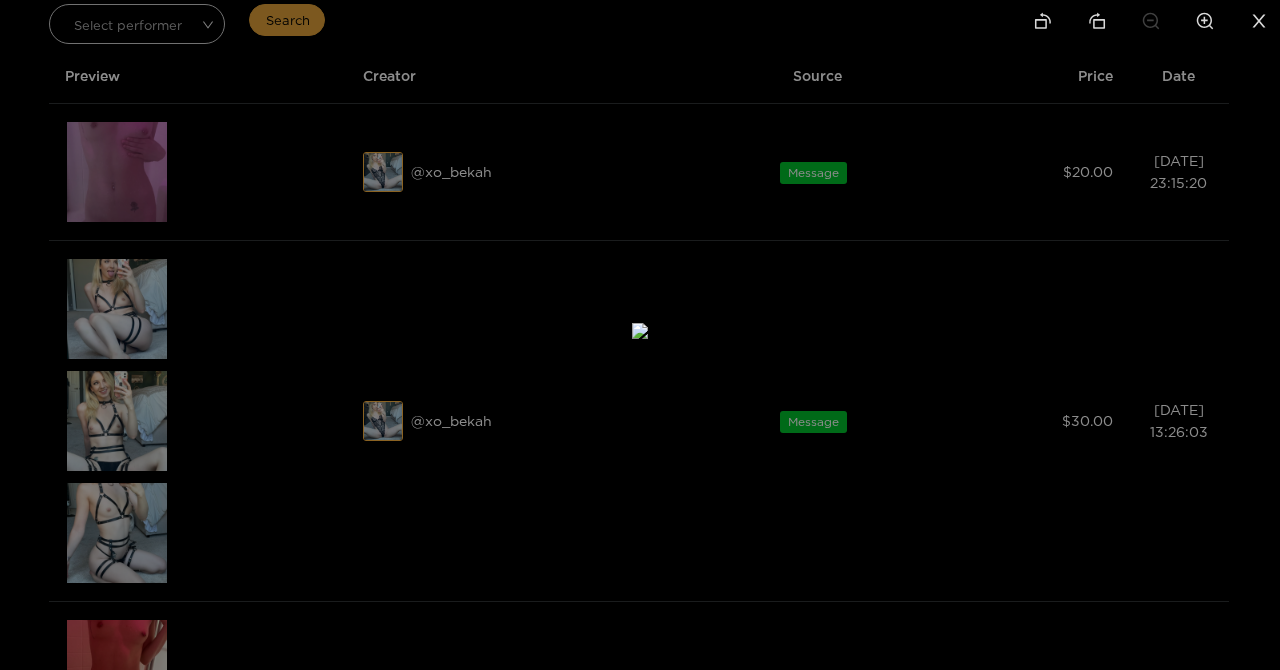 click at bounding box center [640, 335] 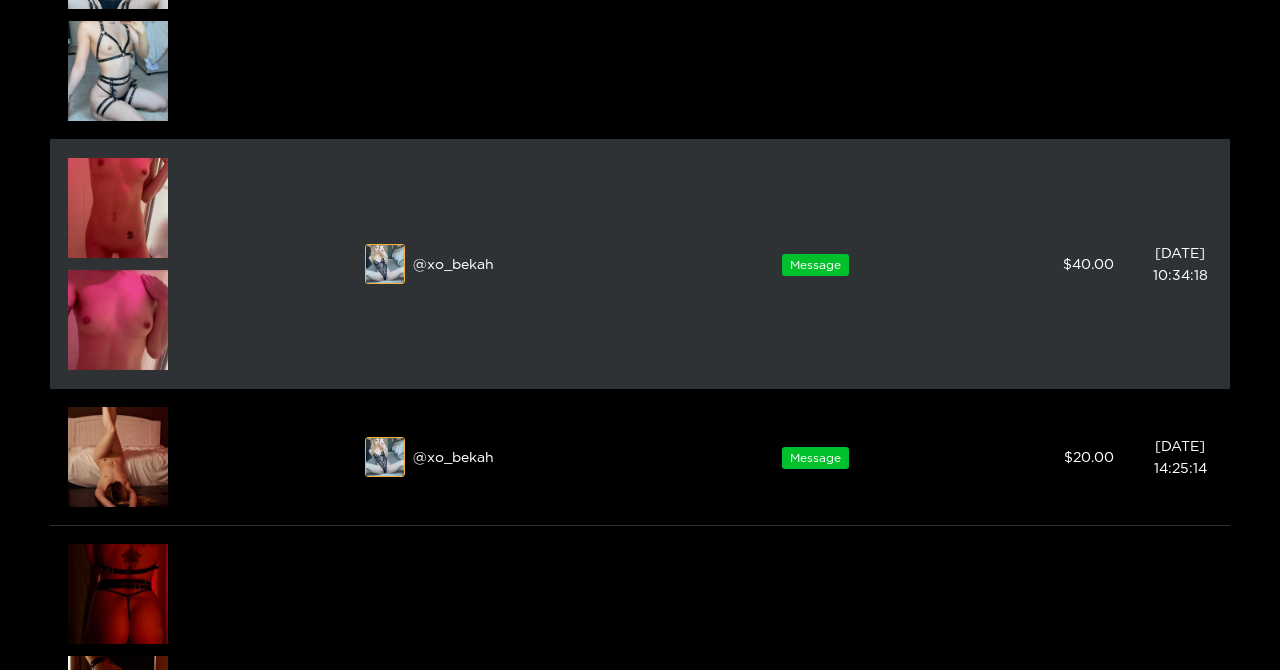 scroll, scrollTop: 676, scrollLeft: 0, axis: vertical 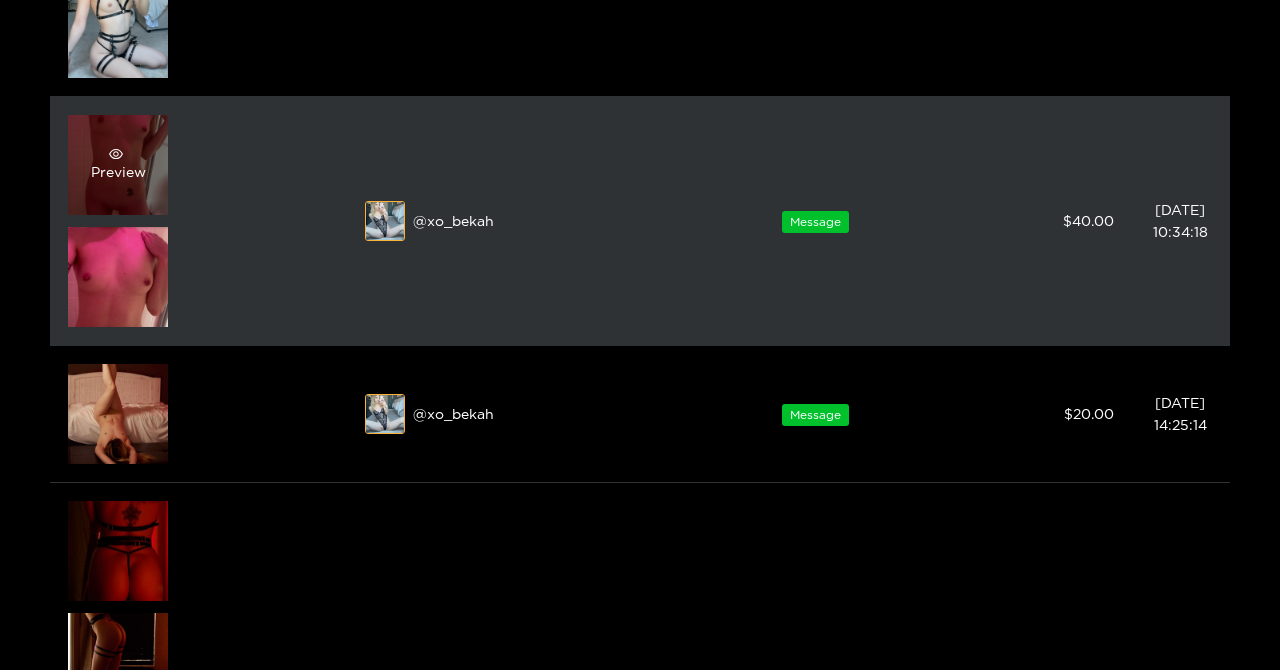 click on "Preview" at bounding box center [118, 165] 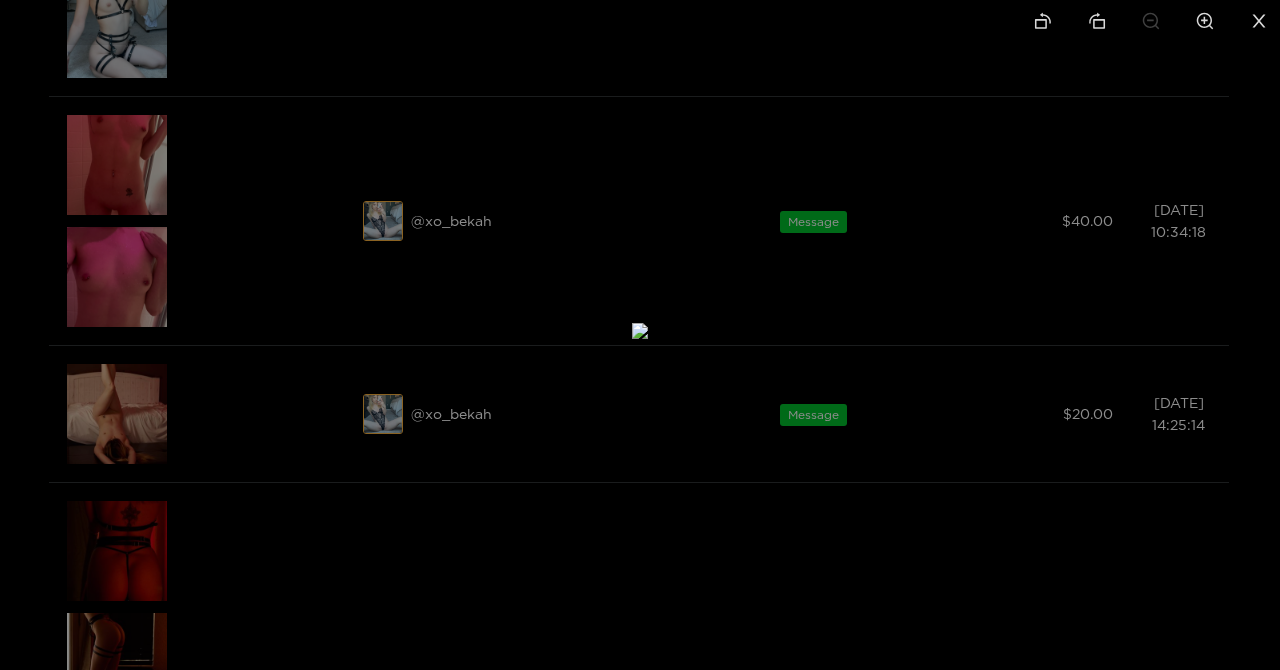 click at bounding box center (640, 335) 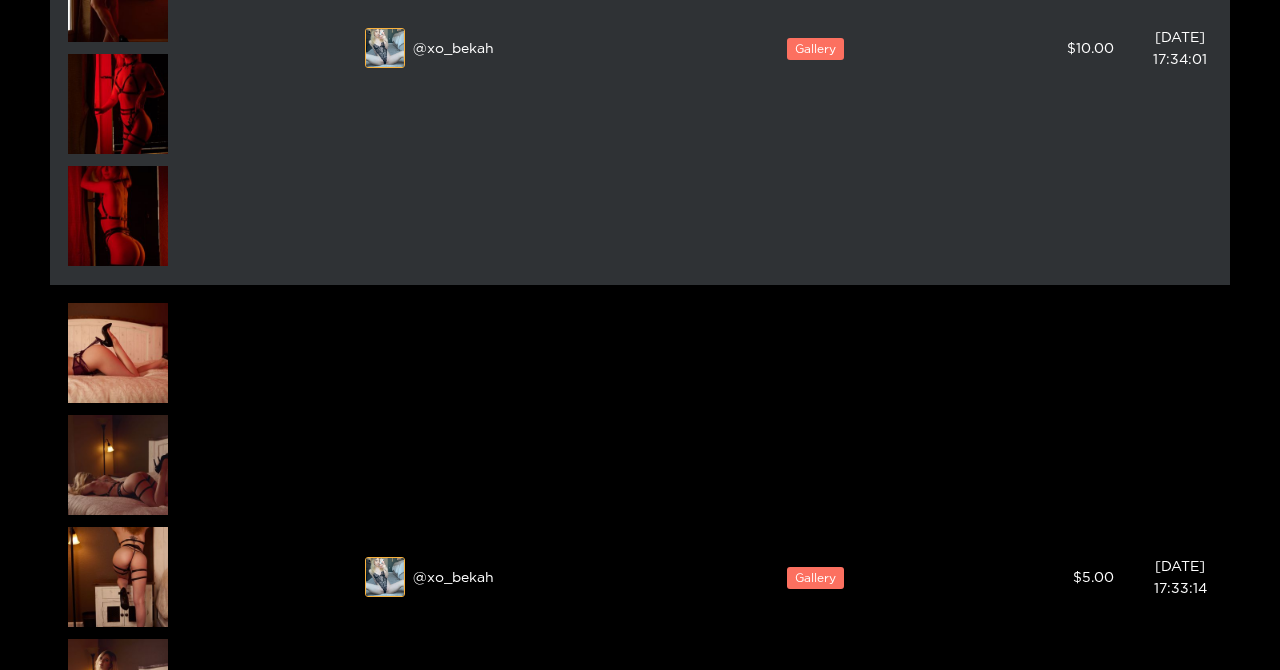 scroll, scrollTop: 1389, scrollLeft: 0, axis: vertical 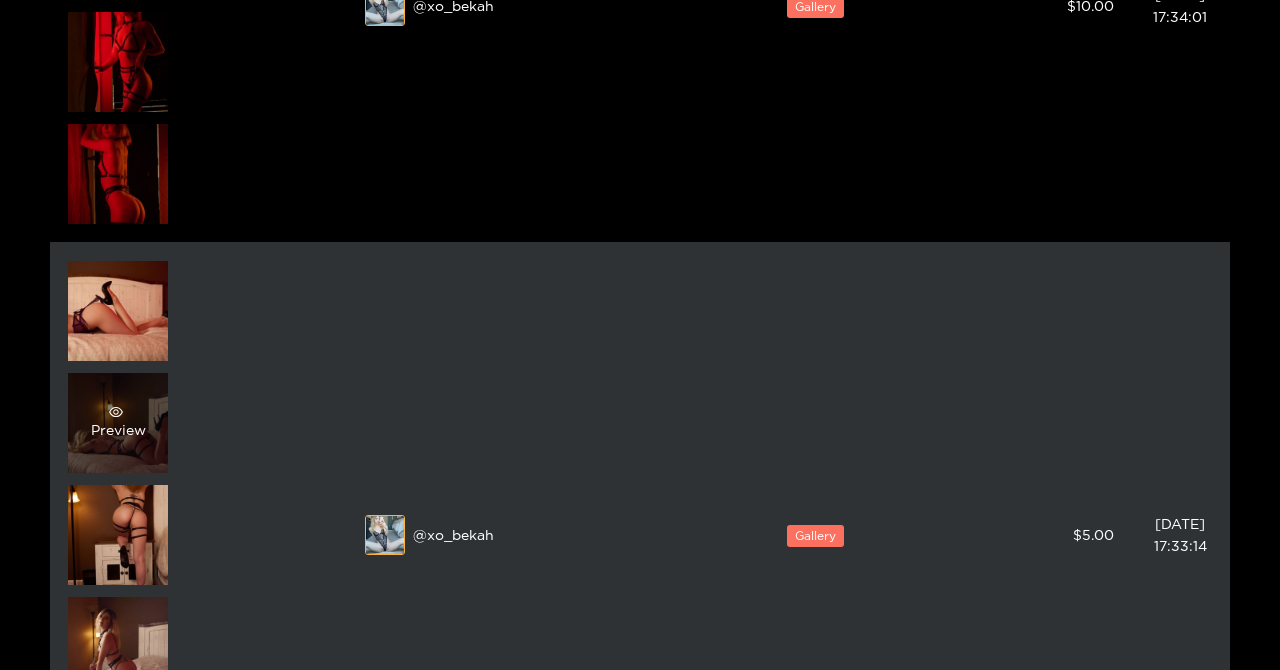 click on "Preview" at bounding box center (118, 423) 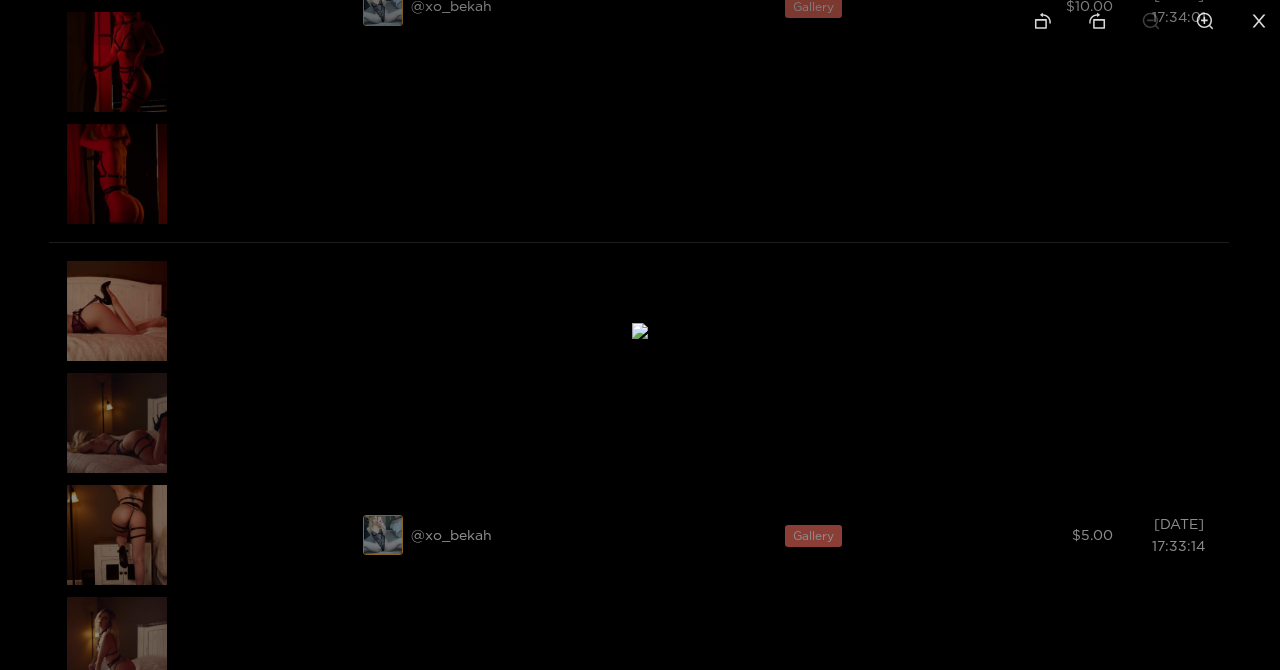 click at bounding box center (640, 335) 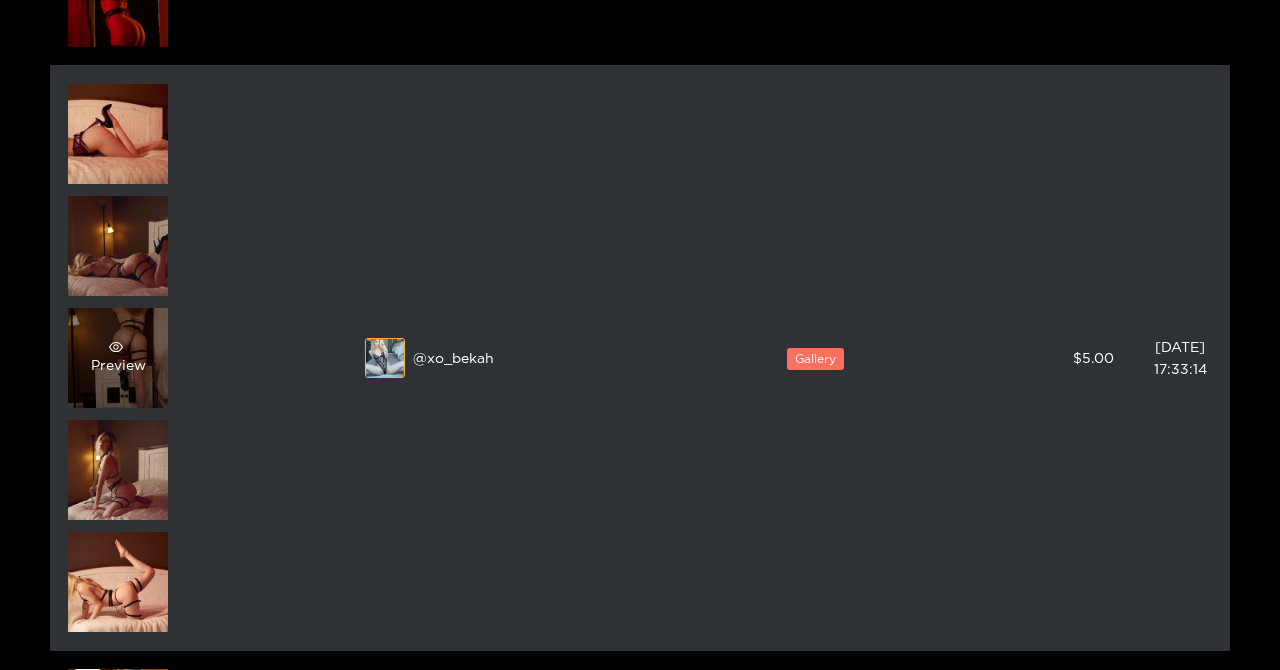 scroll, scrollTop: 1594, scrollLeft: 0, axis: vertical 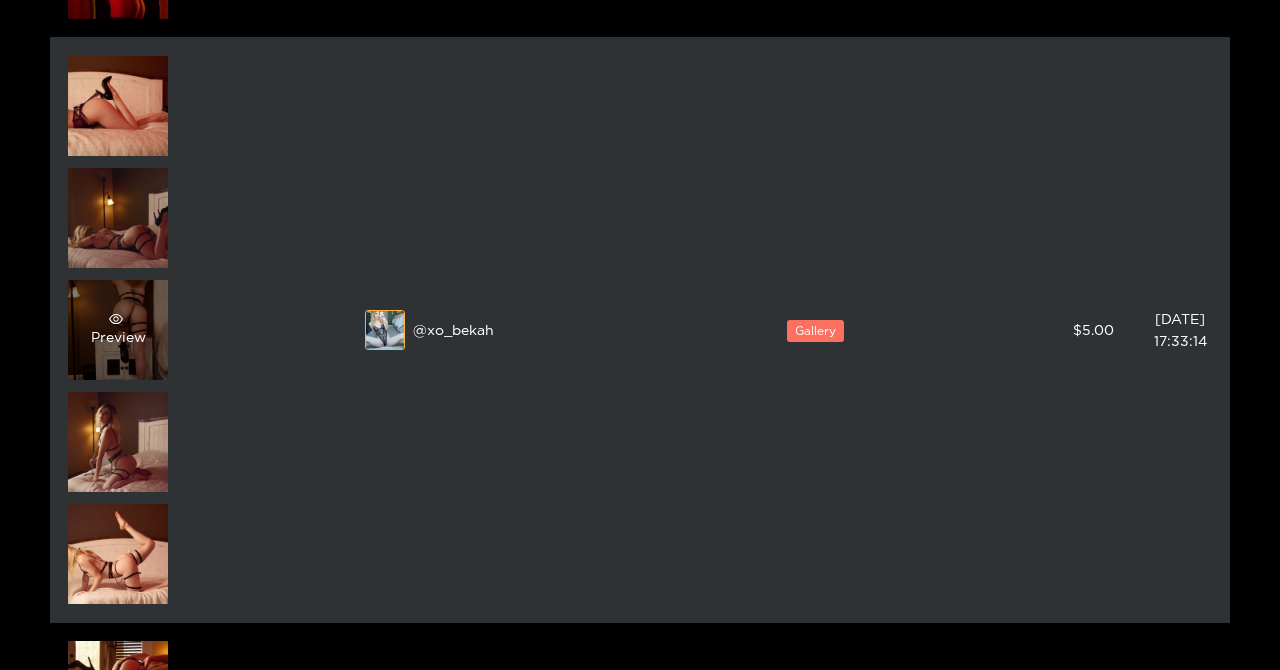 click on "Preview" at bounding box center [118, 330] 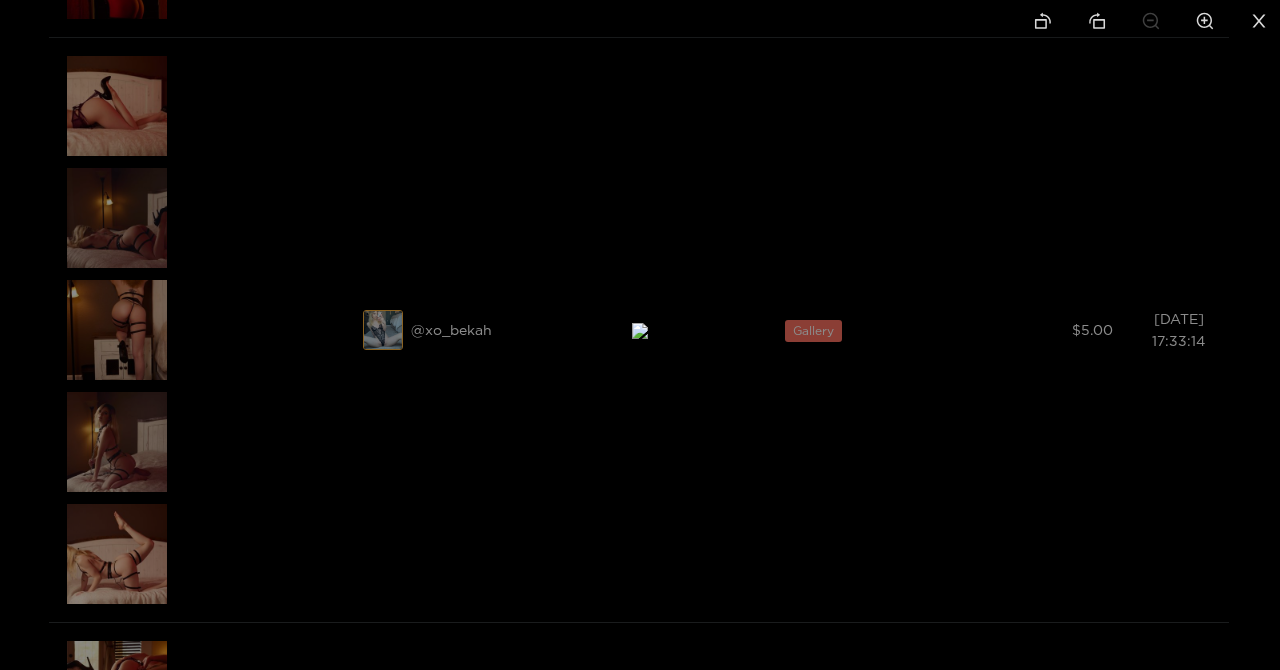 click at bounding box center (640, 335) 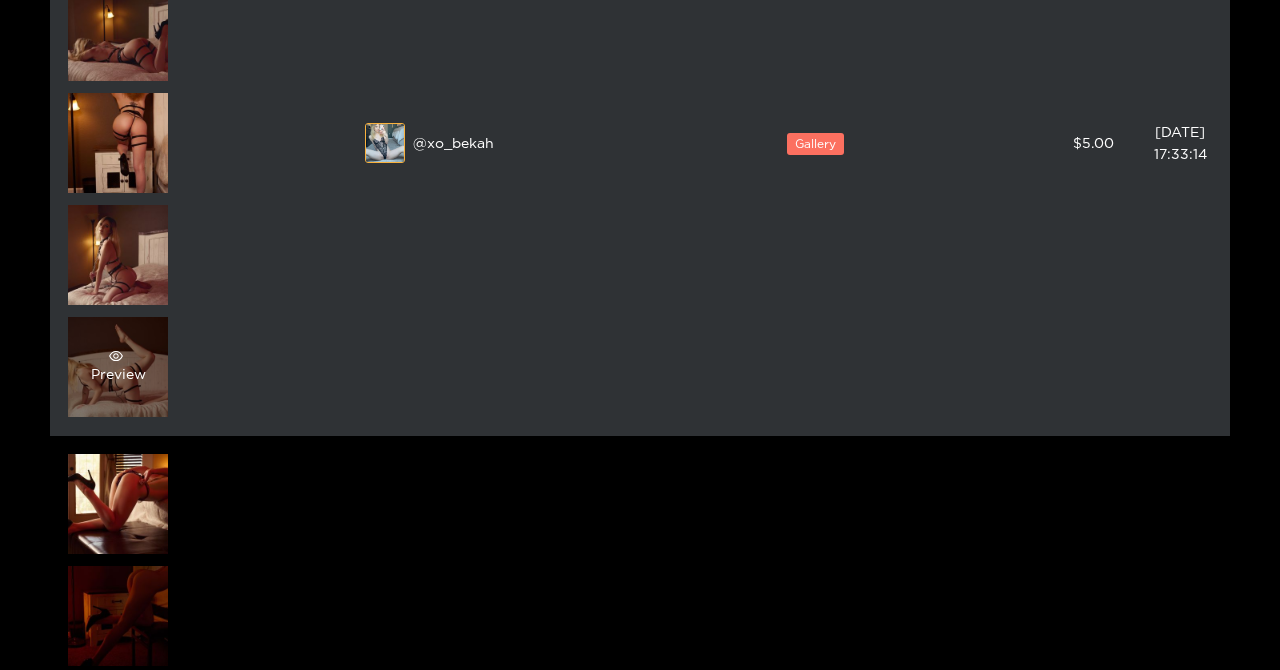 scroll, scrollTop: 1787, scrollLeft: 0, axis: vertical 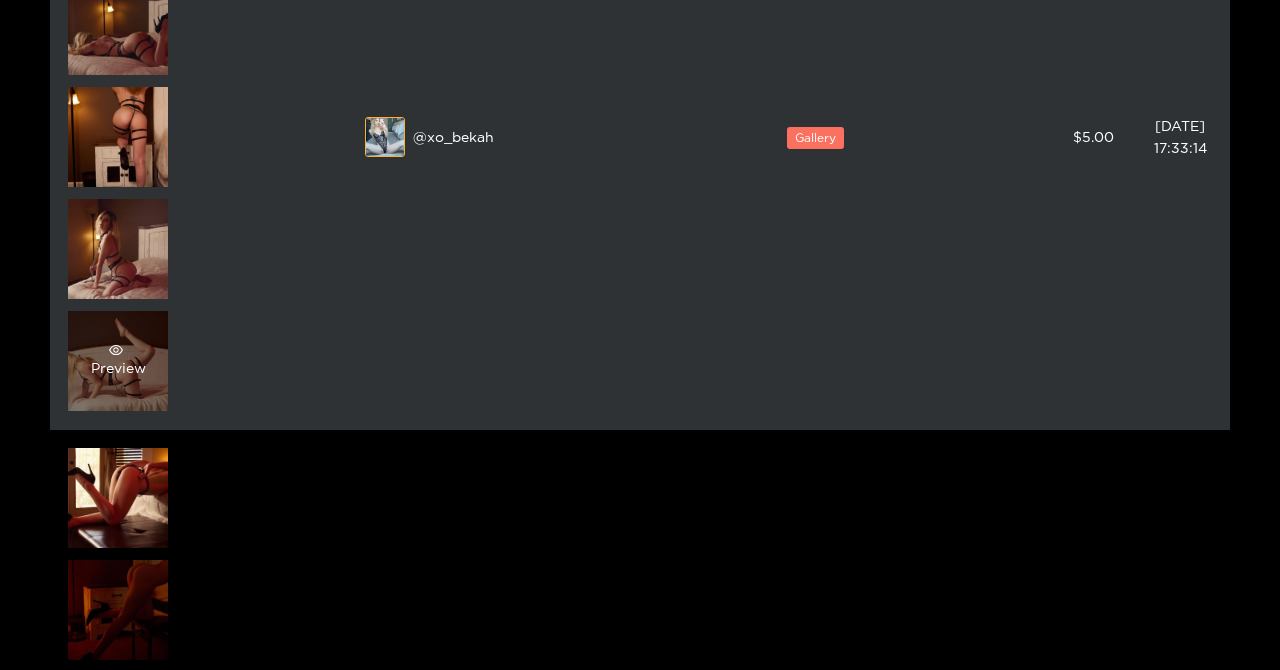 click on "Preview" at bounding box center (118, 361) 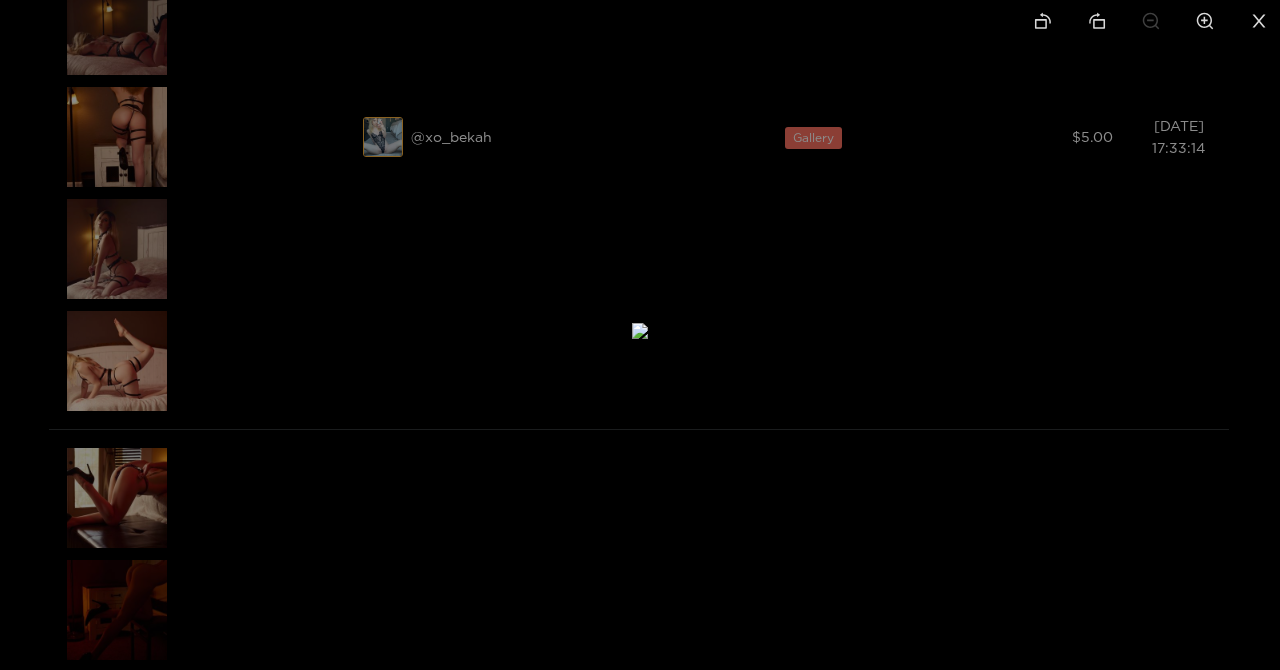 click at bounding box center (640, 331) 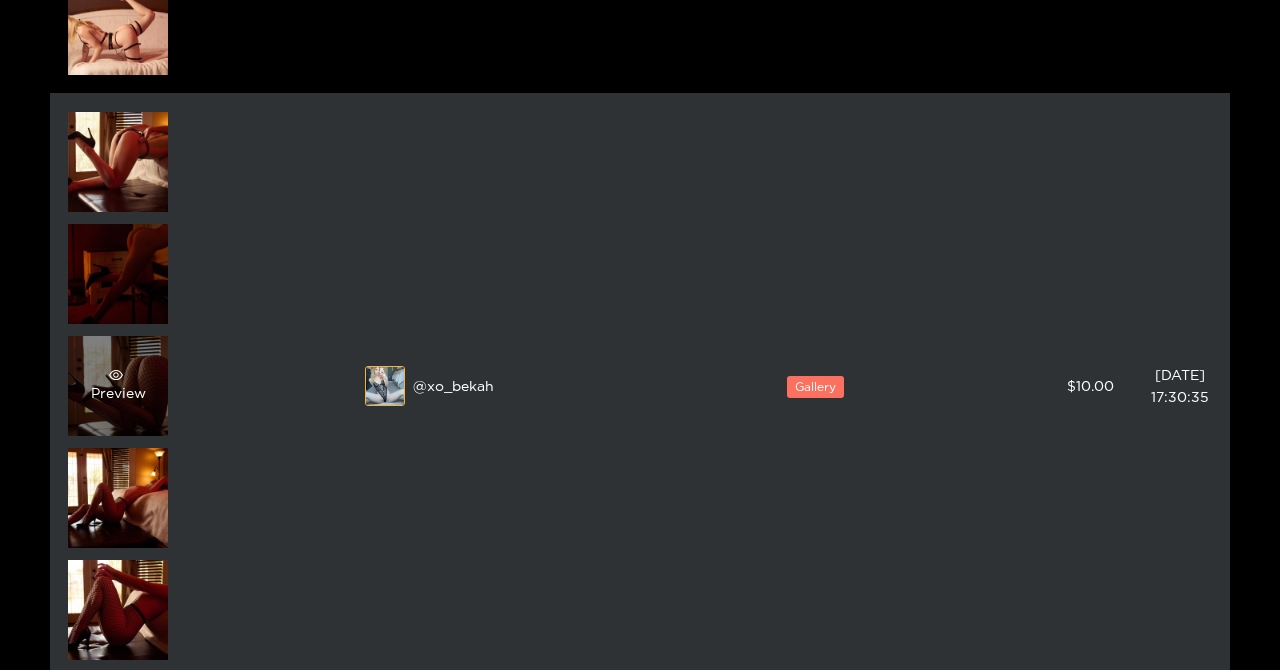 scroll, scrollTop: 2173, scrollLeft: 0, axis: vertical 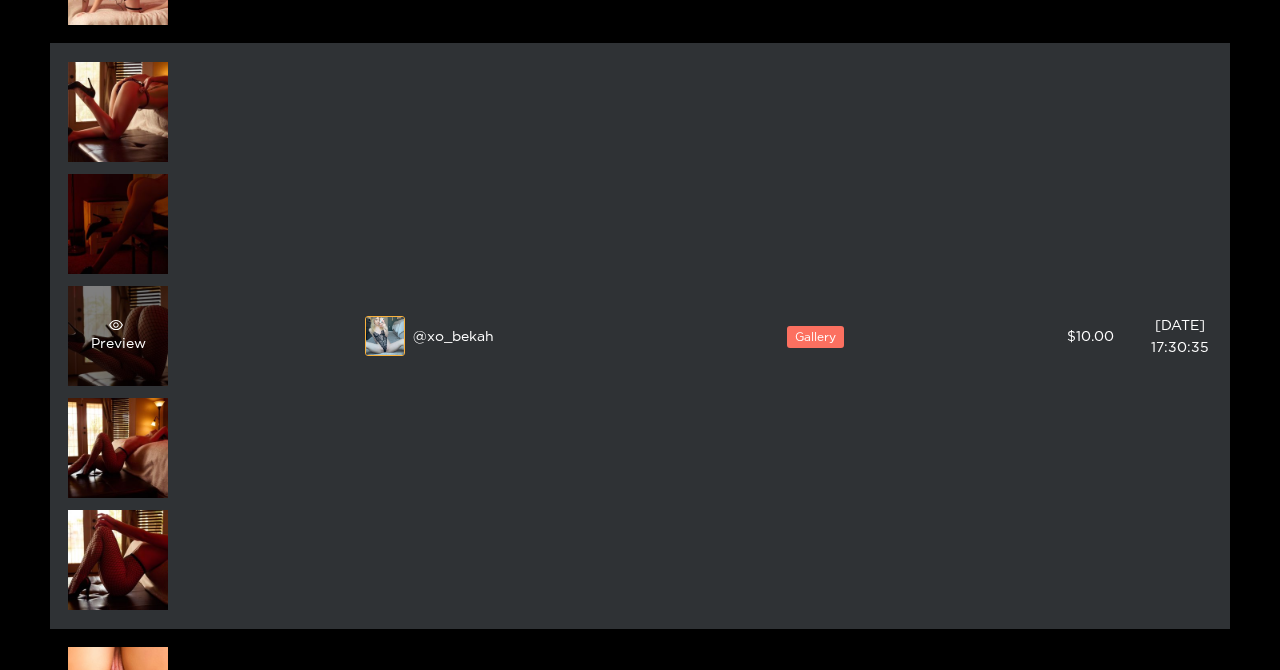 click on "Preview" at bounding box center (118, 336) 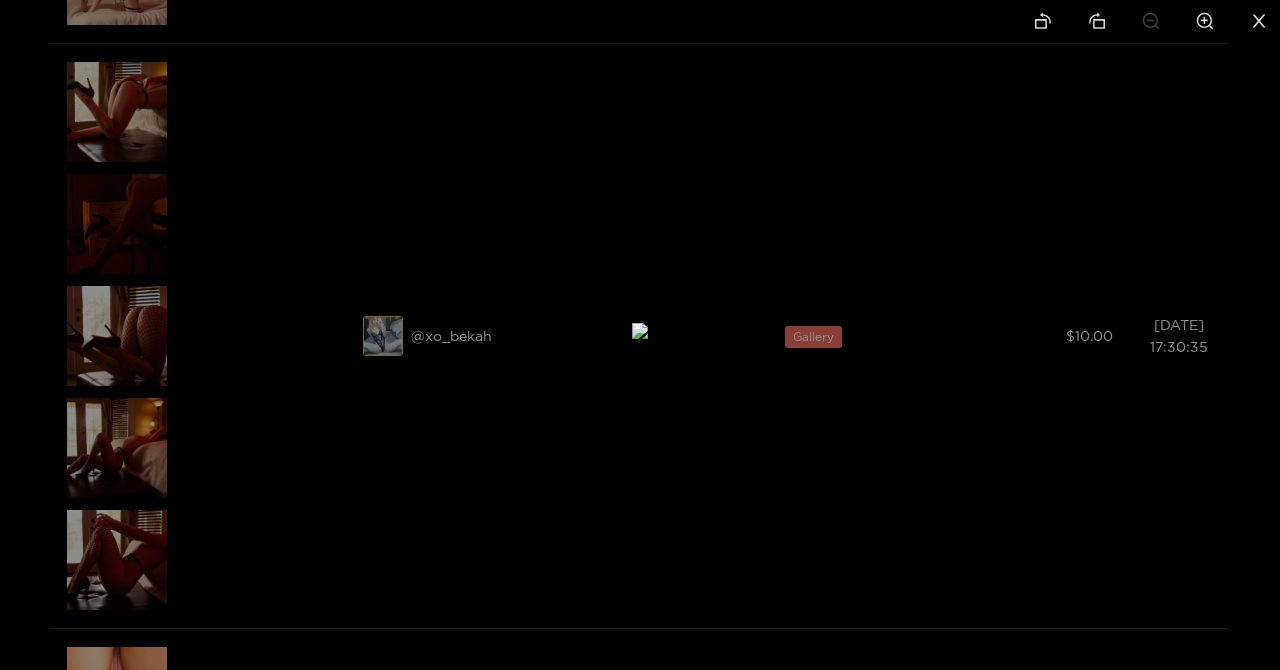 click at bounding box center [640, 335] 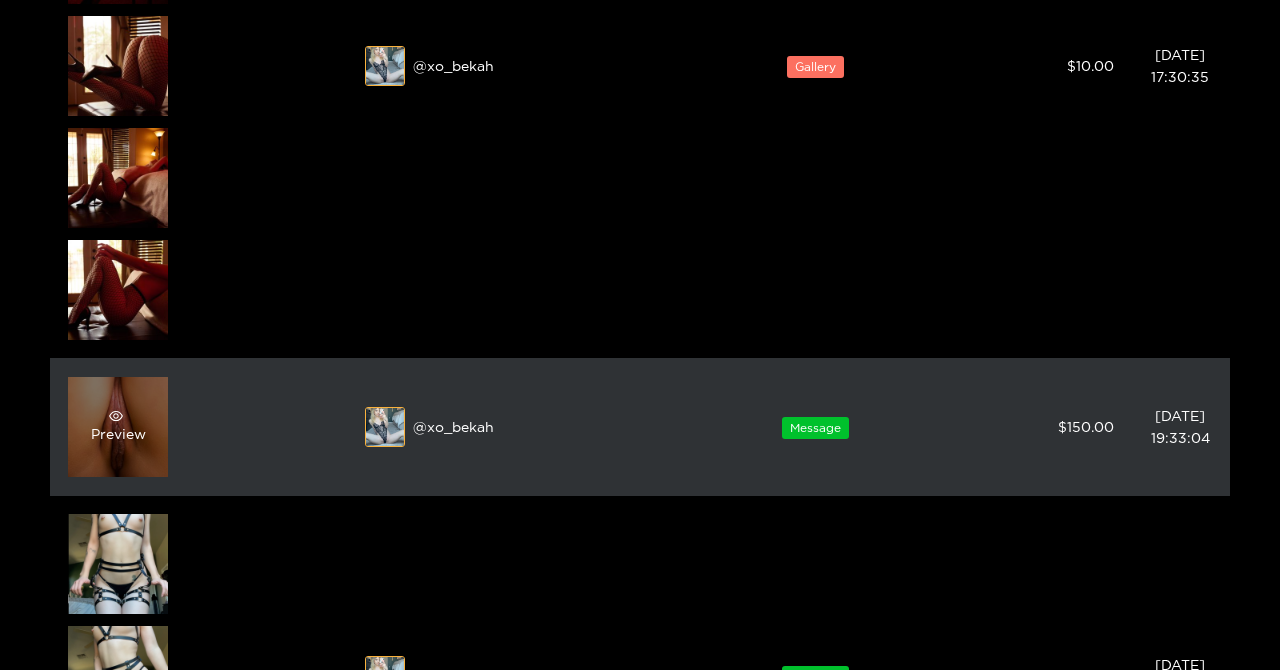 scroll, scrollTop: 2458, scrollLeft: 0, axis: vertical 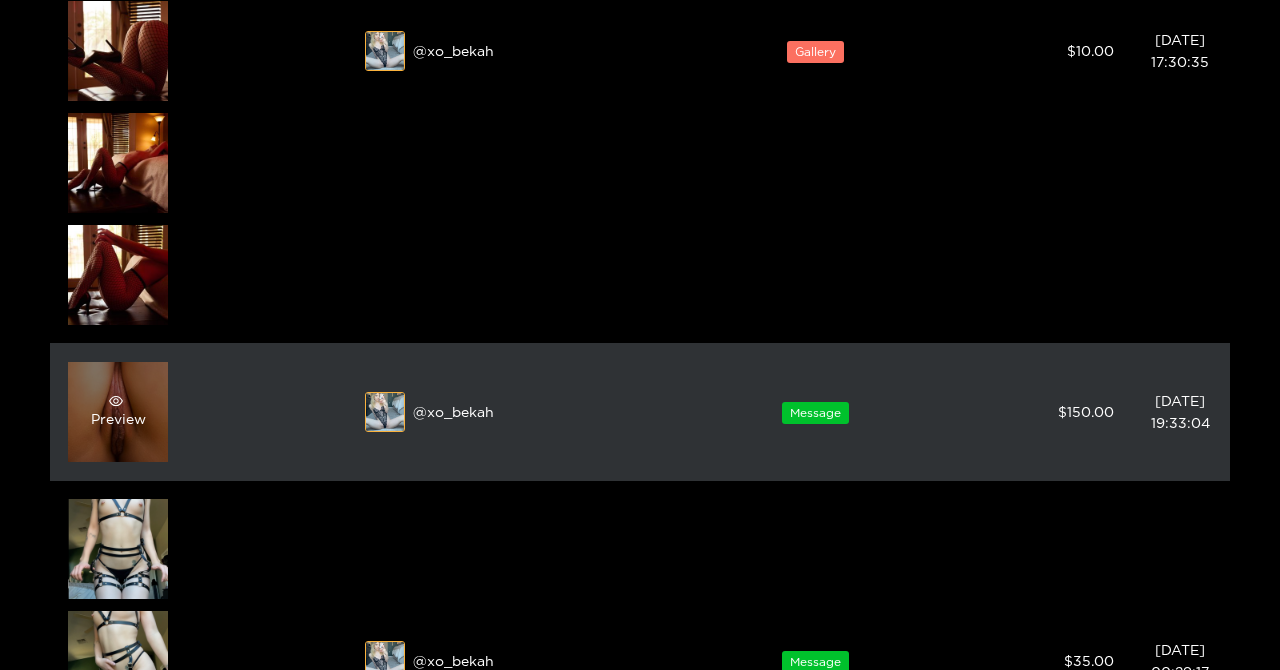click at bounding box center [116, 401] 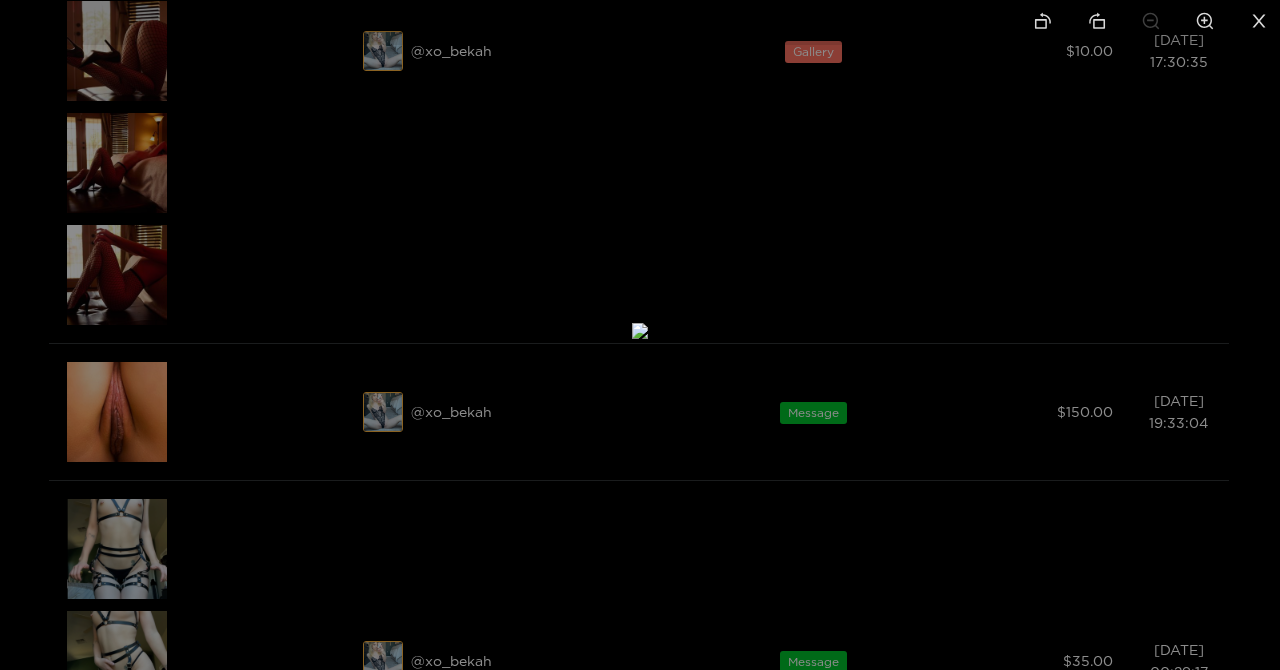 click at bounding box center [640, 335] 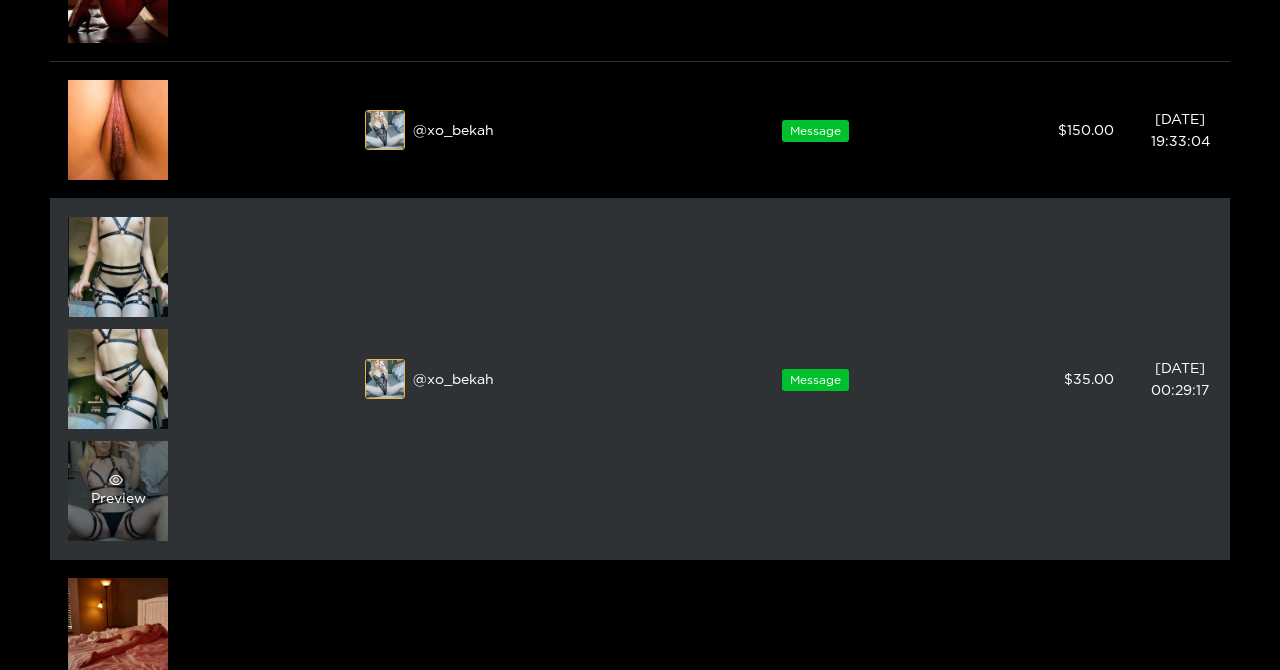scroll, scrollTop: 2742, scrollLeft: 0, axis: vertical 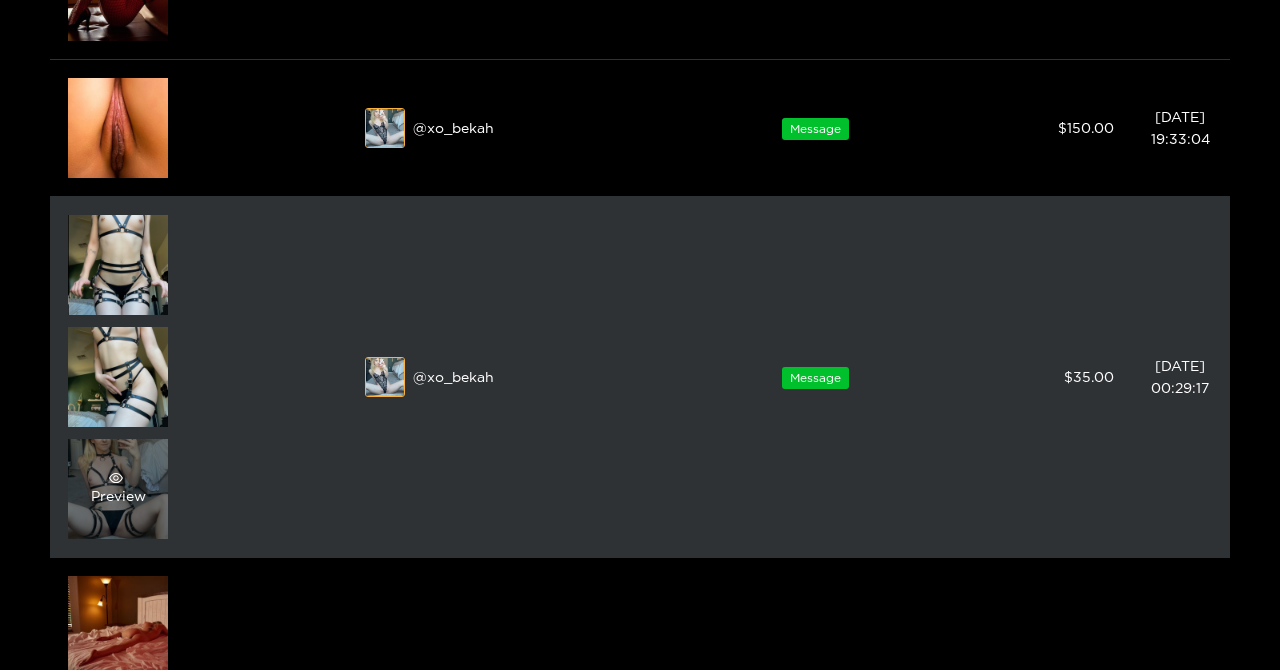 click on "Preview" at bounding box center (118, 489) 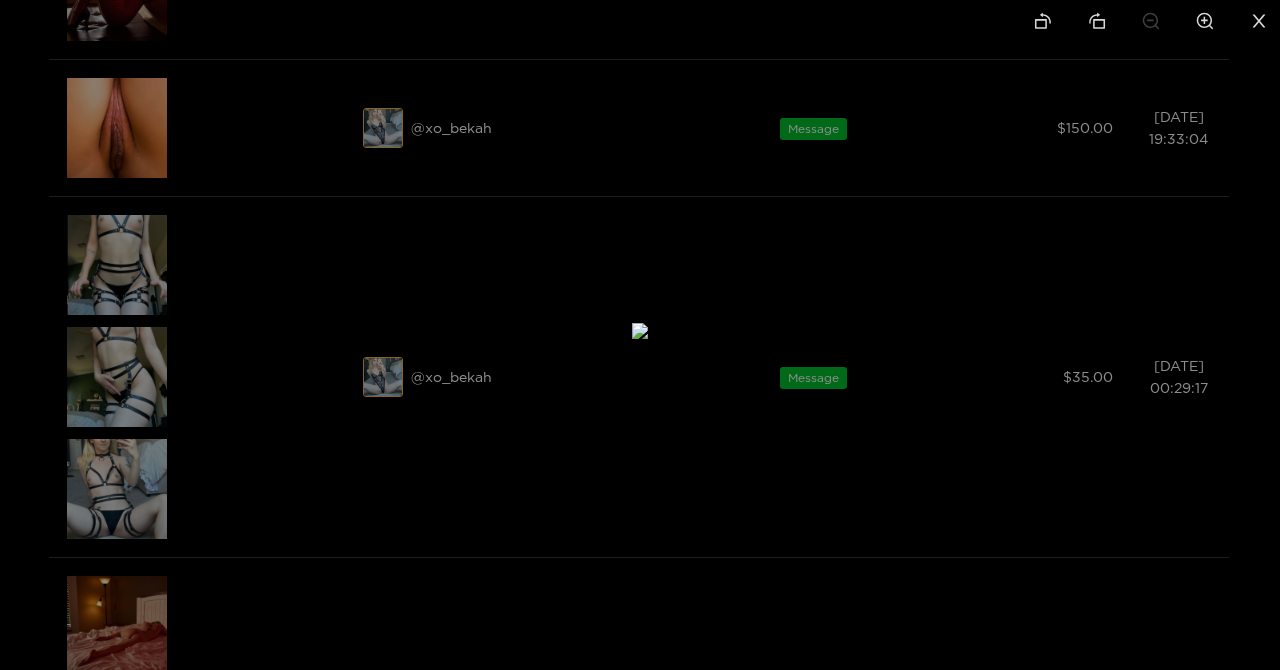 click at bounding box center (640, 335) 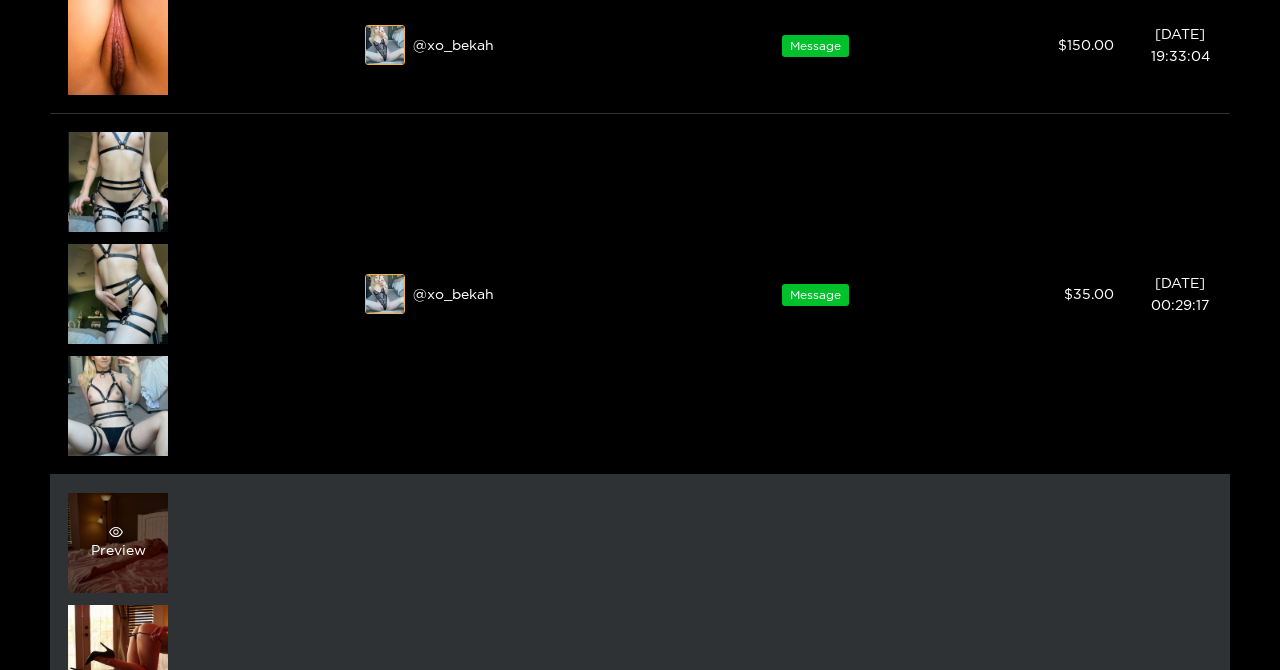 scroll, scrollTop: 2852, scrollLeft: 0, axis: vertical 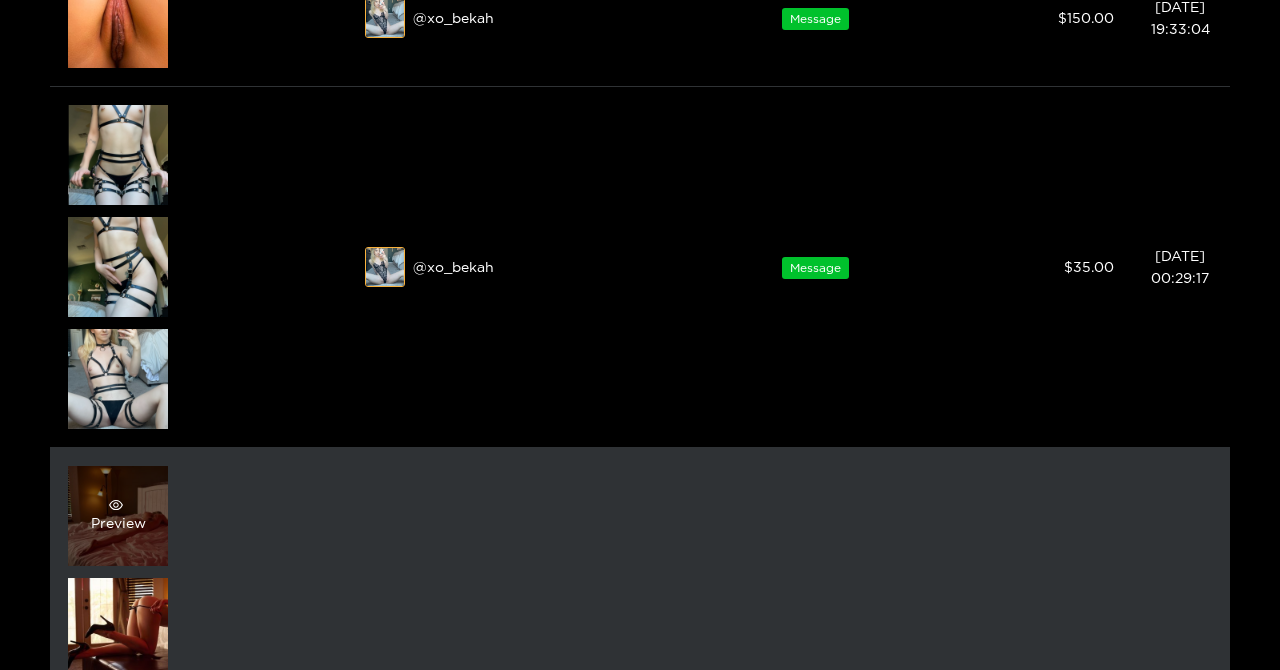 click on "Preview" at bounding box center (118, 516) 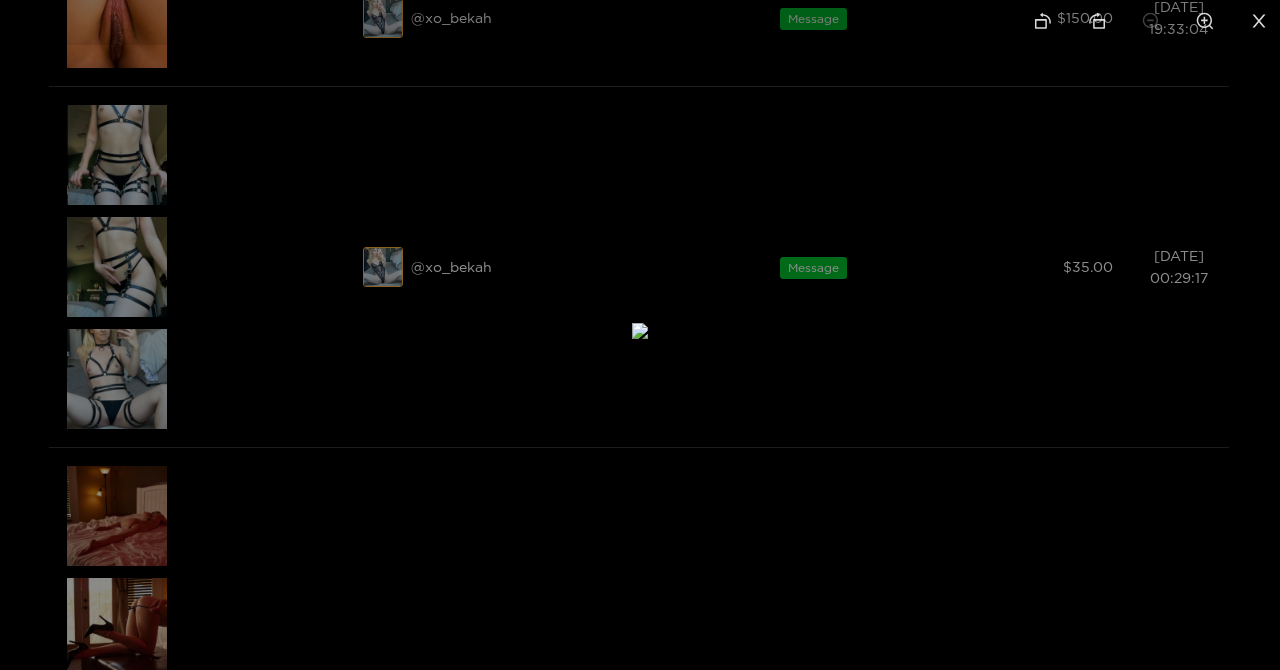 click at bounding box center (640, 331) 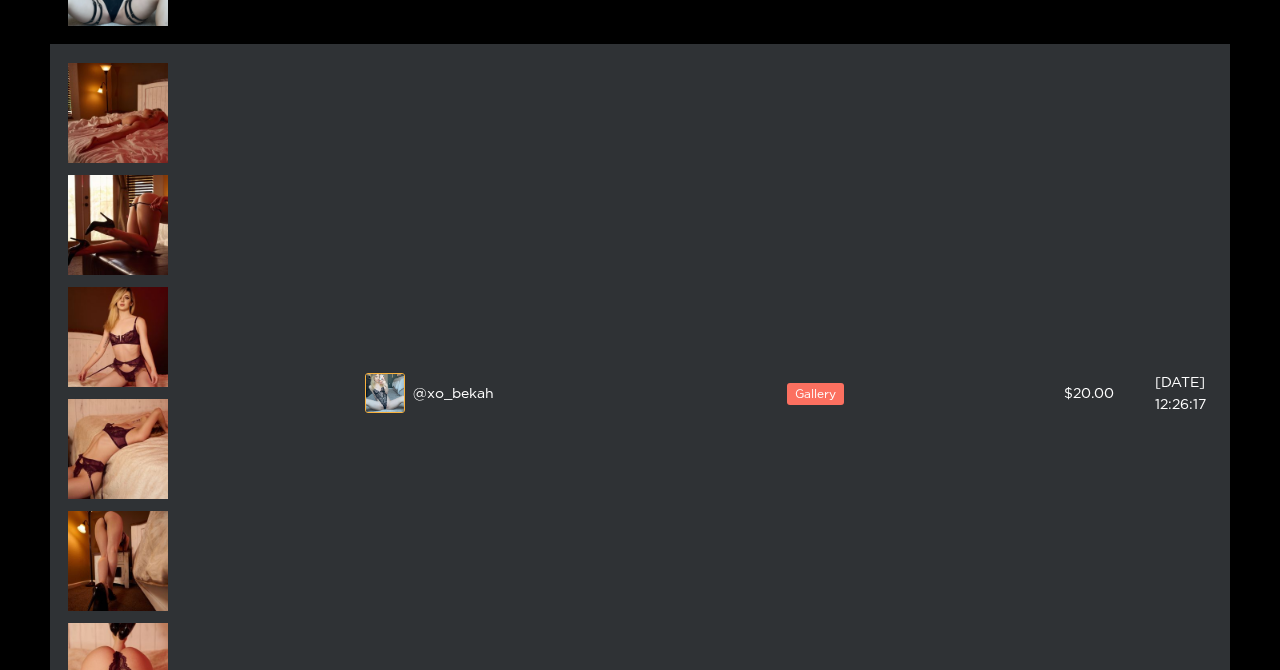 scroll, scrollTop: 3277, scrollLeft: 0, axis: vertical 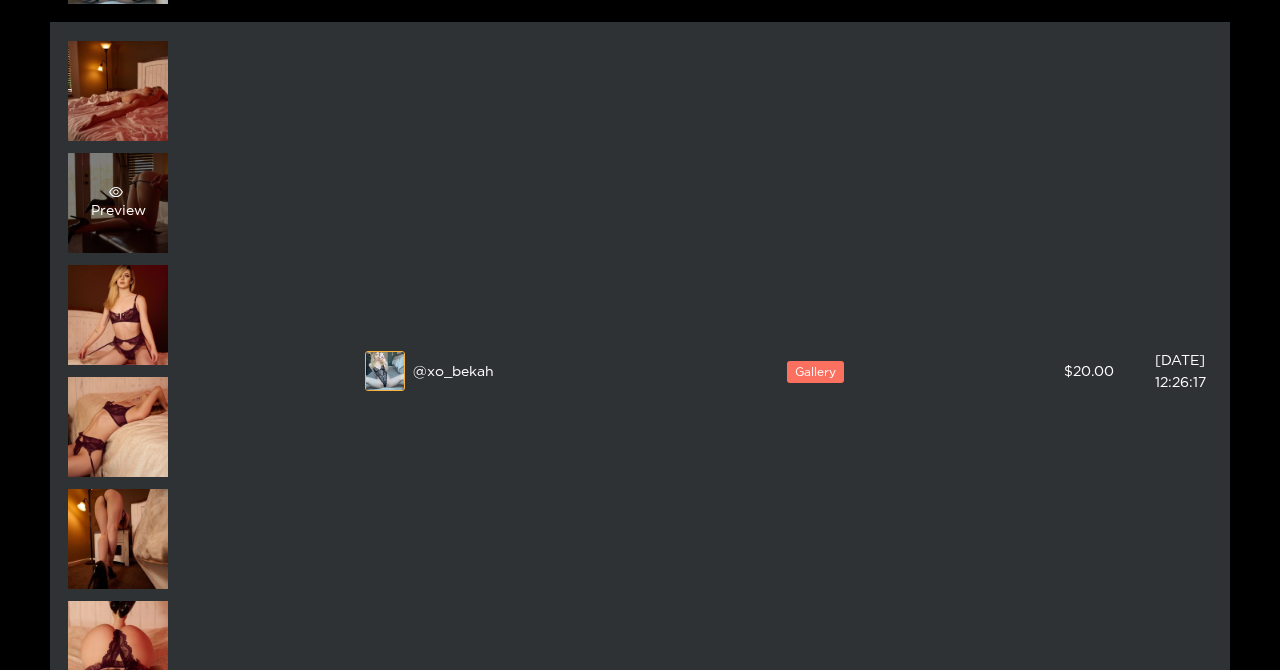 click on "Preview" at bounding box center (118, 203) 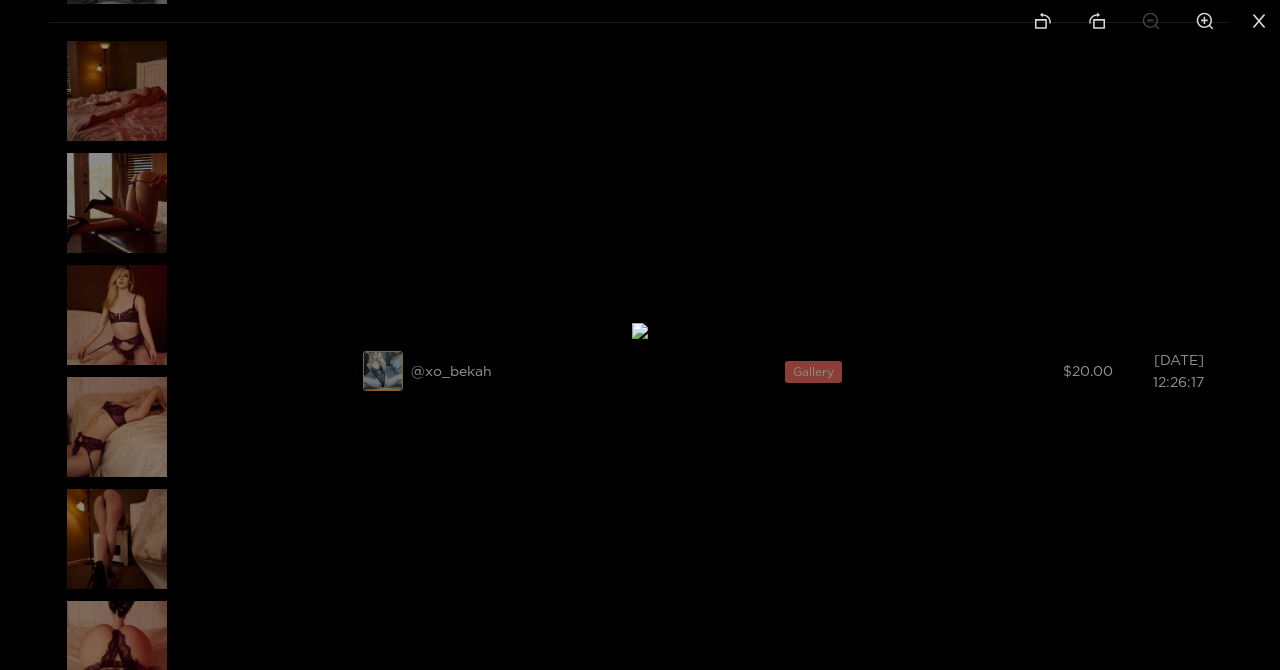 click at bounding box center (640, 335) 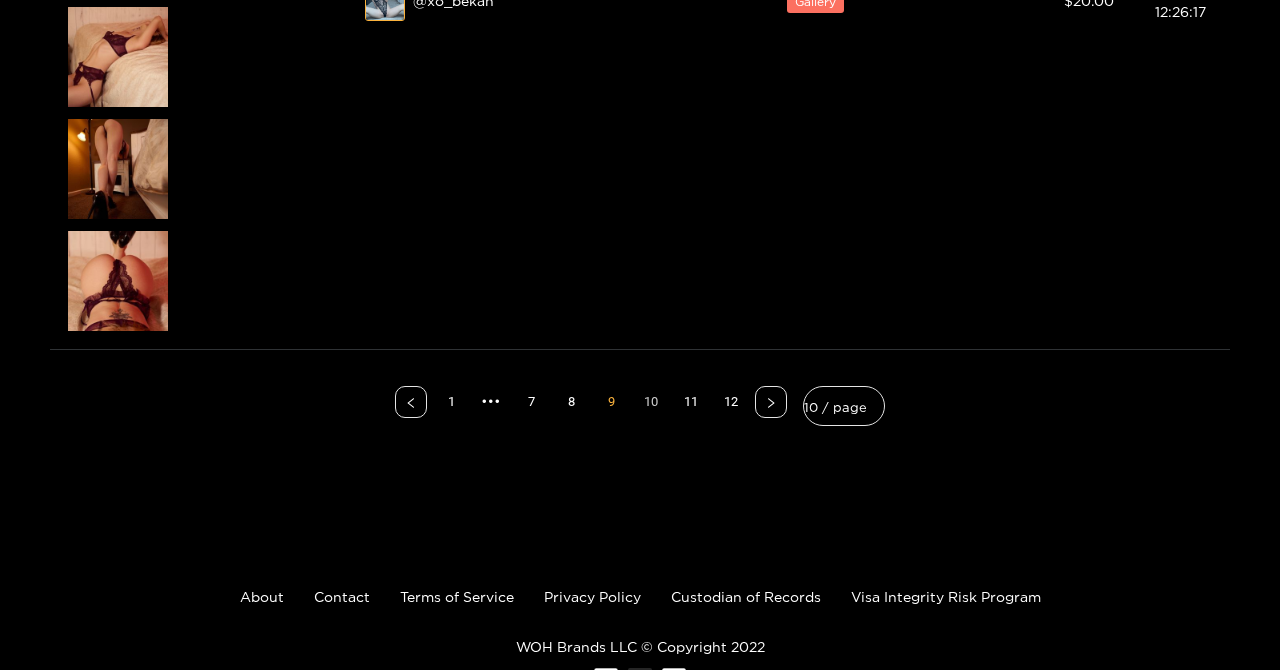 scroll, scrollTop: 3650, scrollLeft: 0, axis: vertical 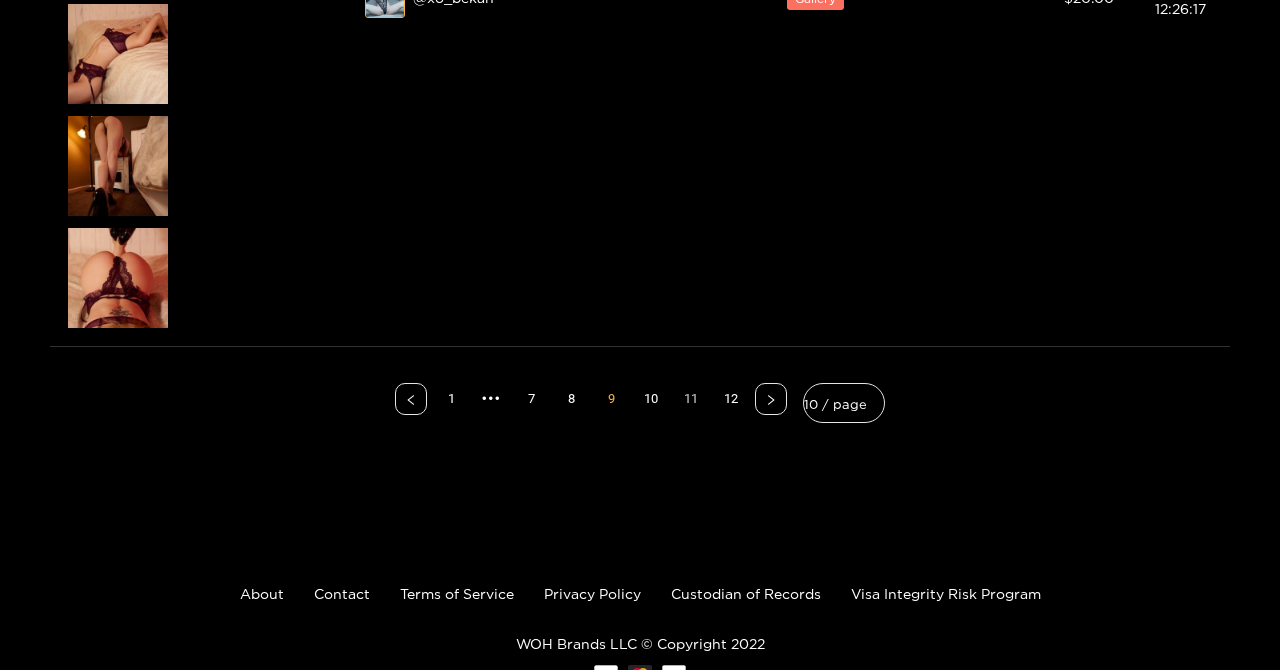 click on "10" at bounding box center (651, 399) 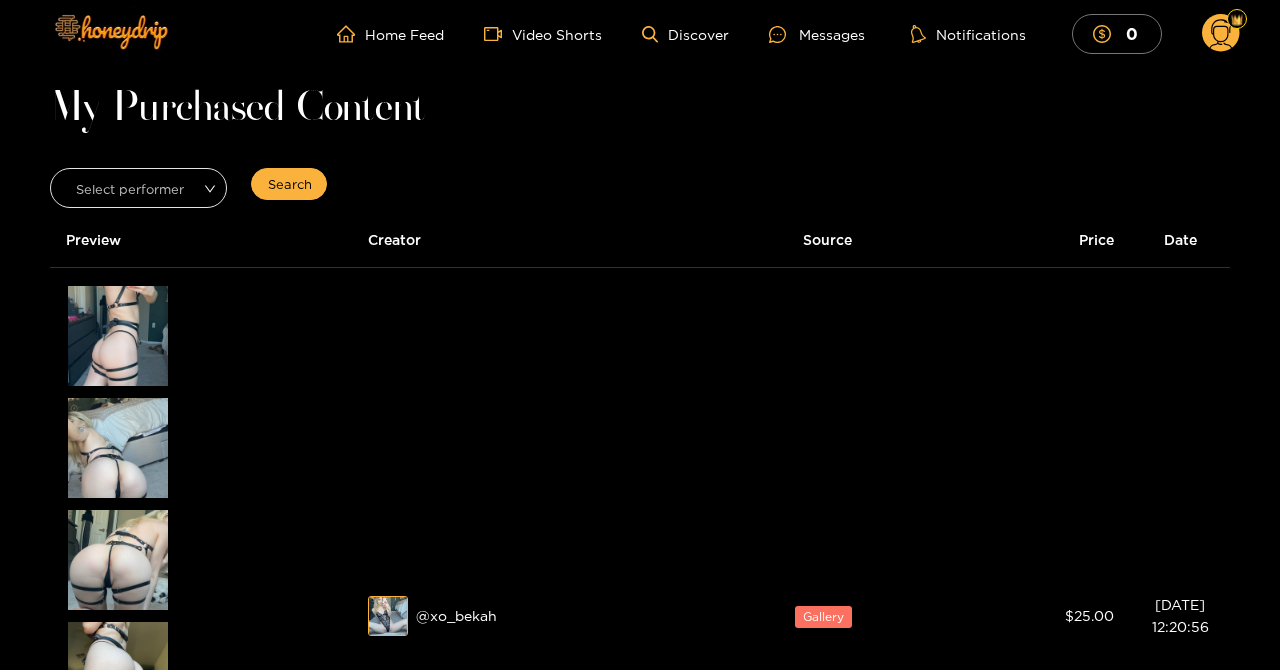 scroll, scrollTop: 0, scrollLeft: 0, axis: both 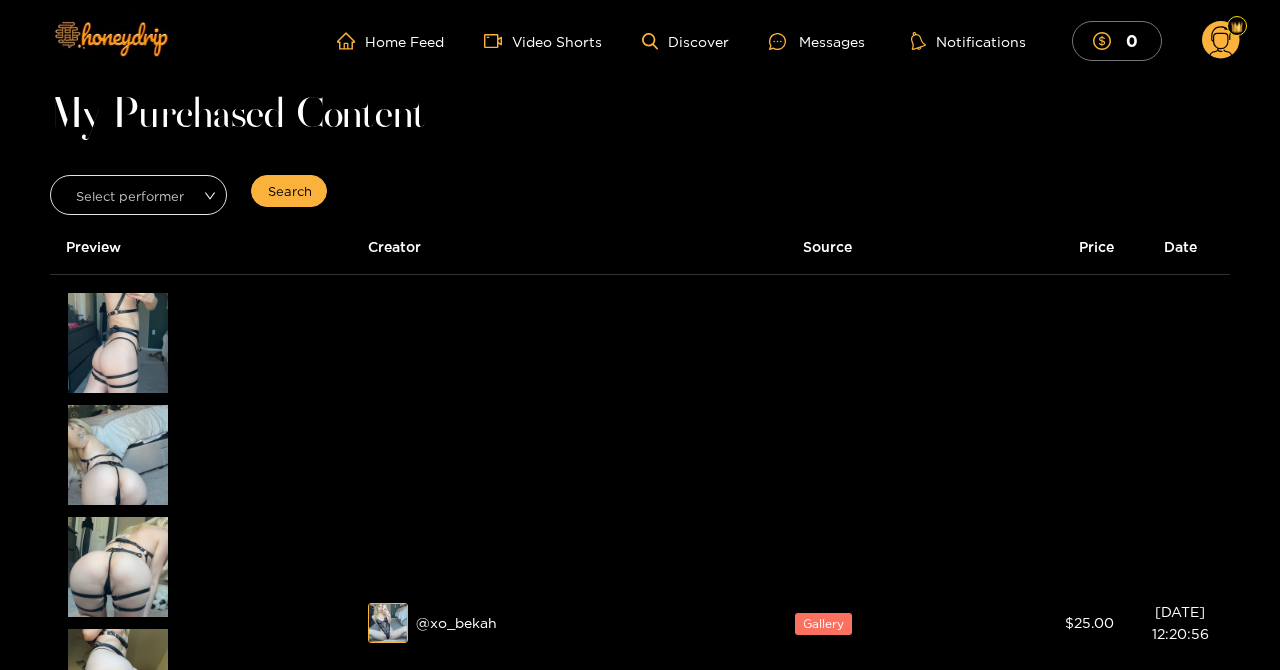 click 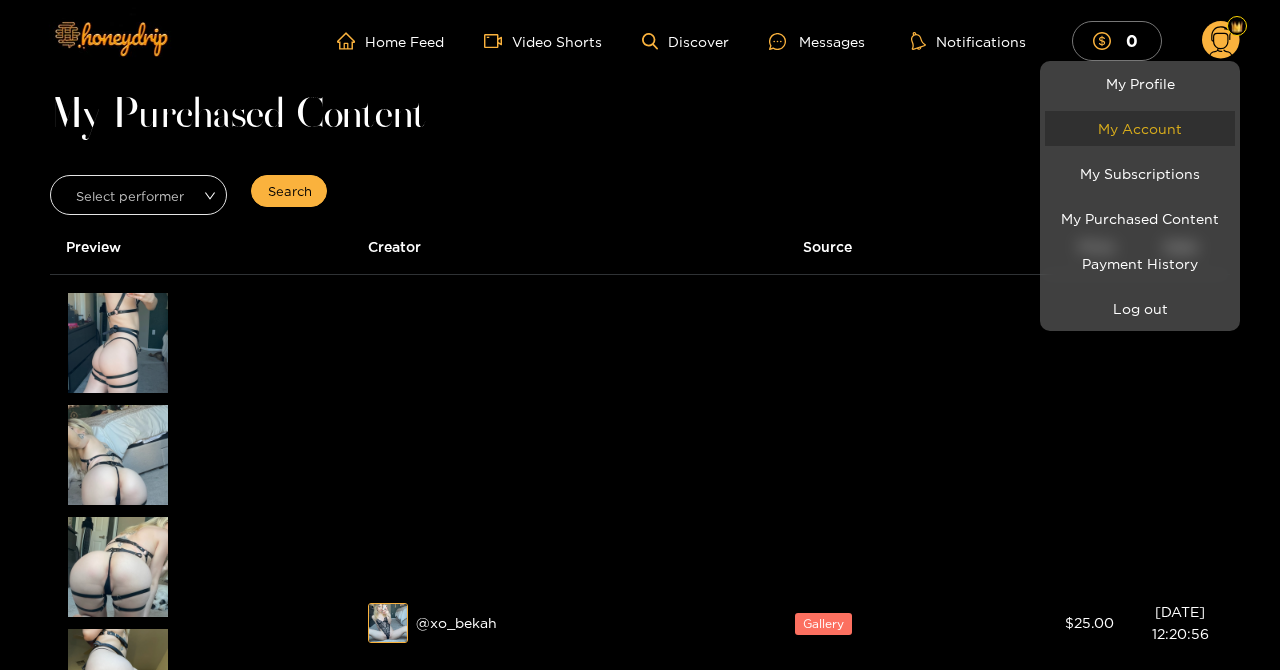 click on "My Account" at bounding box center [1140, 128] 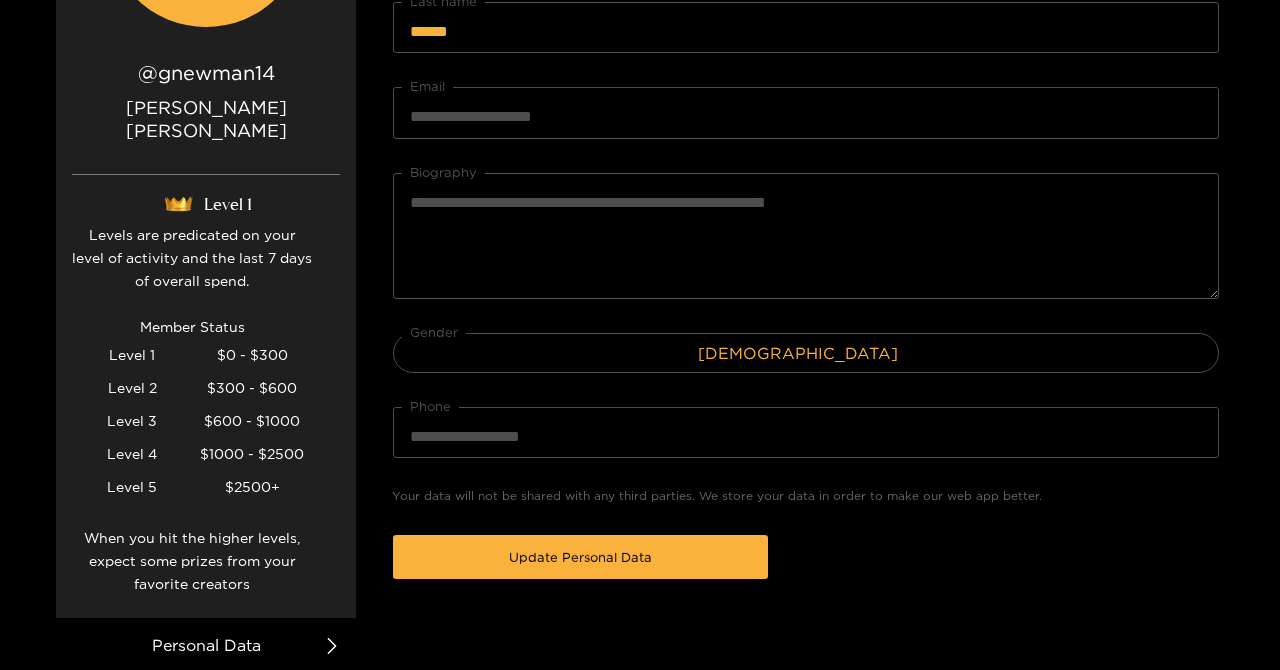 scroll, scrollTop: 539, scrollLeft: 0, axis: vertical 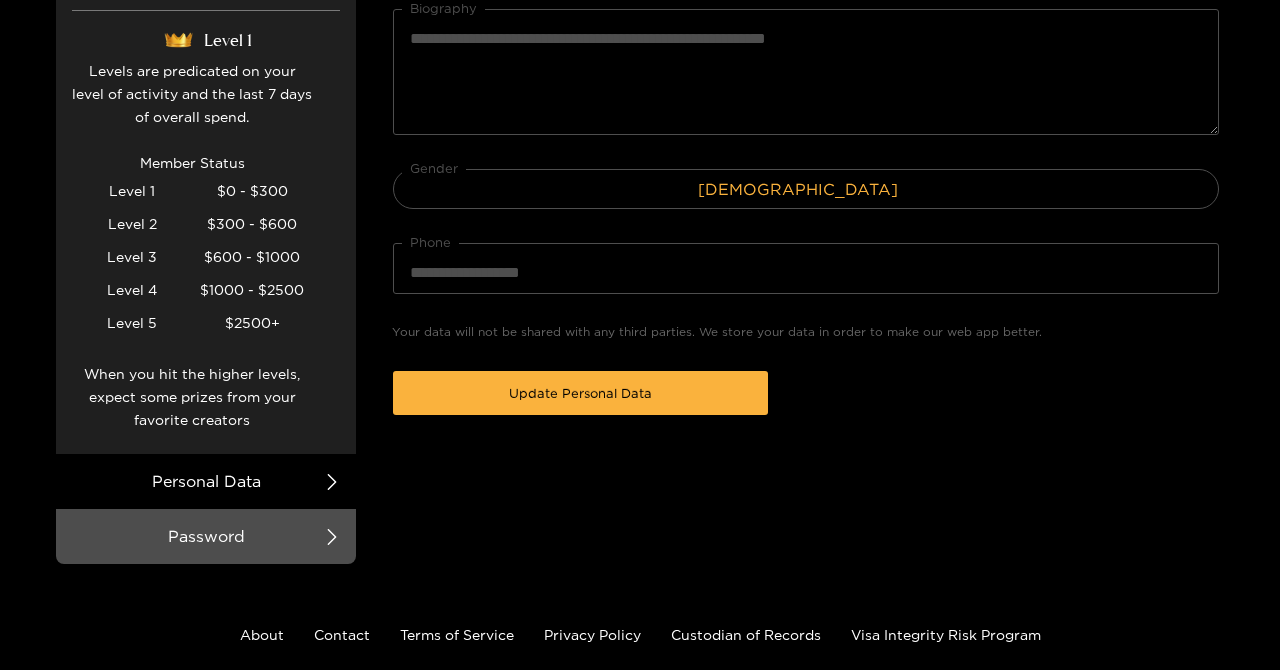 click at bounding box center (640, 335) 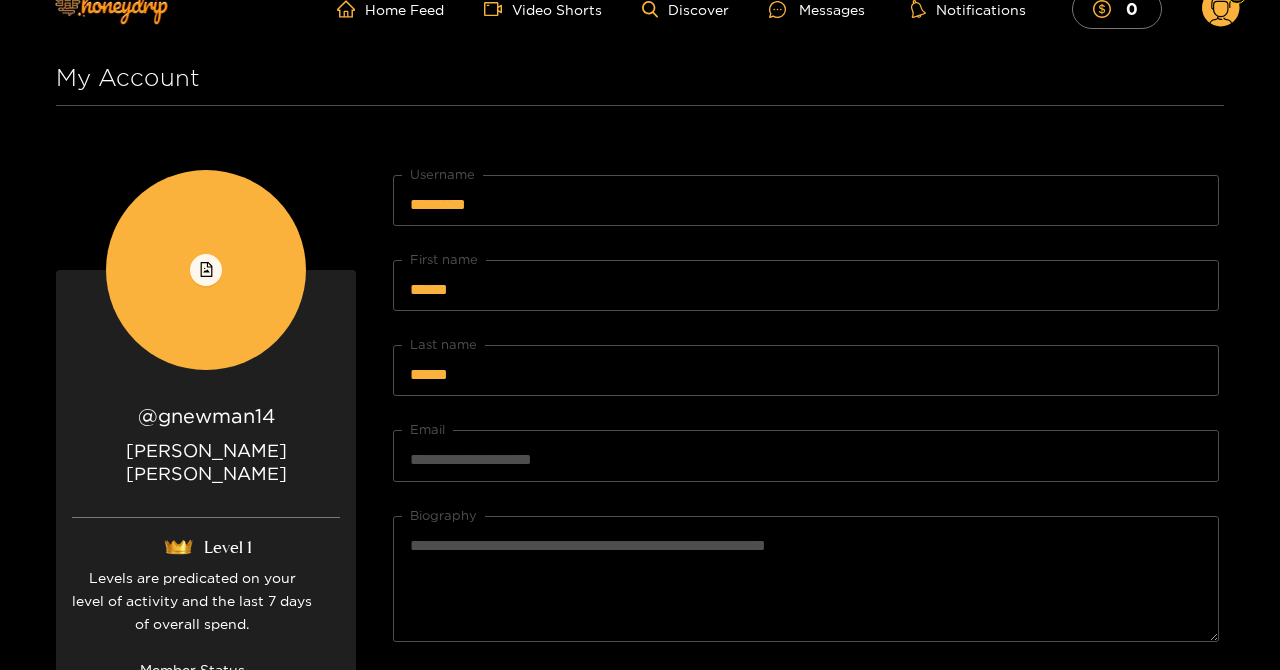 scroll, scrollTop: 0, scrollLeft: 0, axis: both 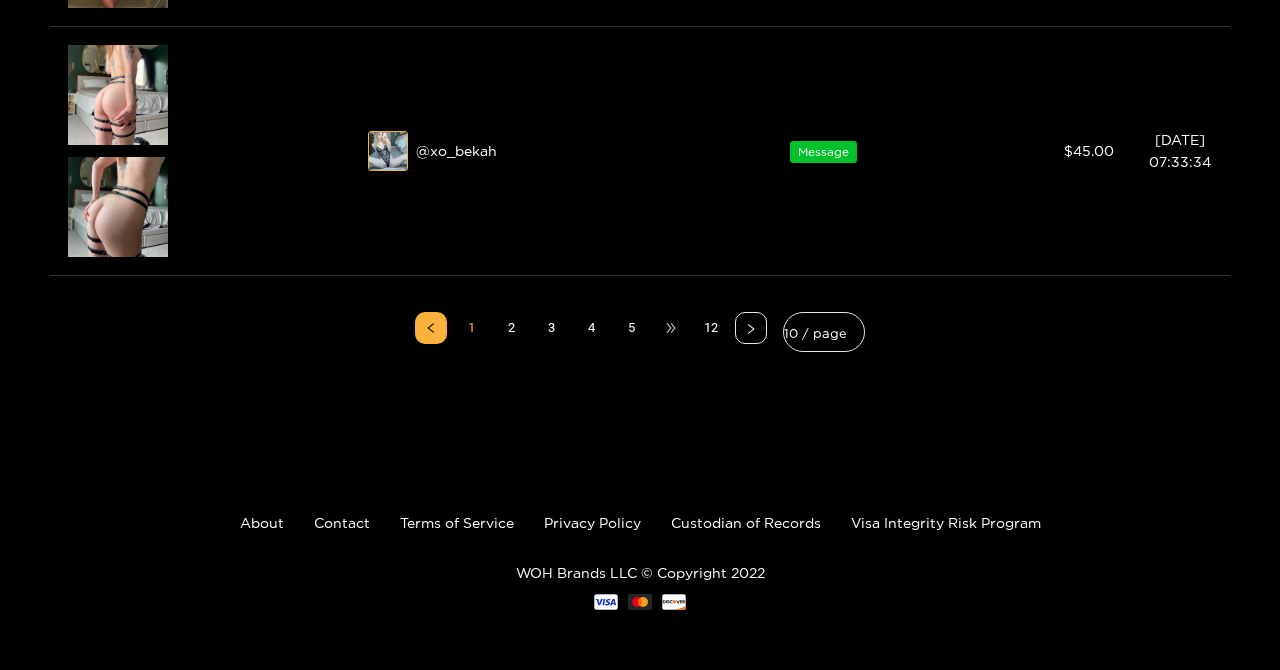 click on "•••" at bounding box center (671, 328) 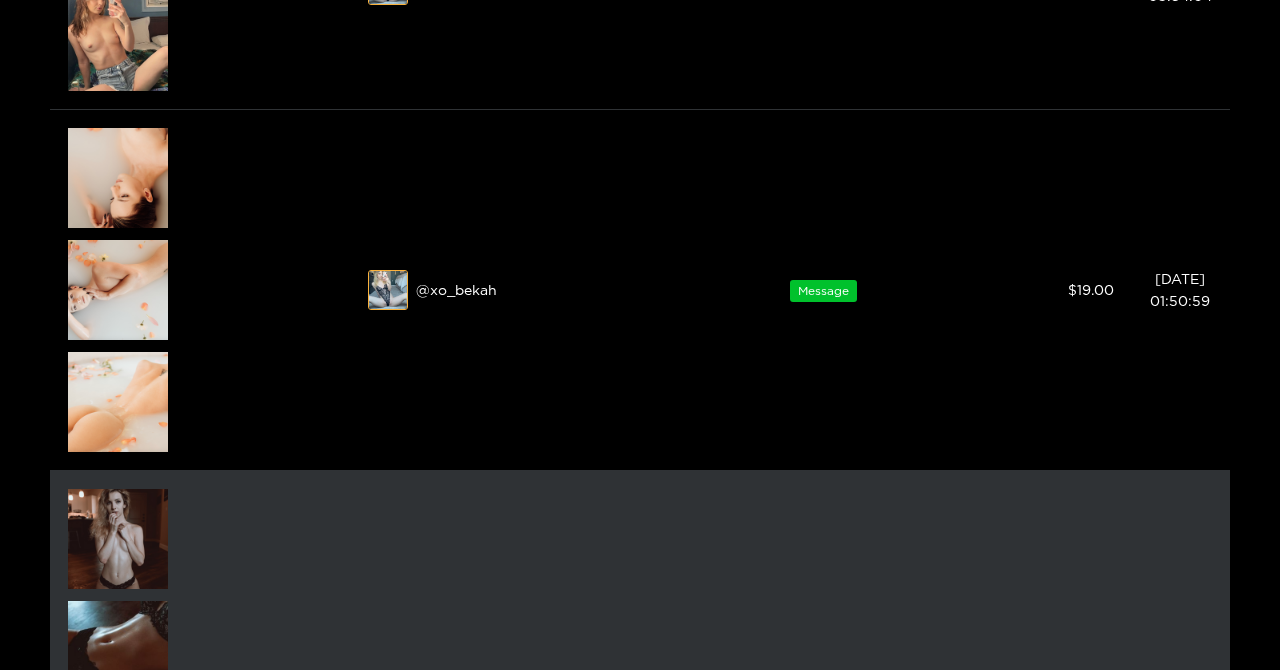 click on "7" at bounding box center (631, 1108) 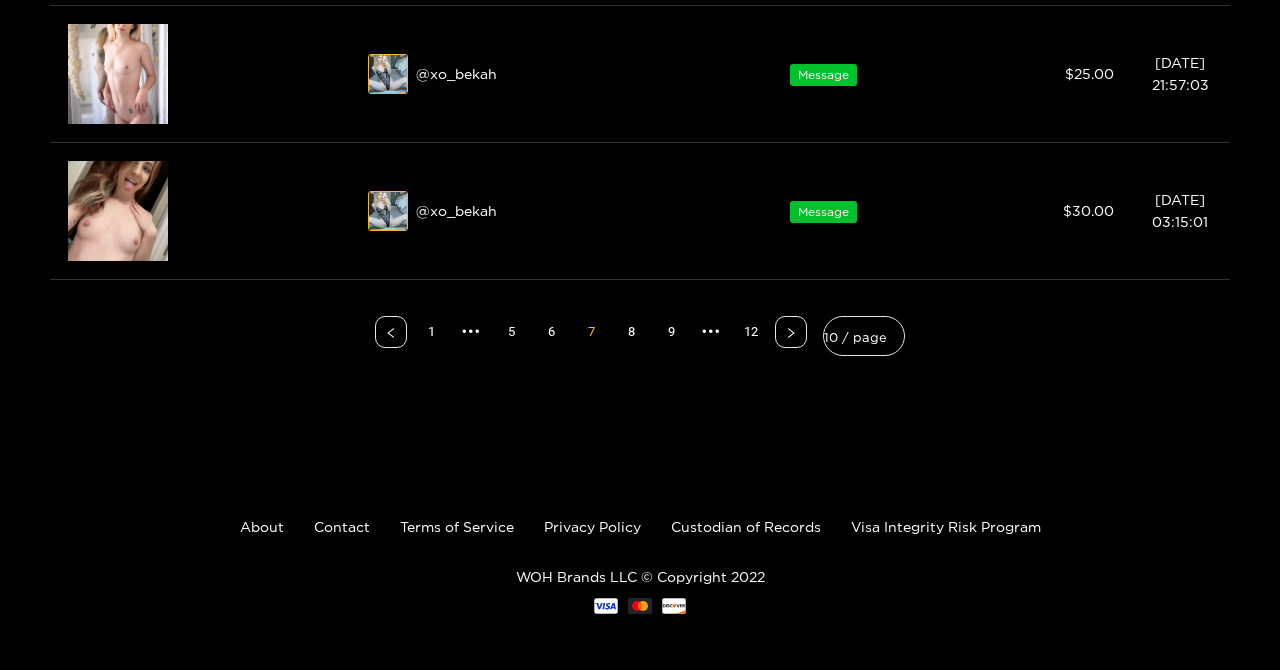 scroll, scrollTop: 1705, scrollLeft: 0, axis: vertical 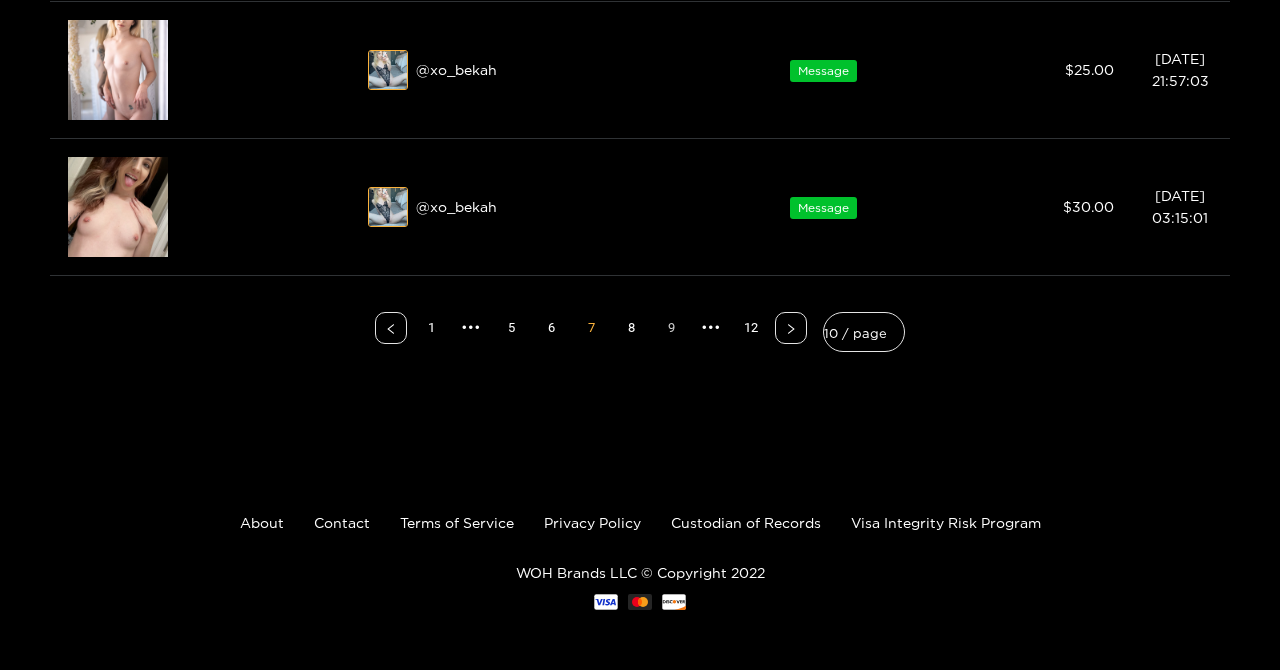 click on "8" at bounding box center [631, 328] 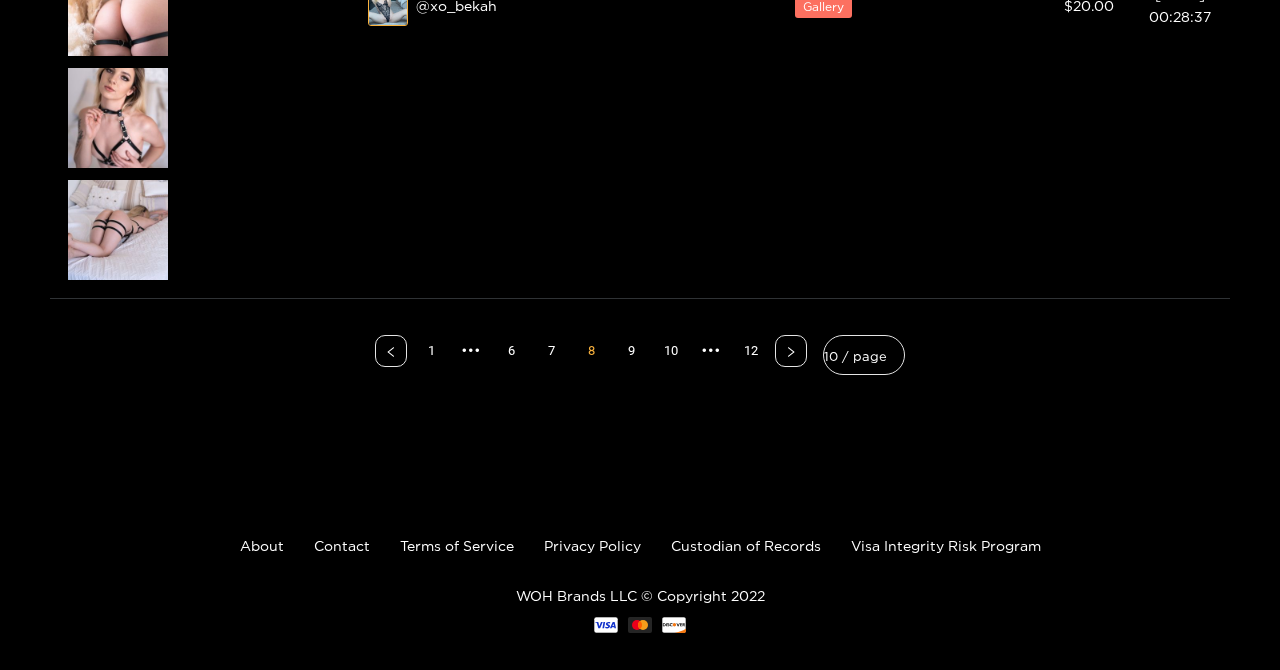 scroll, scrollTop: 2377, scrollLeft: 0, axis: vertical 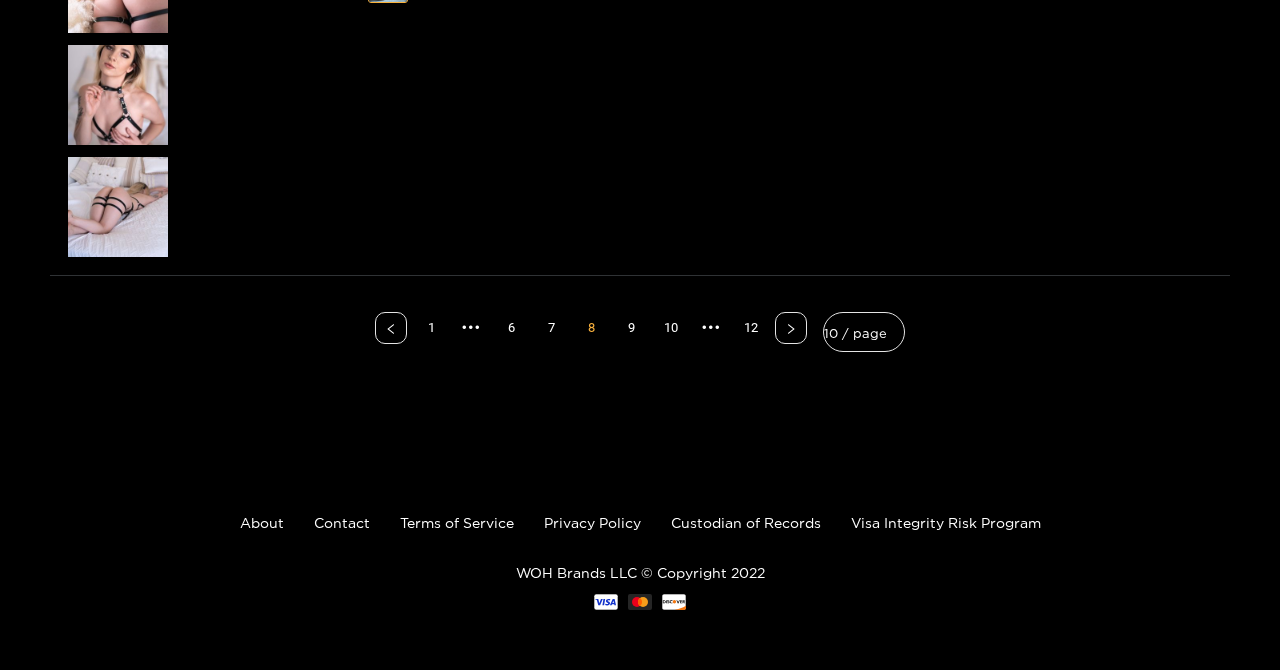 click on "9" at bounding box center (631, 328) 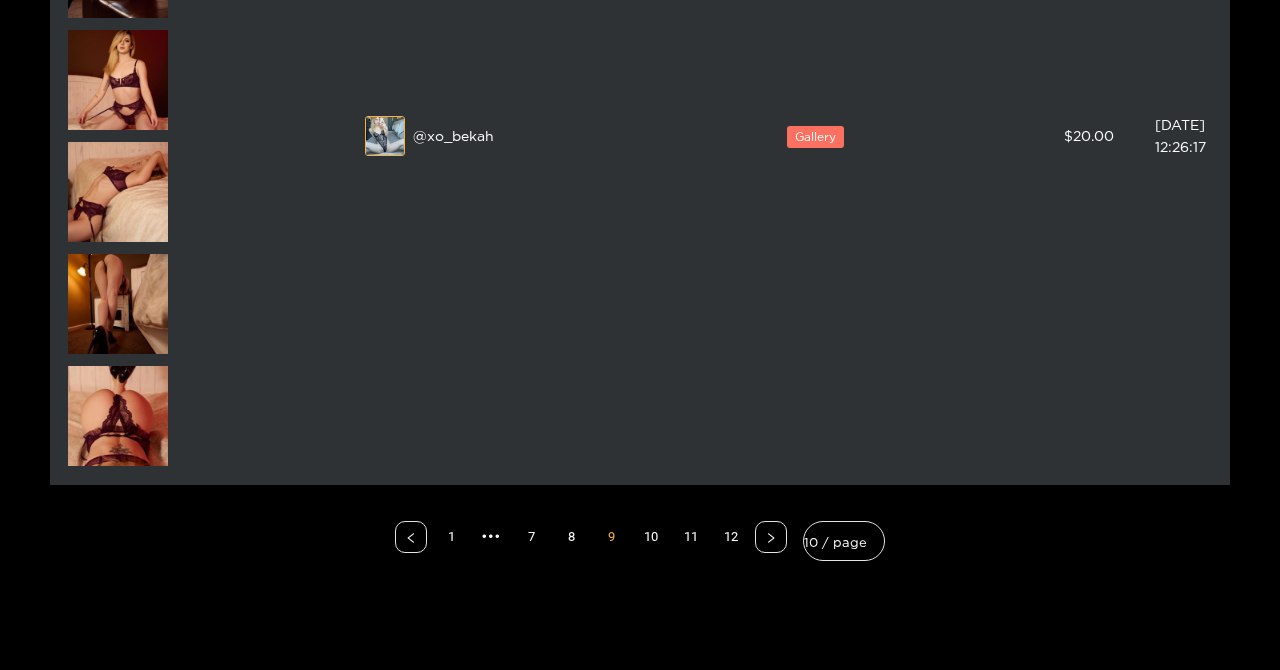 scroll, scrollTop: 3522, scrollLeft: 0, axis: vertical 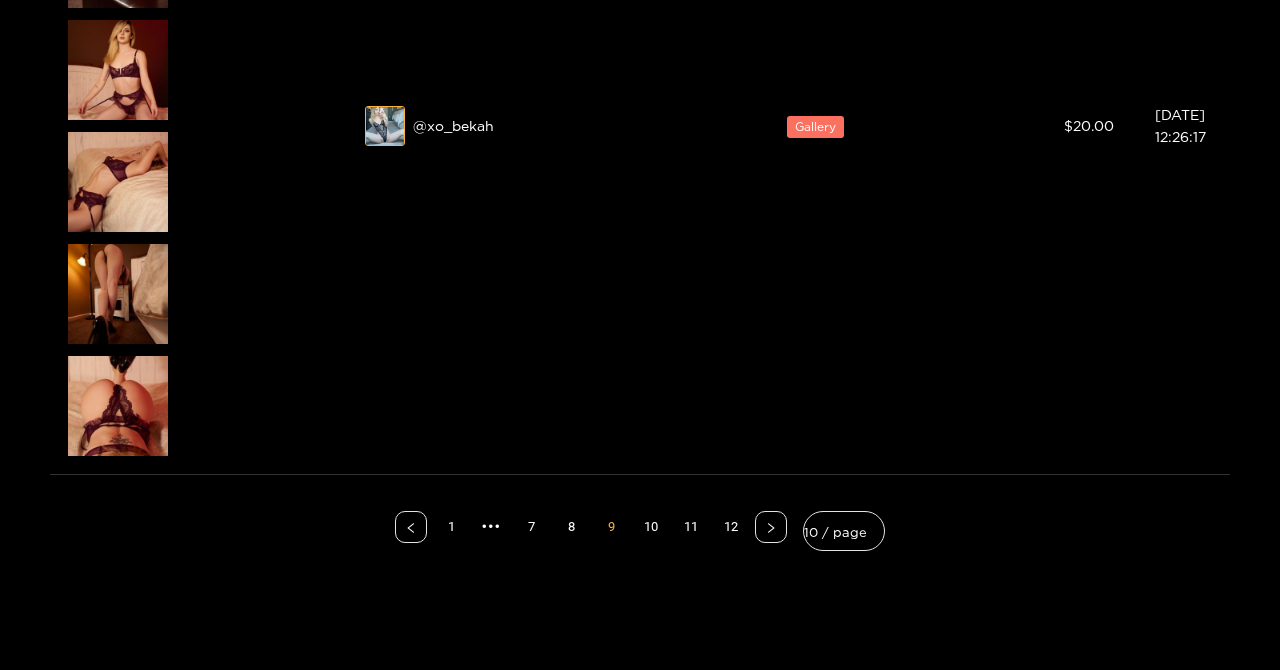 click on "10" at bounding box center [651, 527] 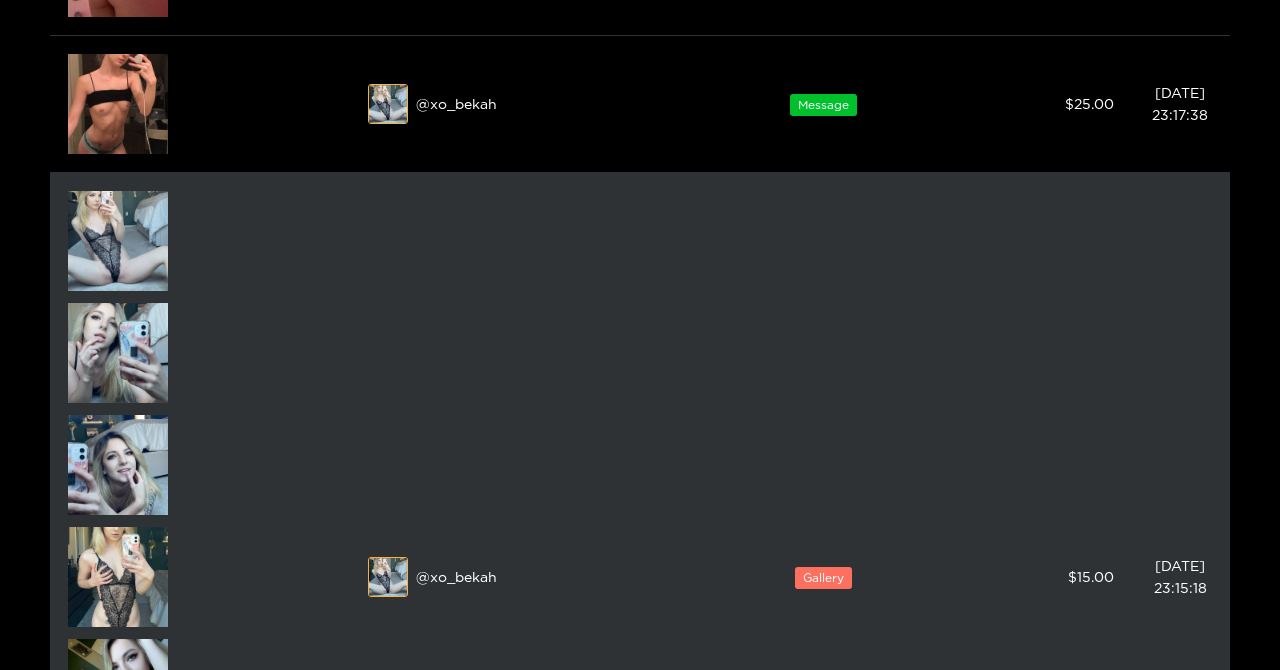 scroll, scrollTop: 2926, scrollLeft: 0, axis: vertical 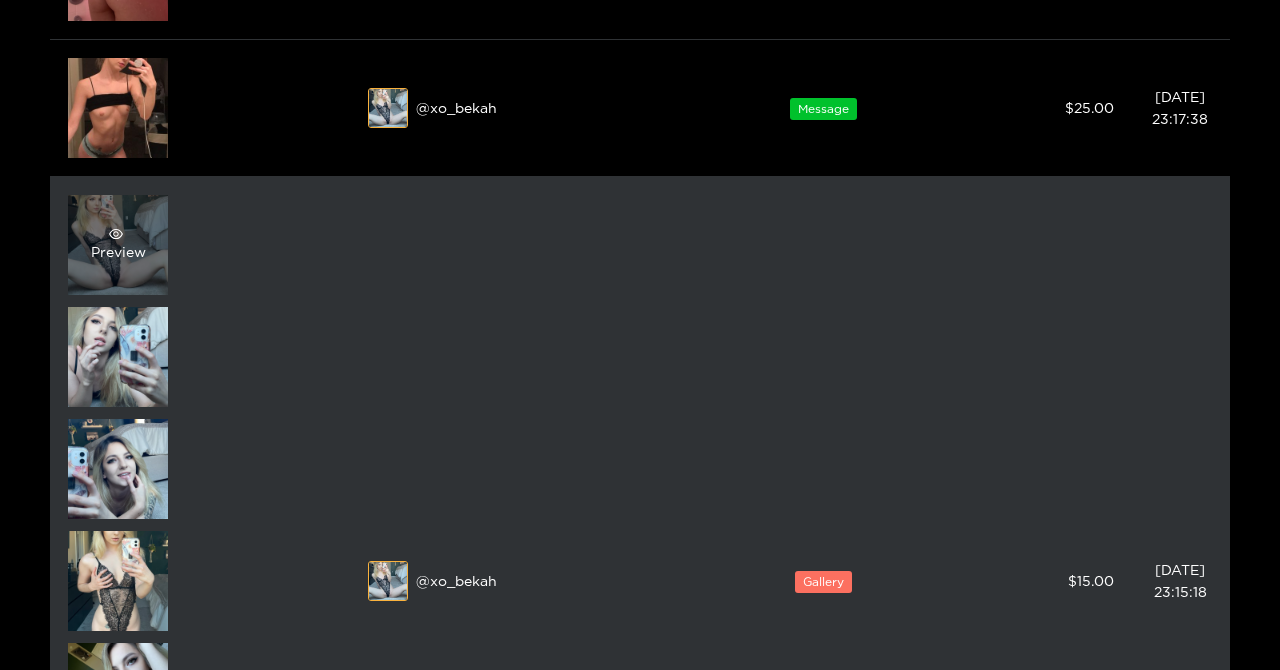click on "Preview" at bounding box center (118, 245) 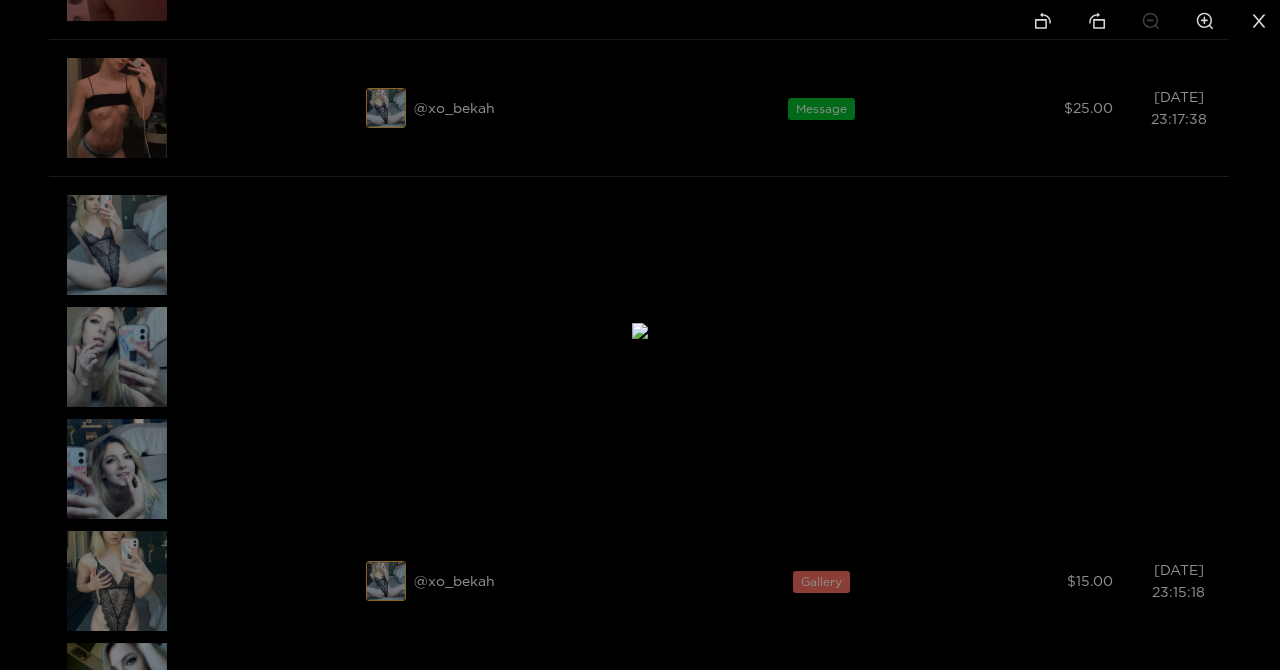 click at bounding box center (640, 335) 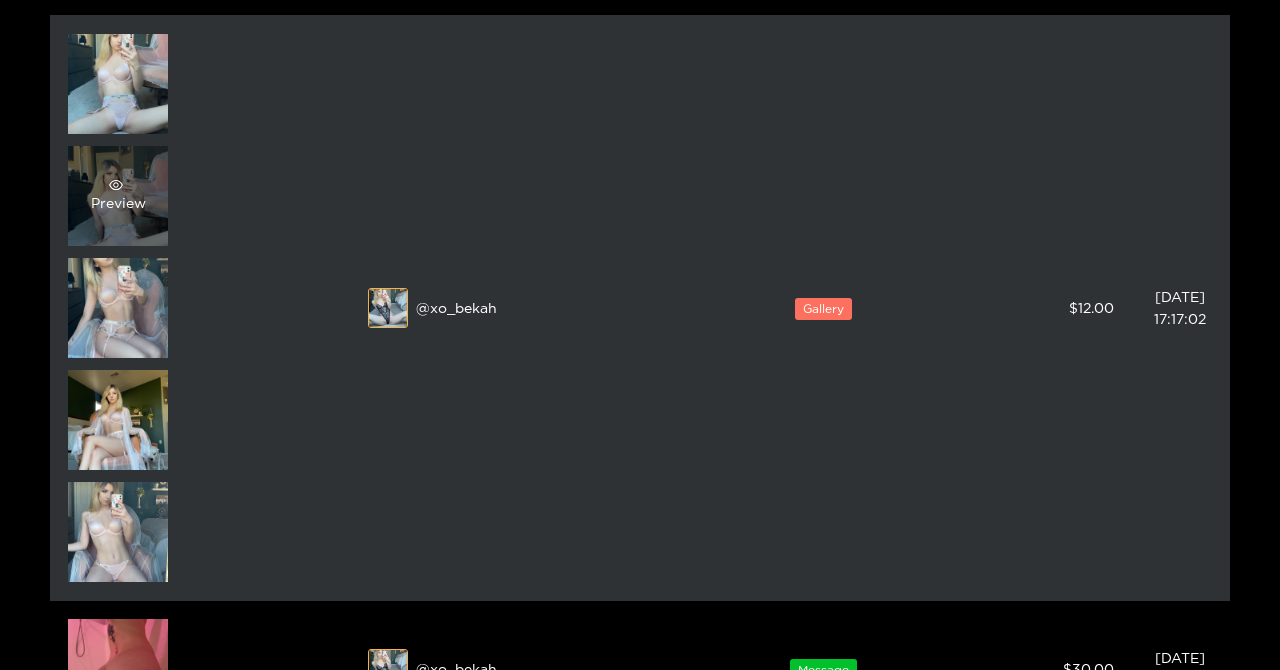scroll, scrollTop: 2221, scrollLeft: 0, axis: vertical 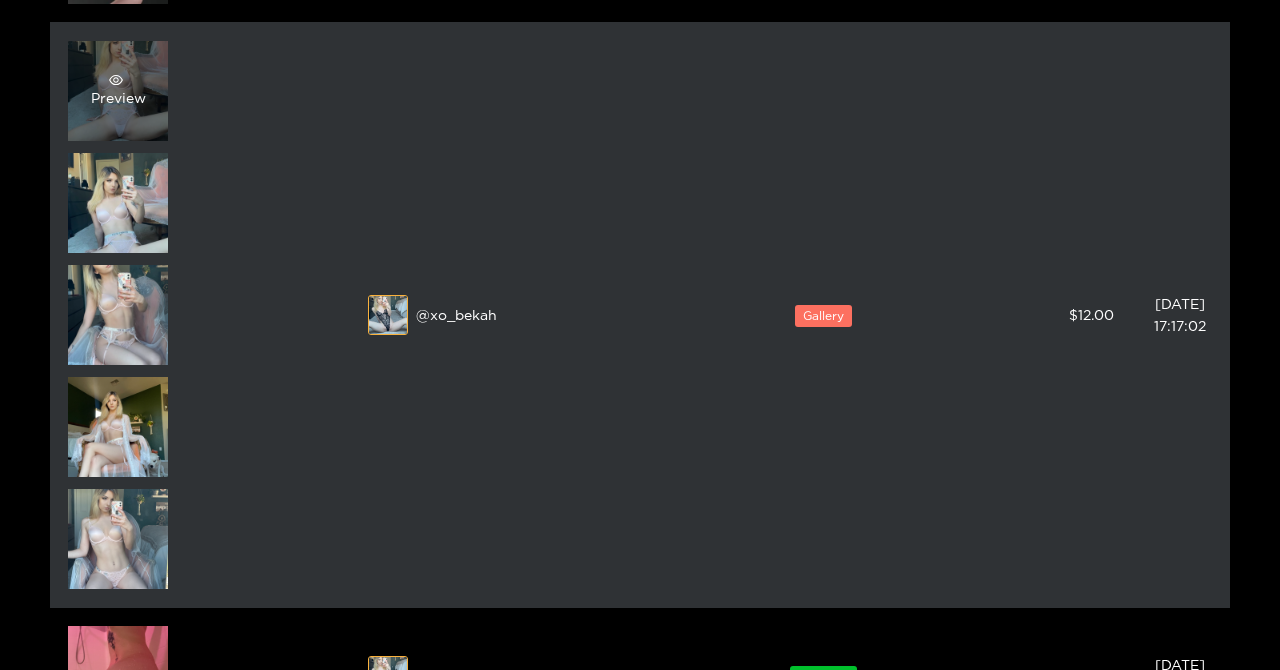 click on "Preview" at bounding box center (118, 91) 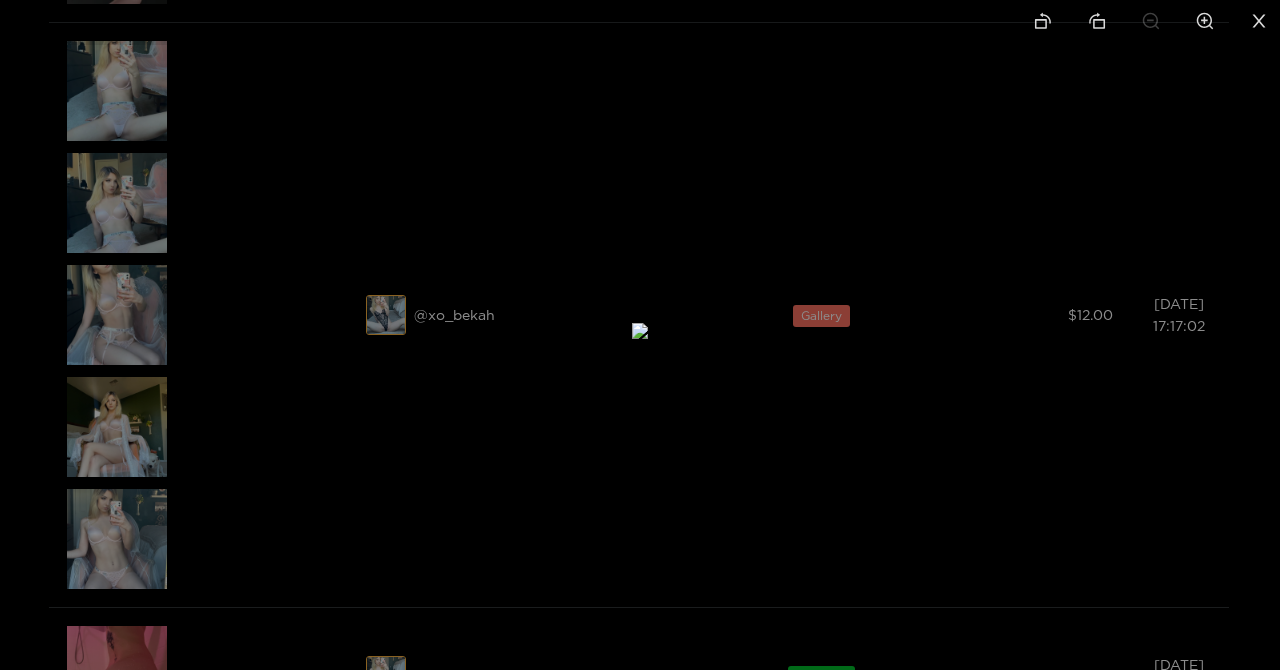 click at bounding box center (640, 335) 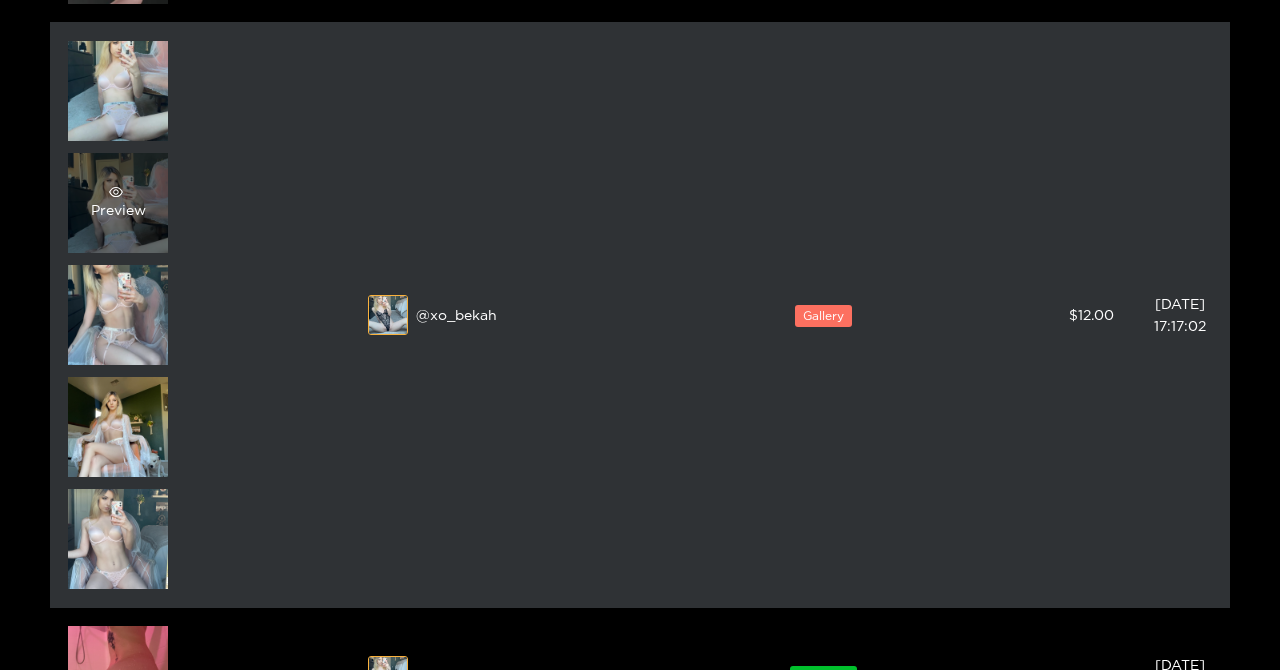 click on "Preview" at bounding box center [118, 203] 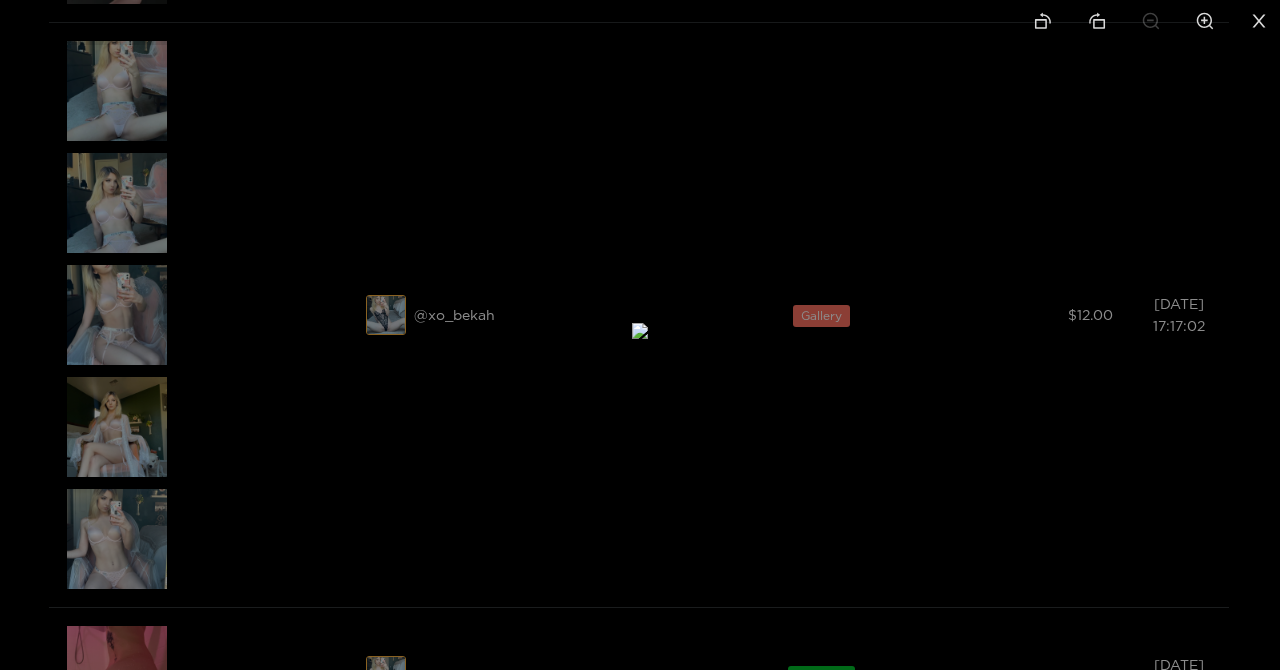 click at bounding box center (640, 331) 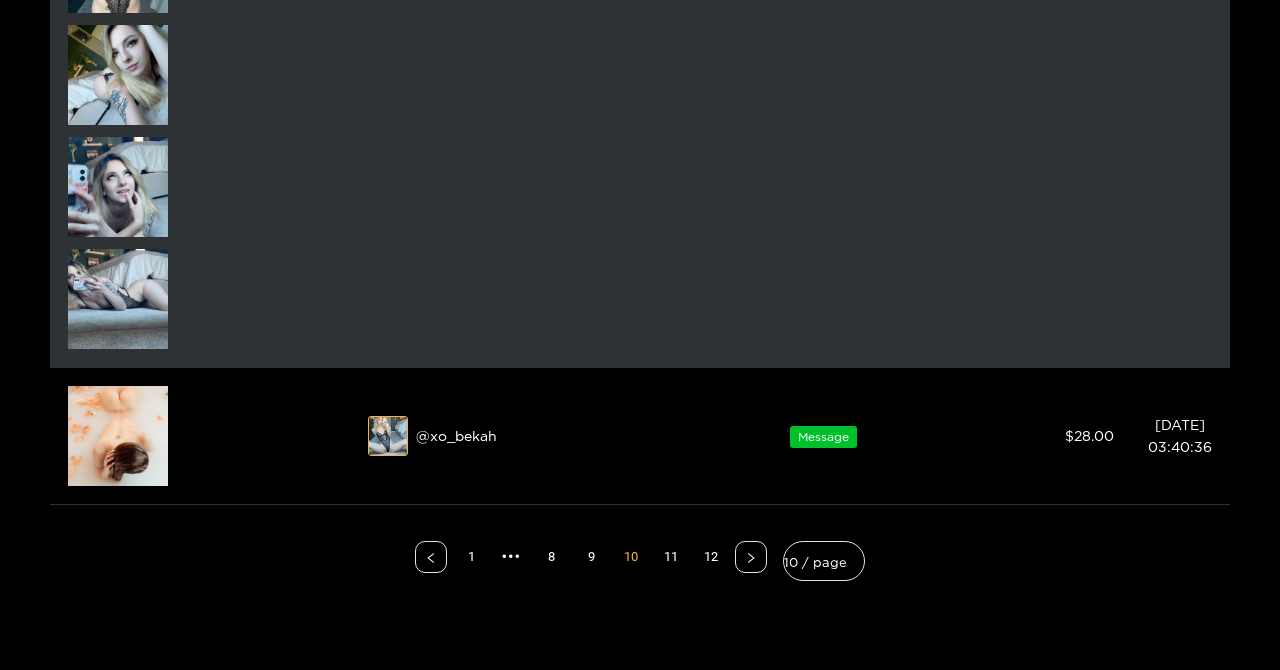 scroll, scrollTop: 3576, scrollLeft: 0, axis: vertical 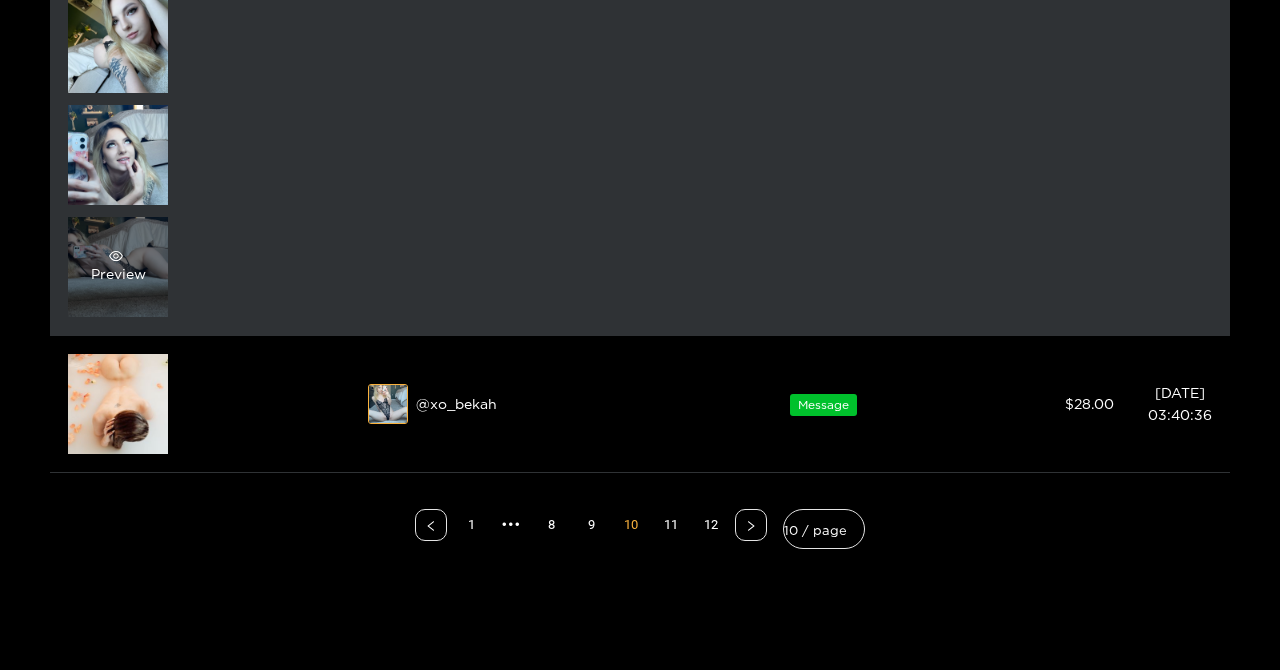 click on "Preview" at bounding box center (118, 267) 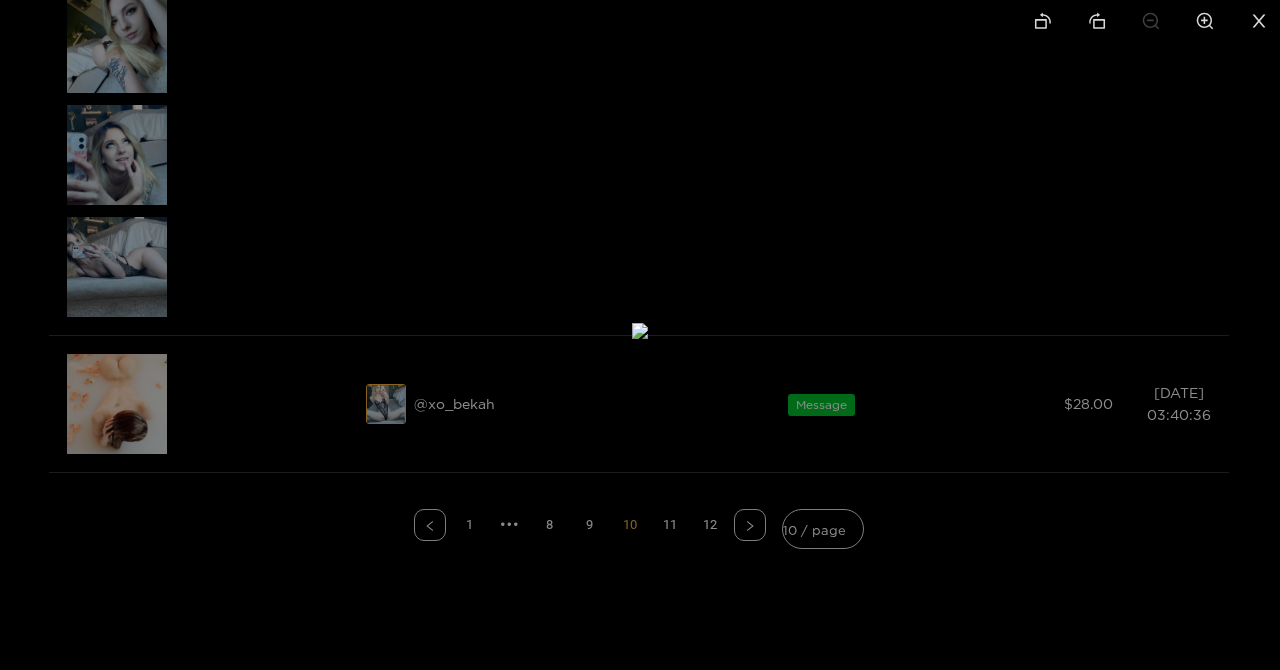 click at bounding box center (640, 335) 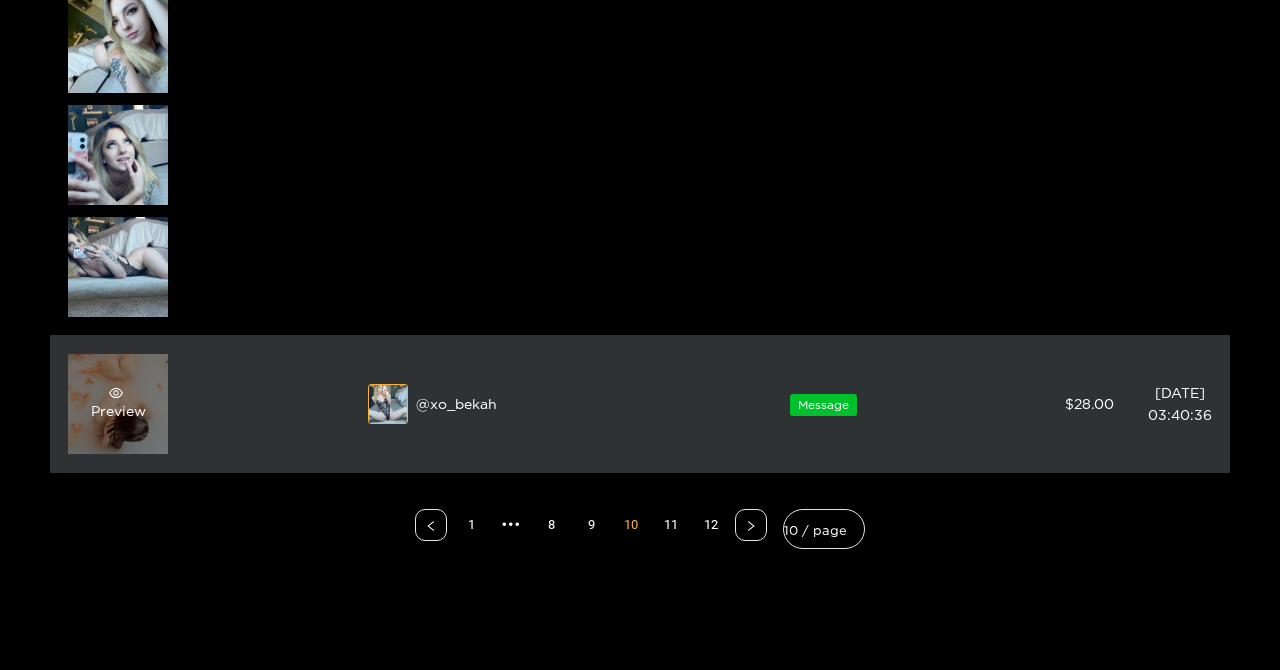 click on "Preview" at bounding box center (118, 404) 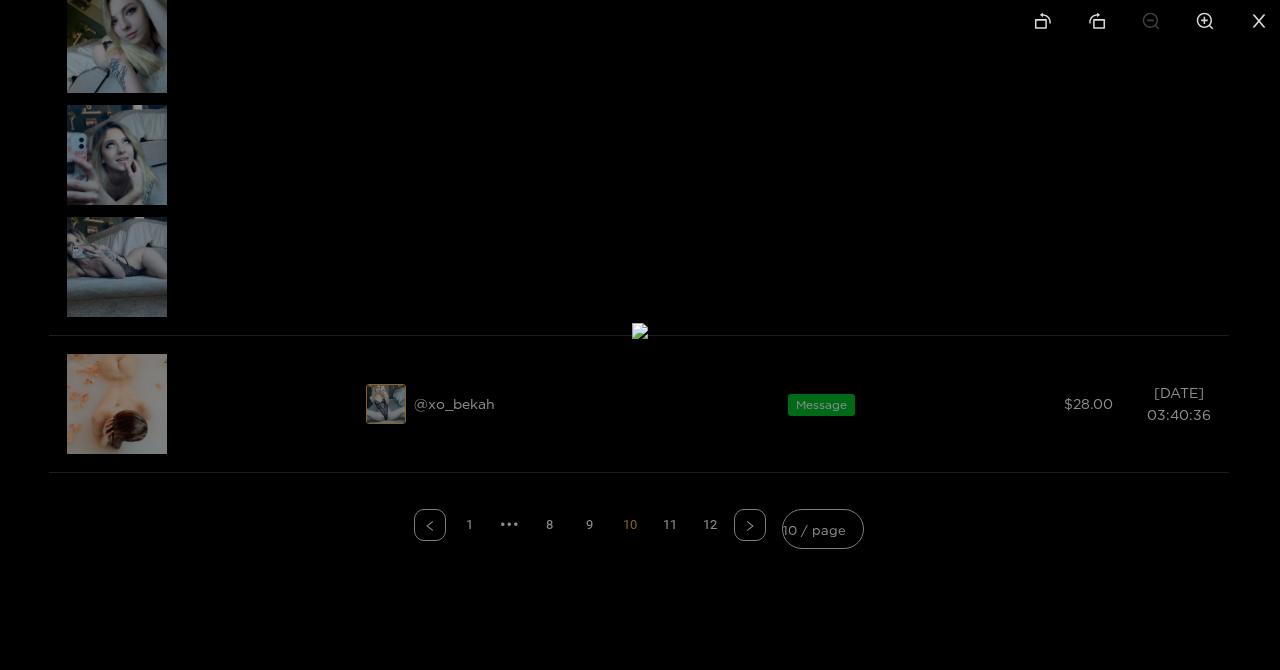 click at bounding box center [640, 22] 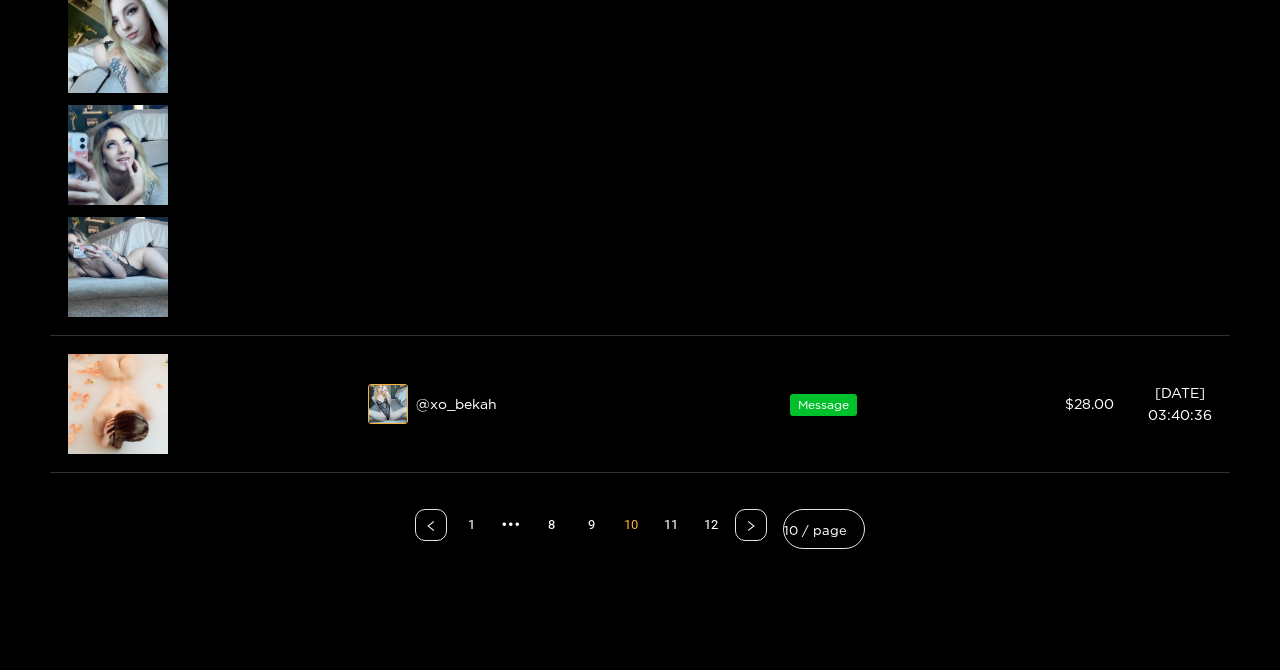 click on "11" at bounding box center (671, 525) 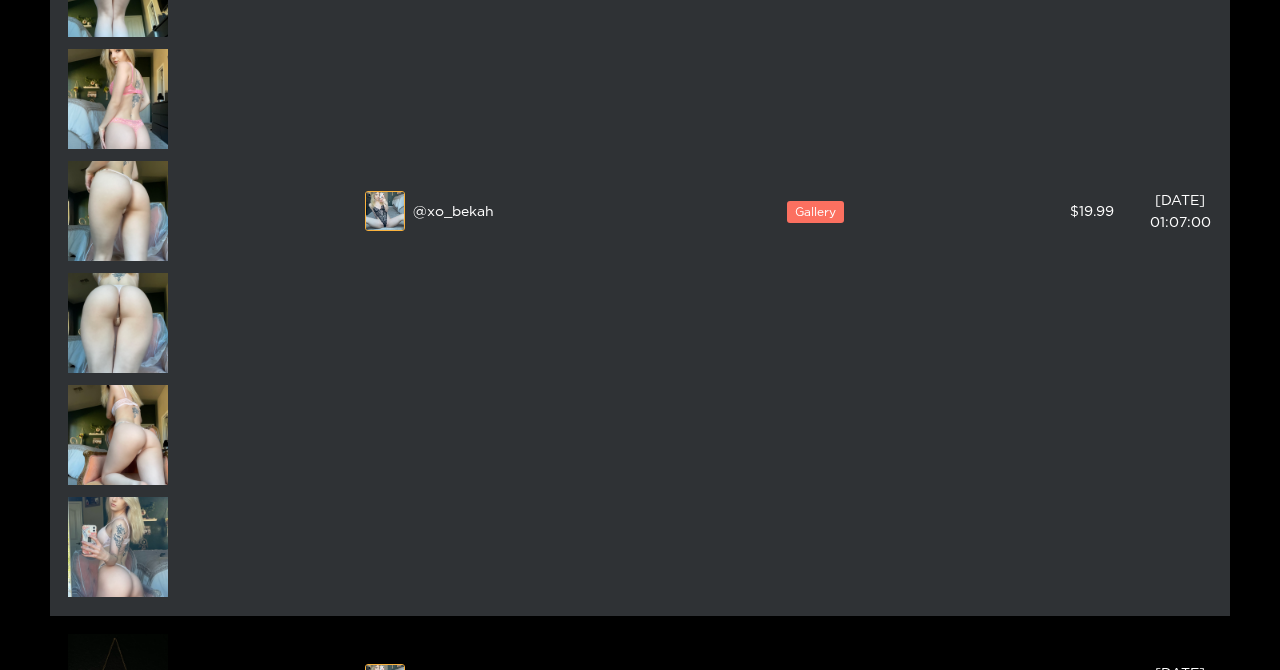 scroll, scrollTop: 994, scrollLeft: 0, axis: vertical 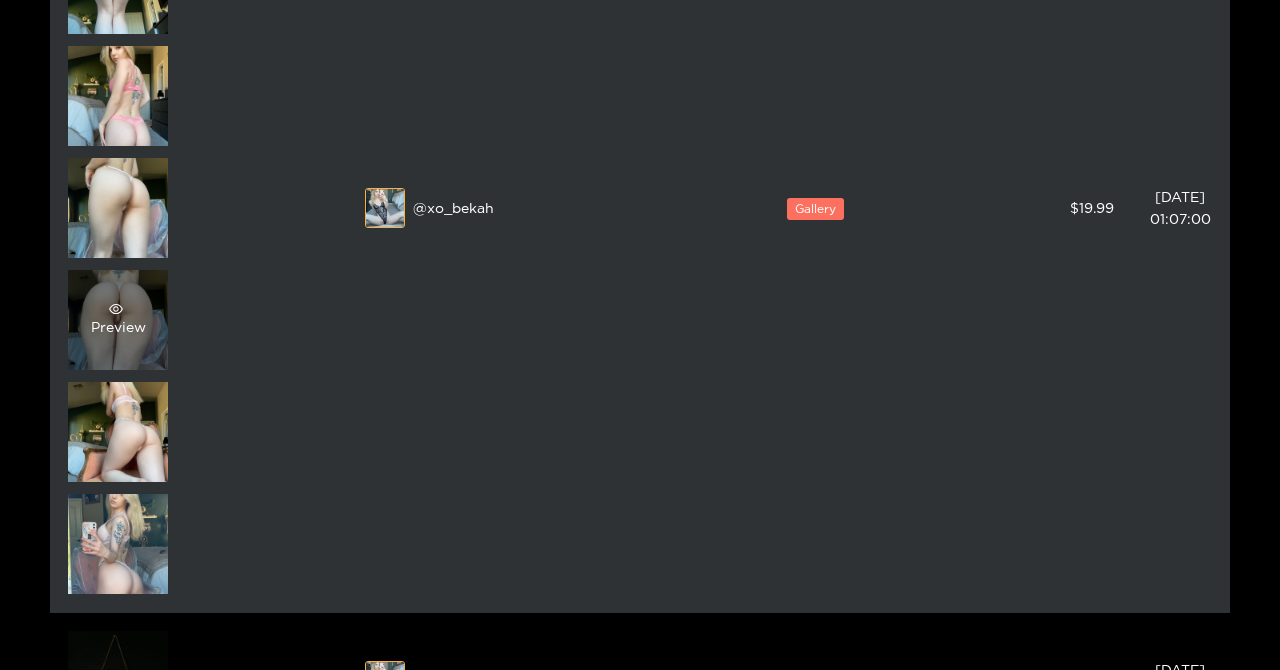 click at bounding box center (116, 309) 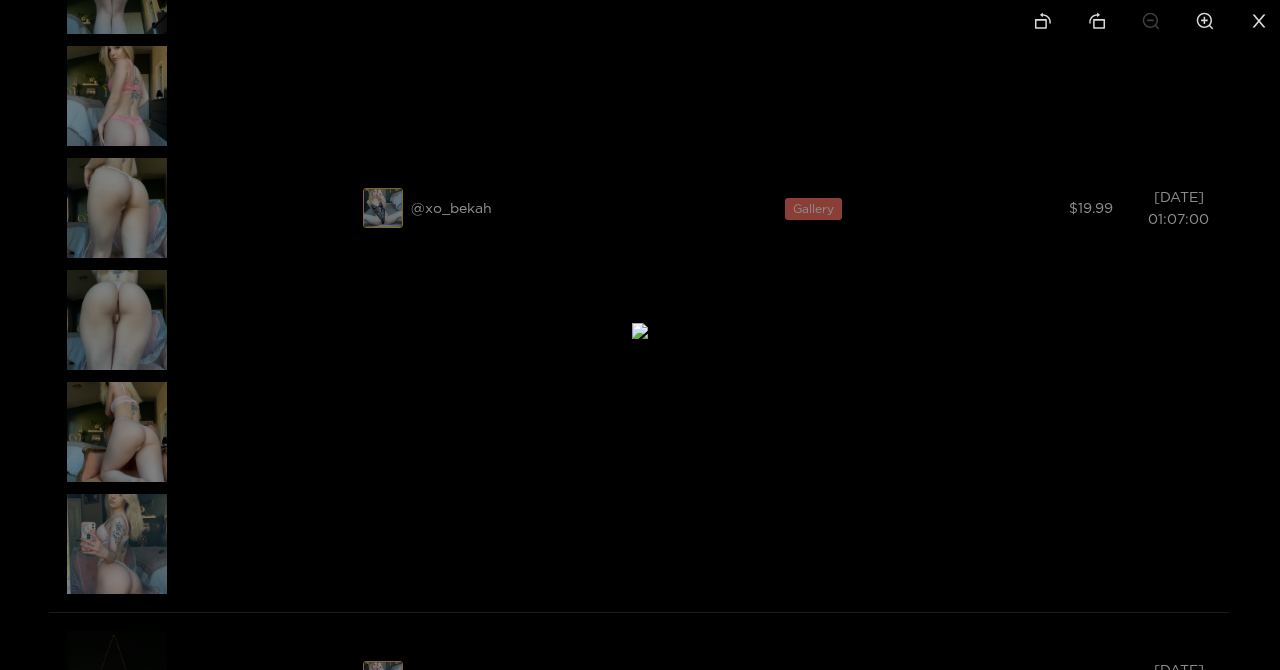 click at bounding box center (640, 335) 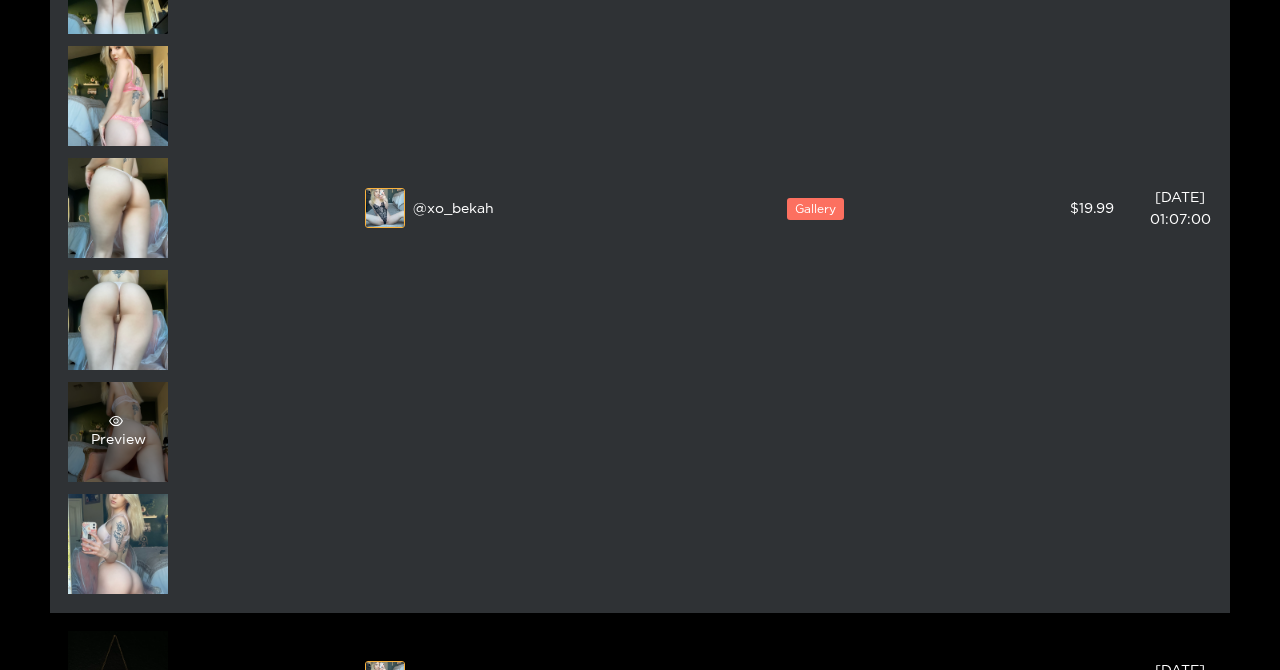 click on "Preview" at bounding box center (118, 432) 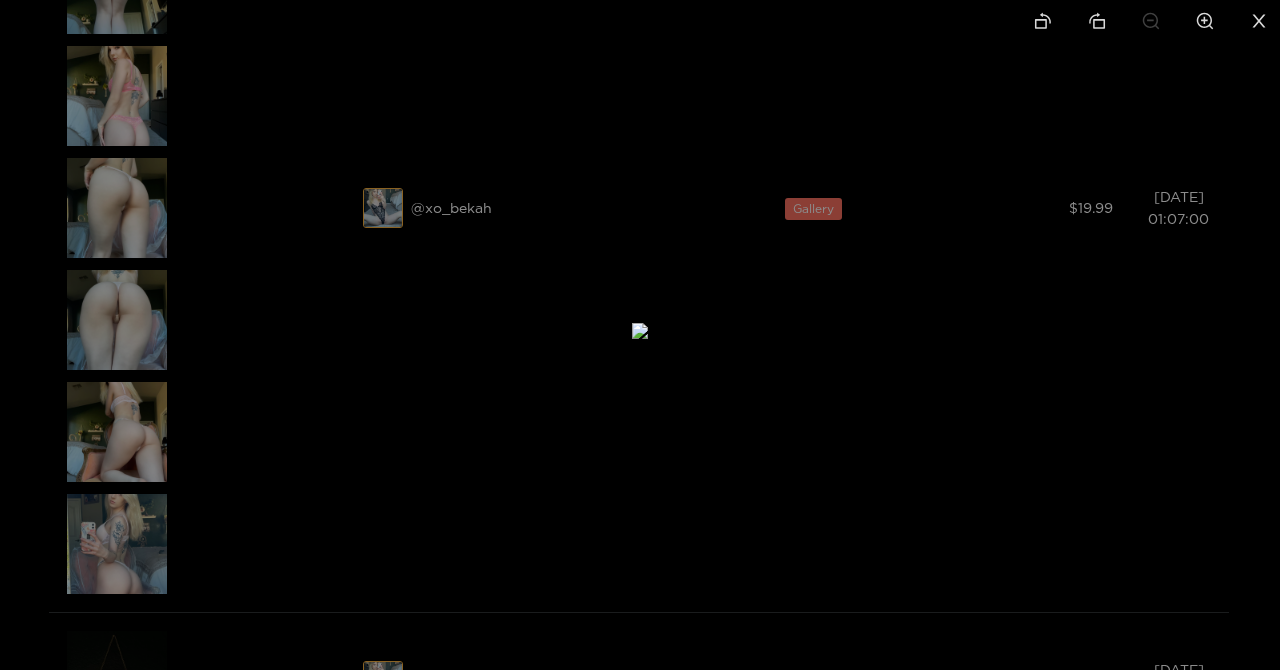 click at bounding box center [640, 335] 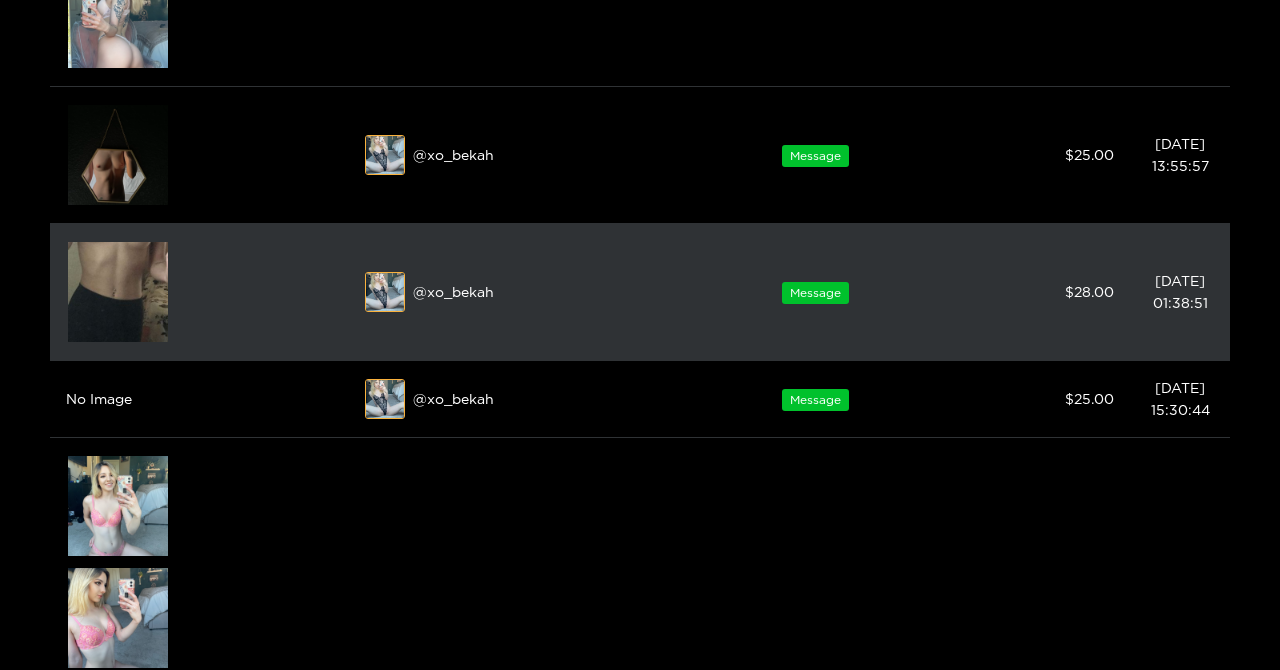 scroll, scrollTop: 1659, scrollLeft: 0, axis: vertical 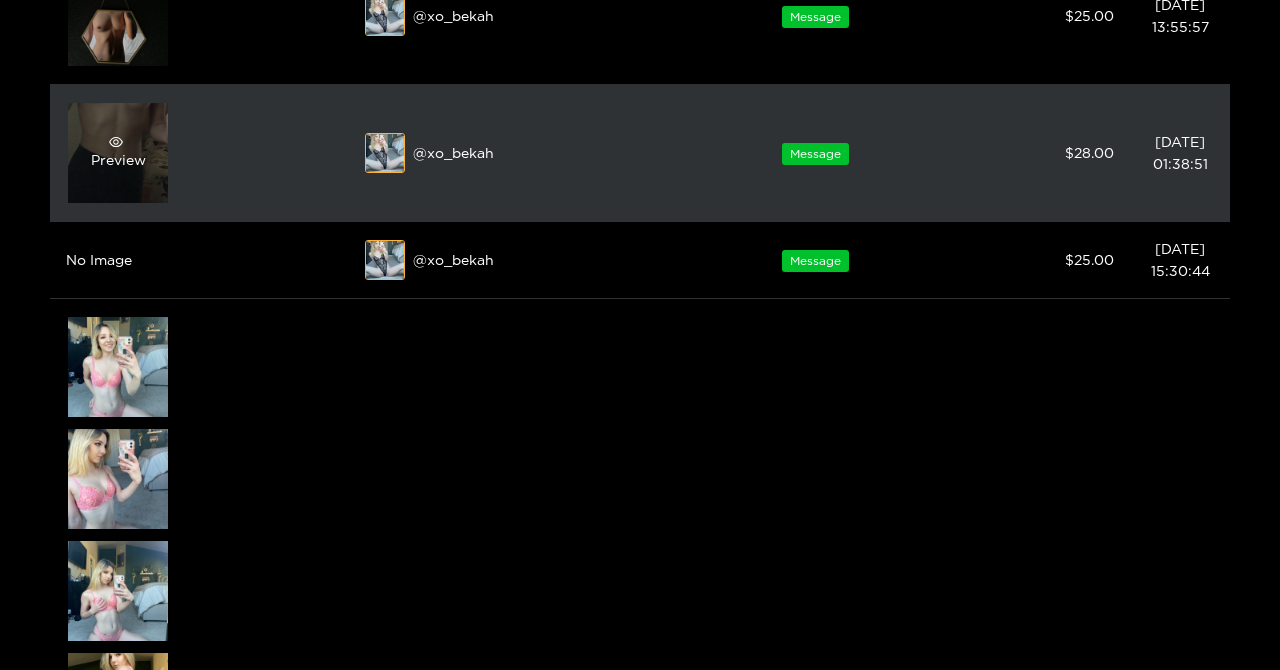 click on "Preview" at bounding box center (118, 153) 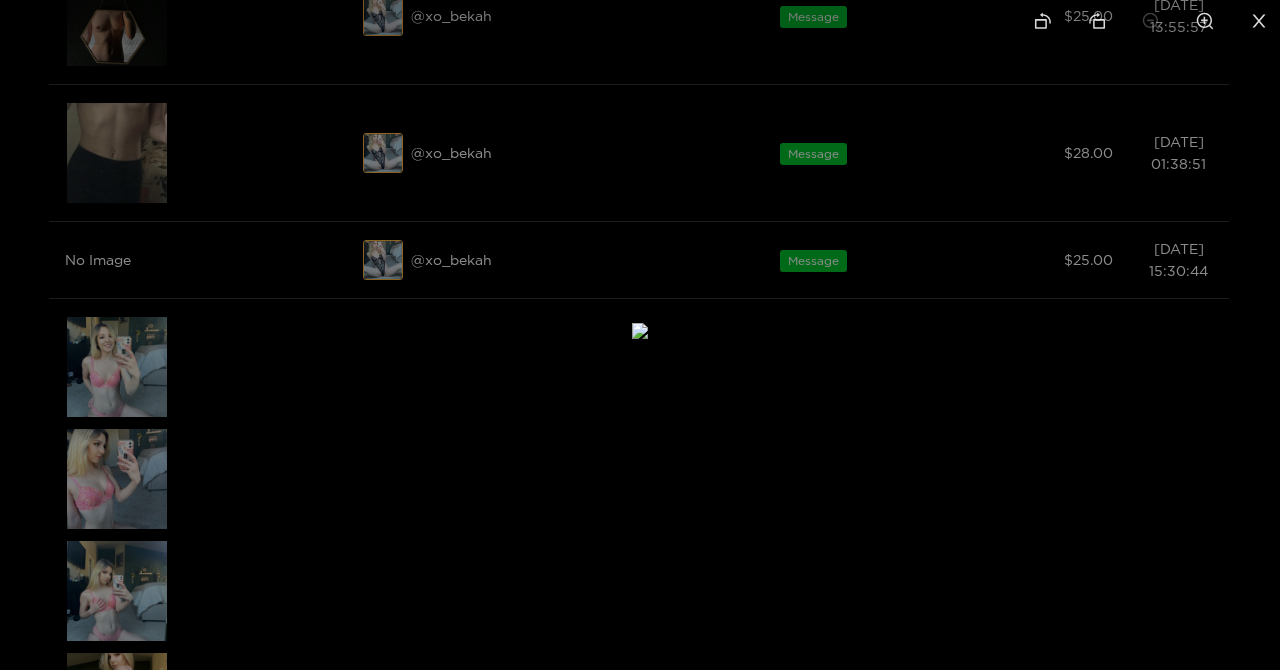 click at bounding box center (640, 331) 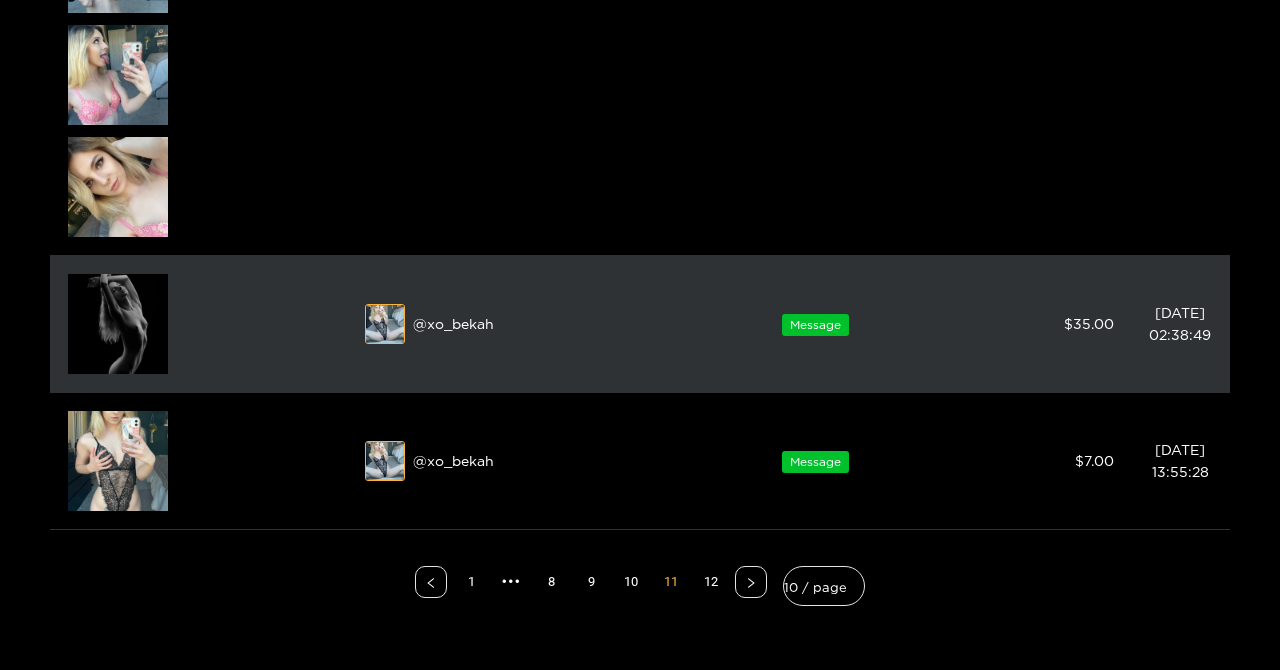scroll, scrollTop: 2748, scrollLeft: 0, axis: vertical 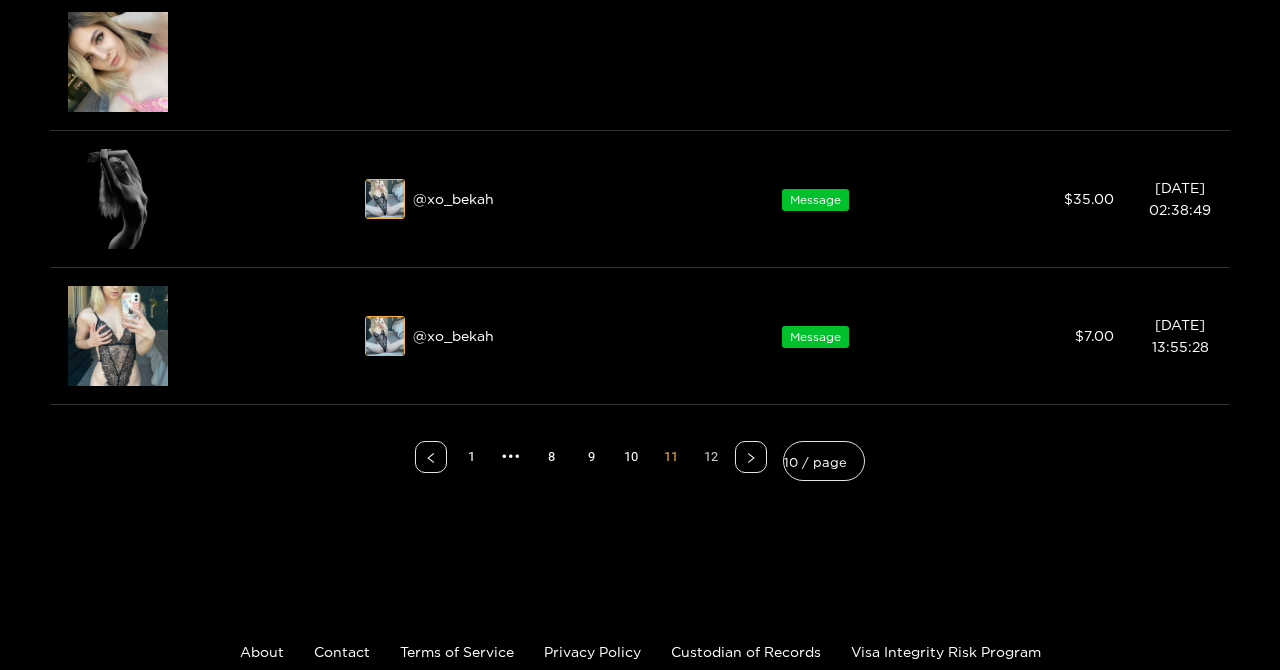 click on "12" at bounding box center [711, 457] 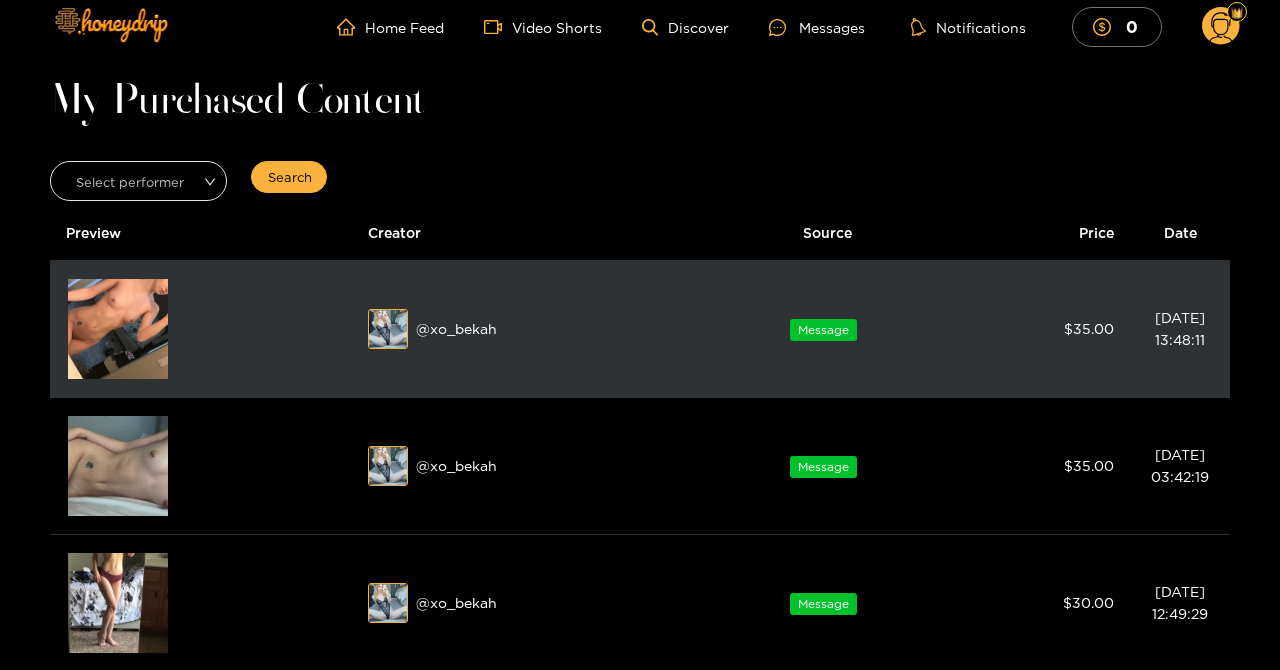 scroll, scrollTop: 0, scrollLeft: 0, axis: both 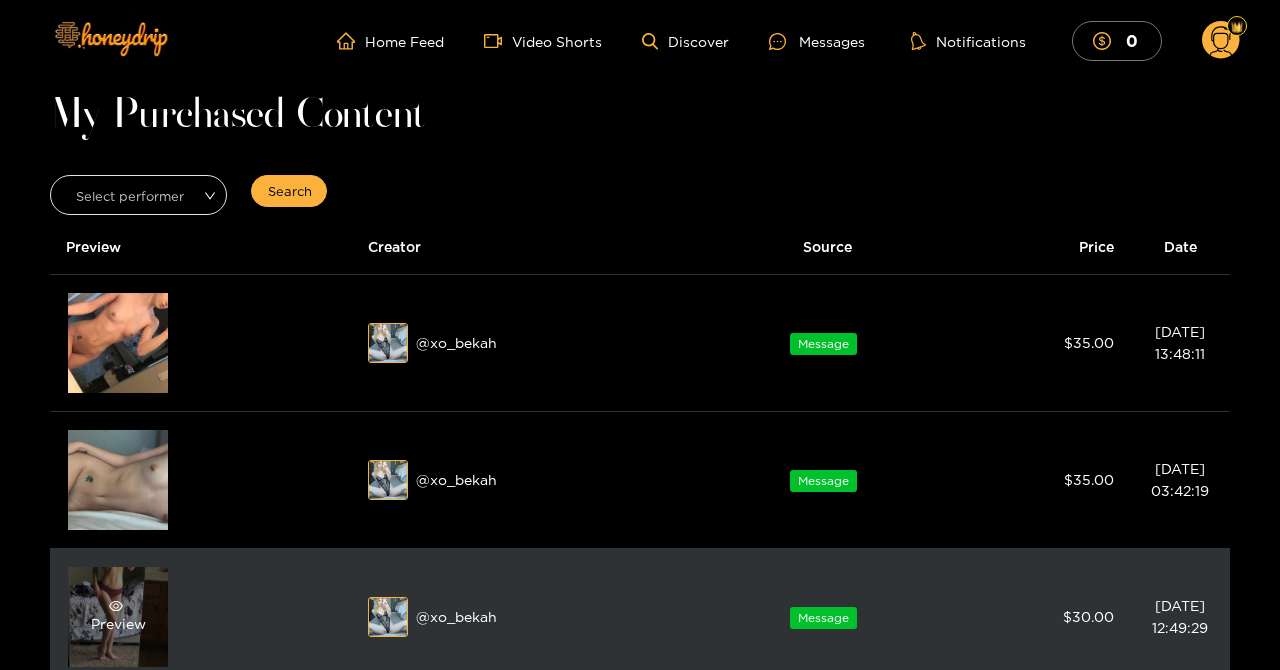 click on "Preview" at bounding box center [118, 617] 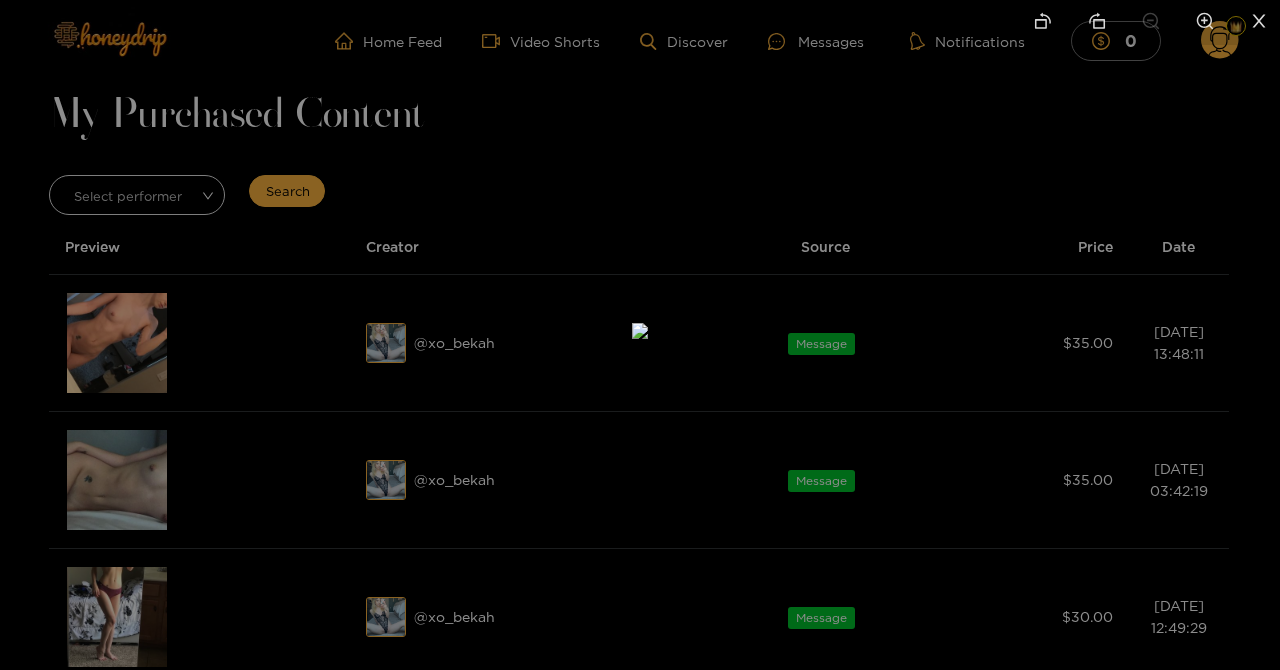 click at bounding box center [640, 335] 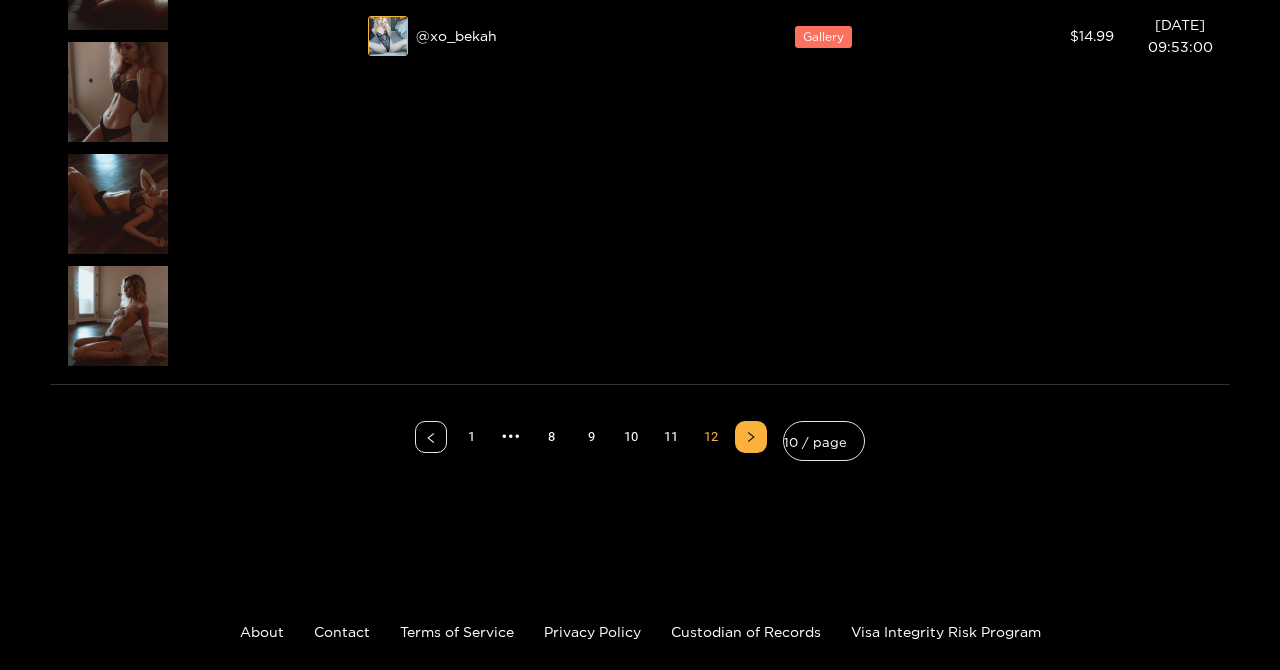 scroll, scrollTop: 1458, scrollLeft: 0, axis: vertical 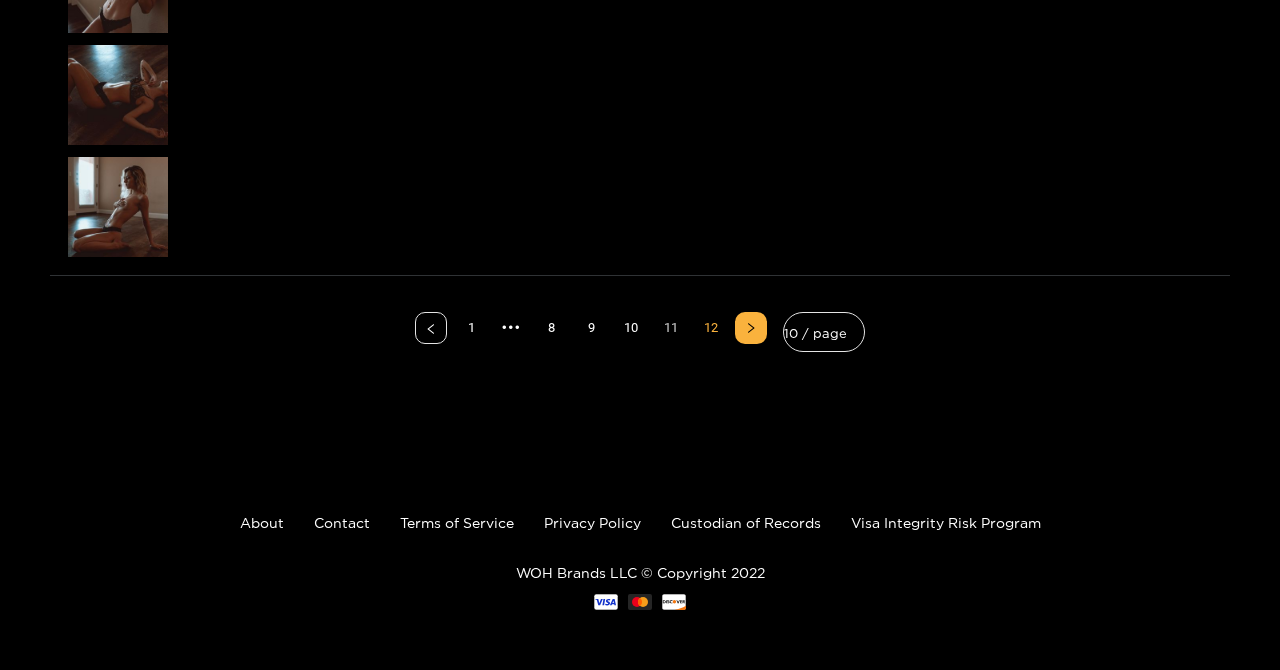 click on "11" at bounding box center [671, 328] 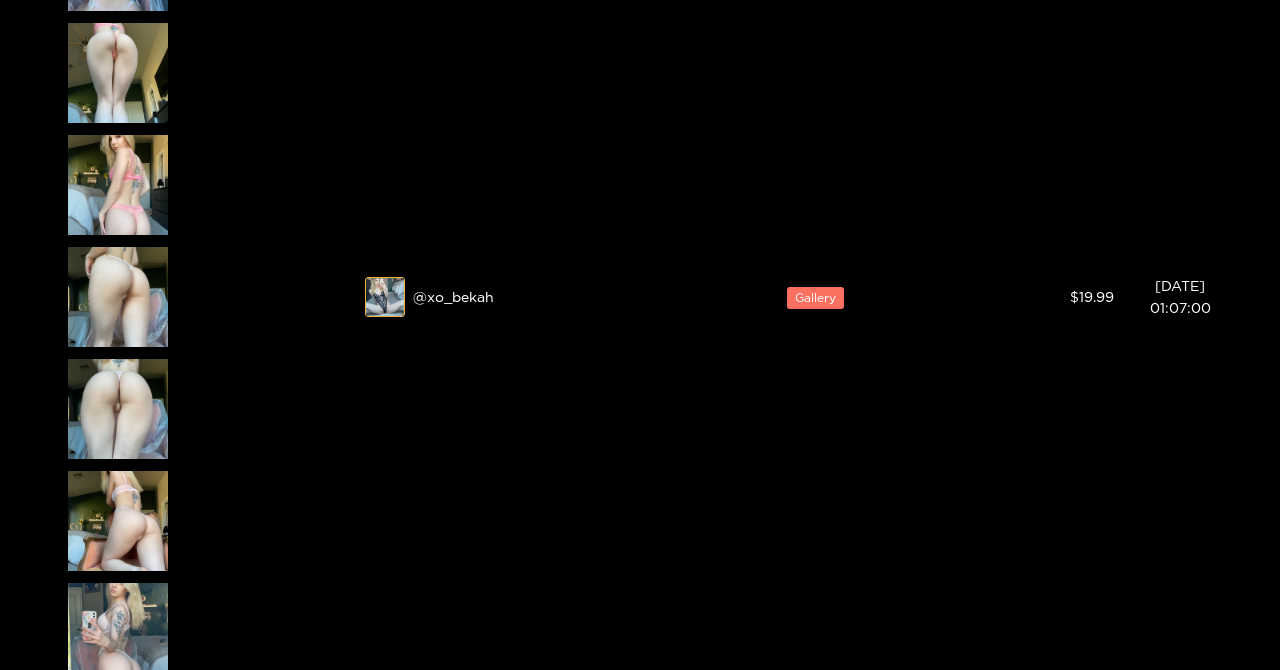 scroll, scrollTop: 1458, scrollLeft: 0, axis: vertical 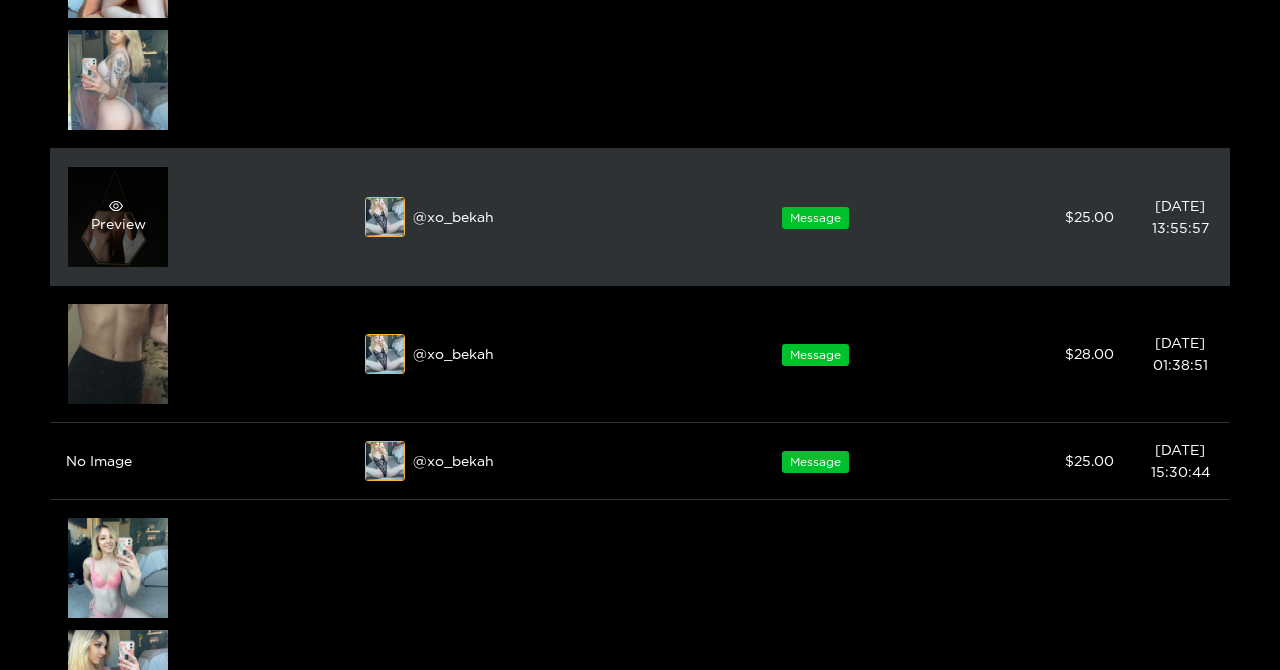 click on "Preview" at bounding box center (118, 217) 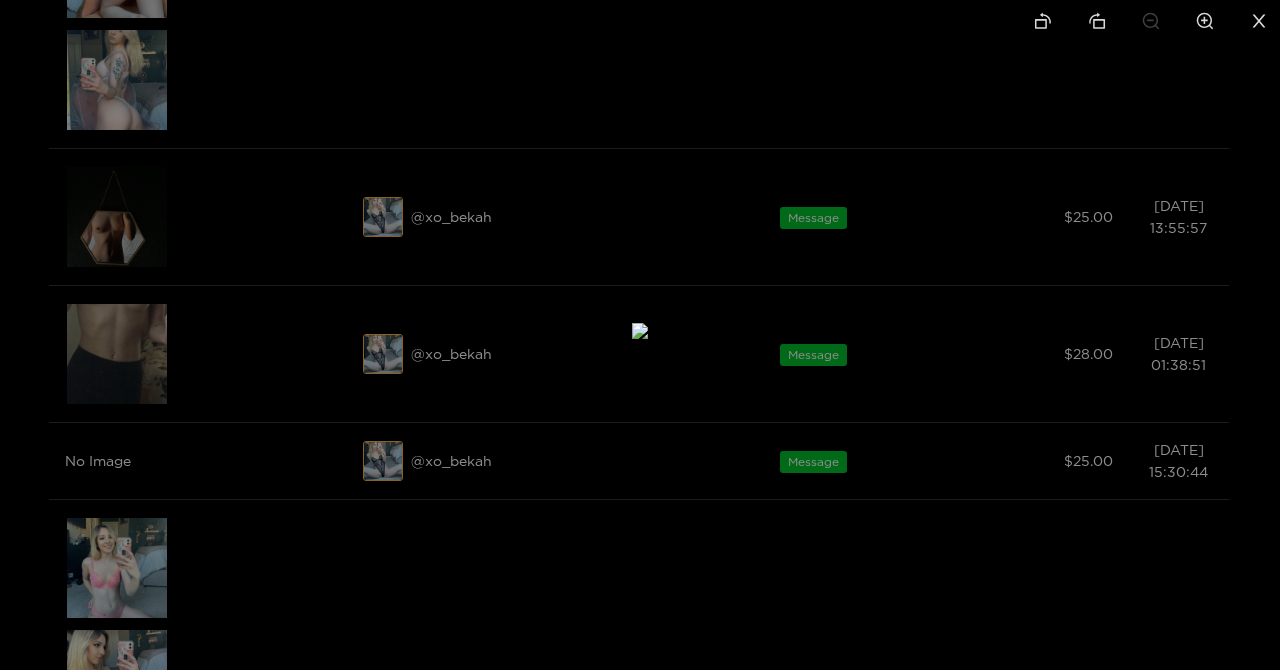 click at bounding box center (640, 335) 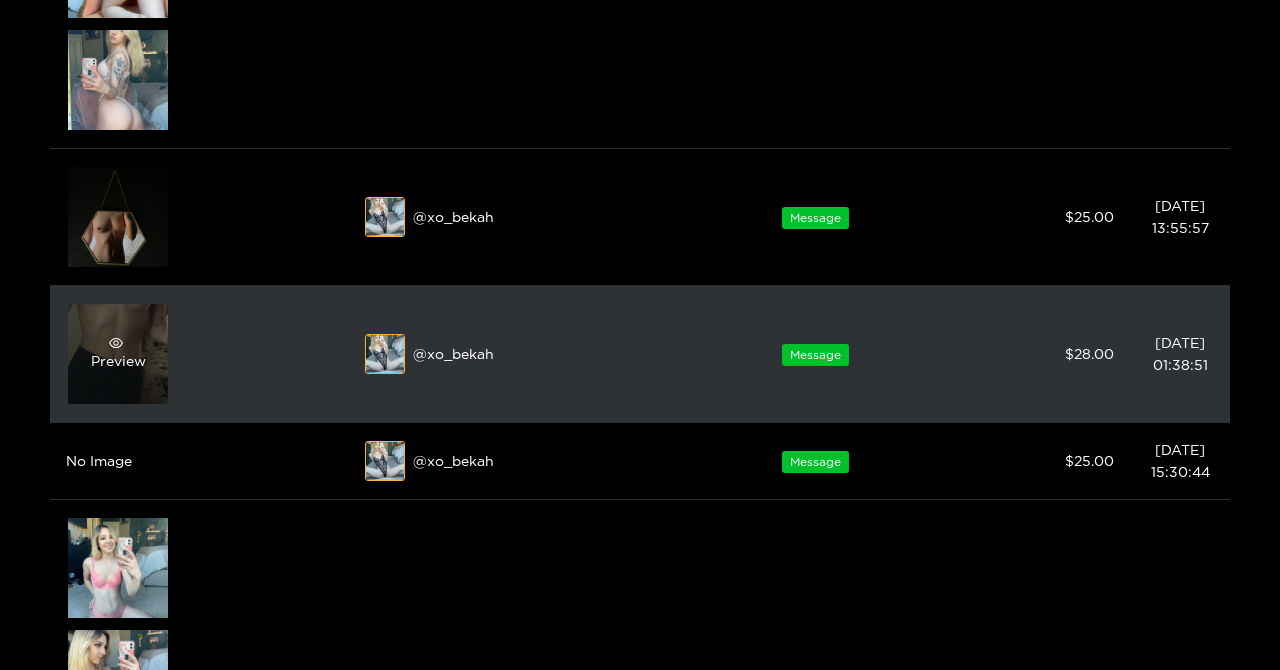 click on "Preview" at bounding box center [118, 354] 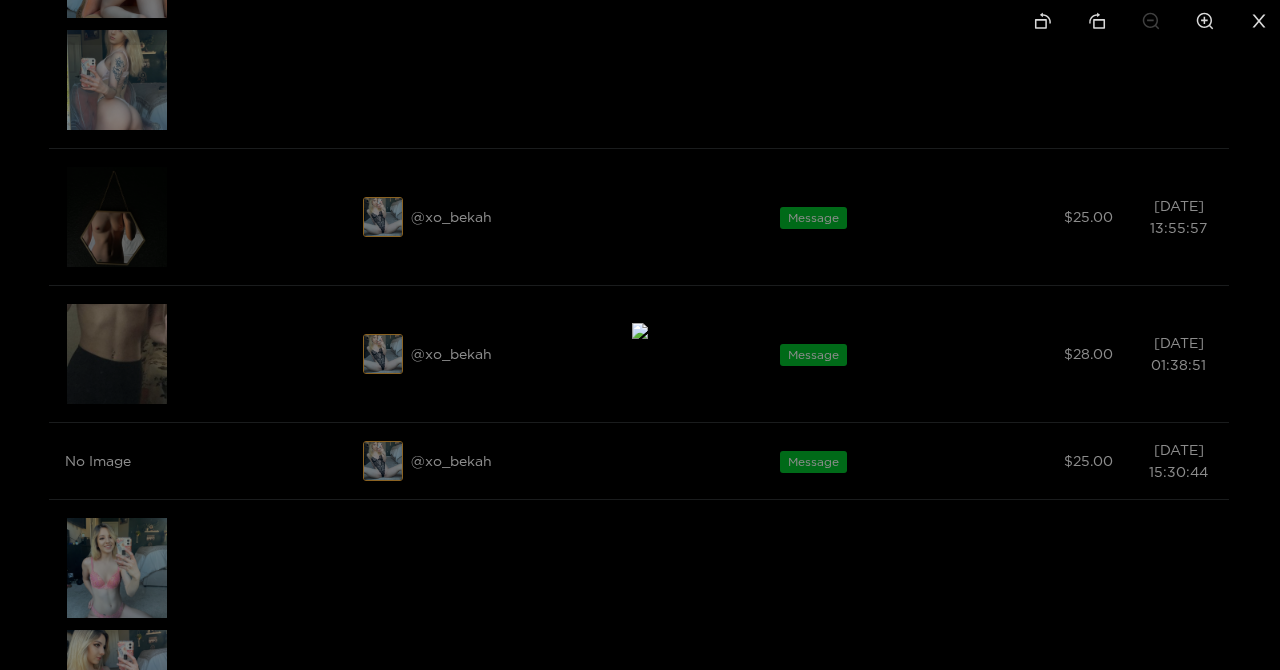 click at bounding box center (640, 335) 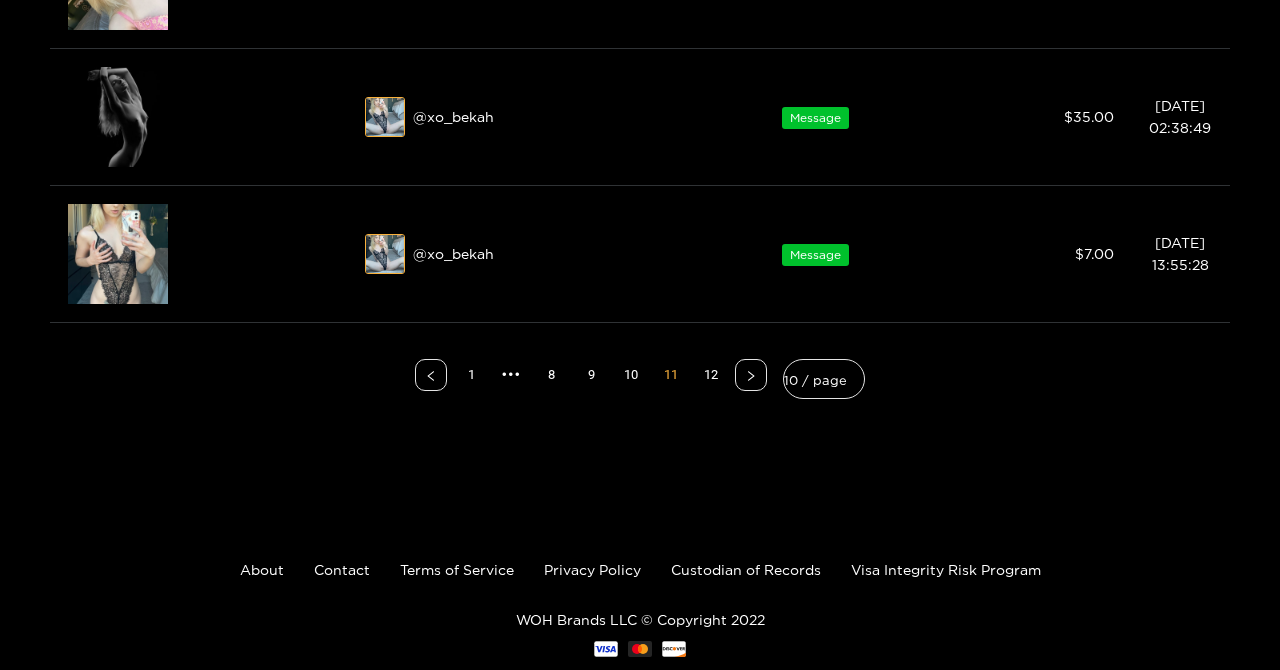 scroll, scrollTop: 2877, scrollLeft: 0, axis: vertical 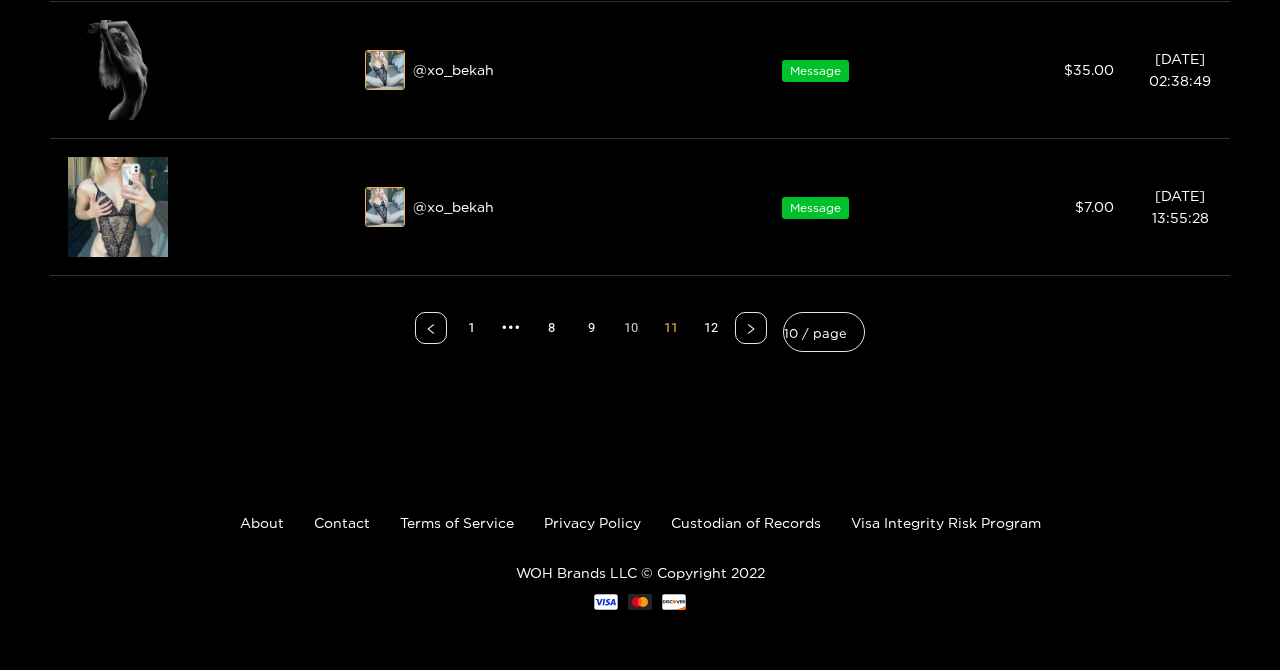click on "10" at bounding box center [631, 328] 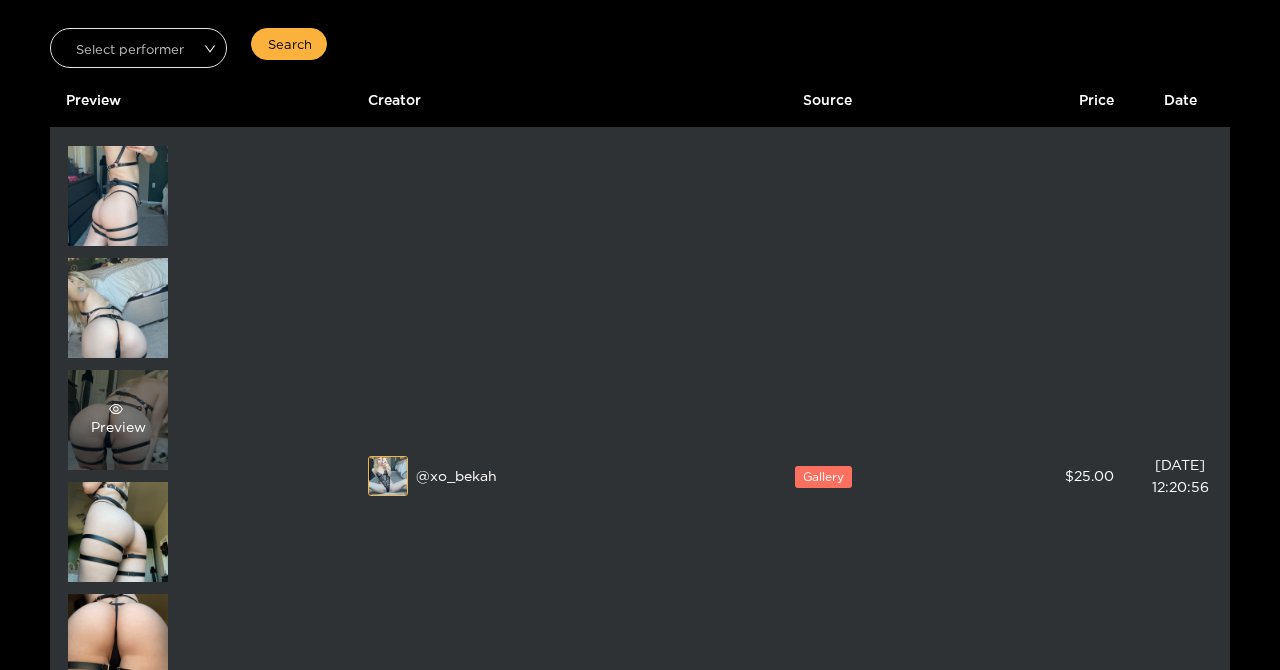 scroll, scrollTop: 129, scrollLeft: 0, axis: vertical 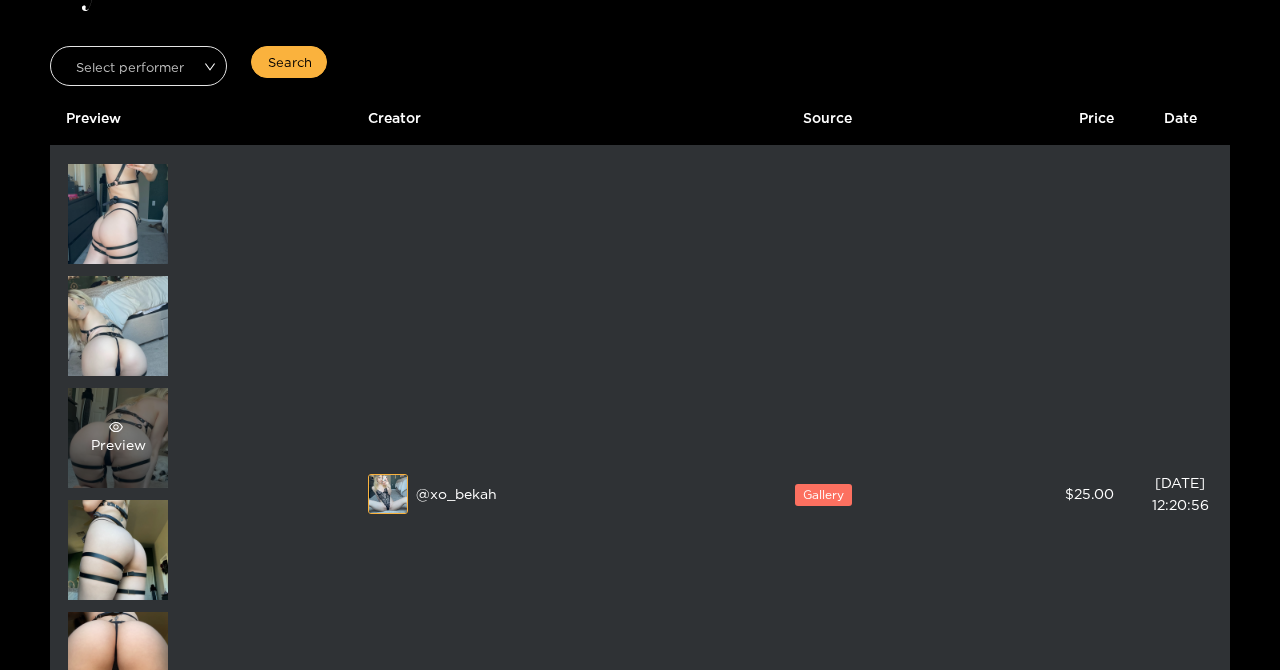 click at bounding box center [116, 427] 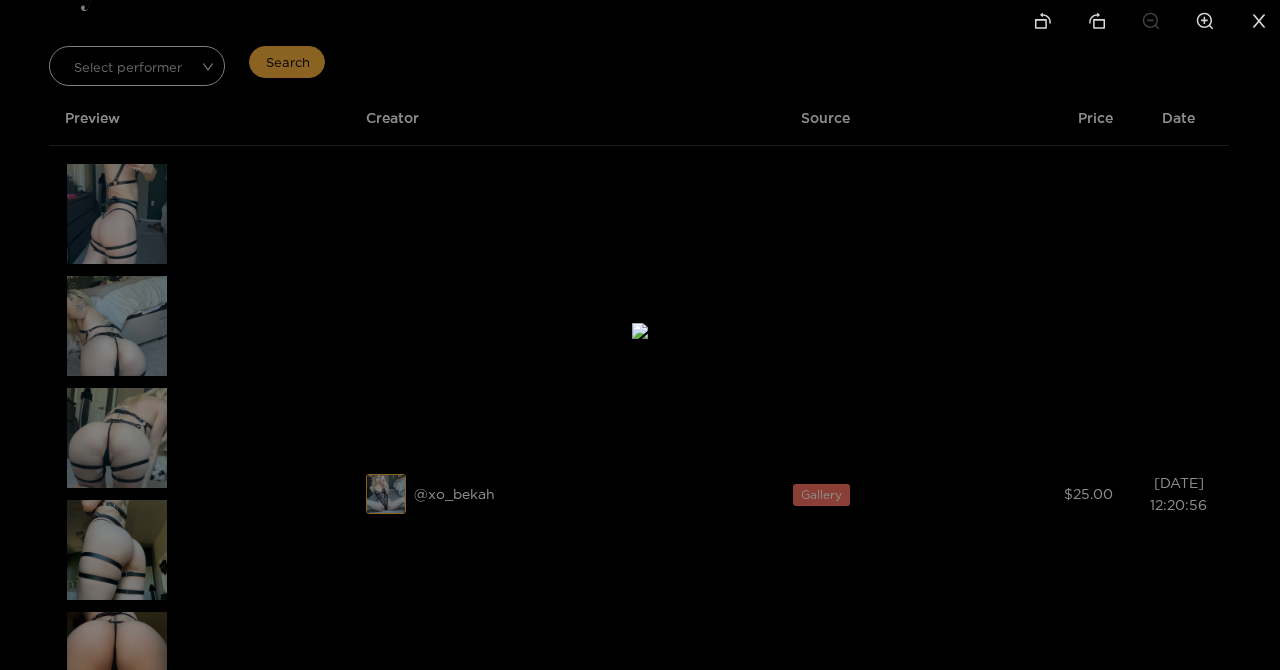 click at bounding box center (640, 335) 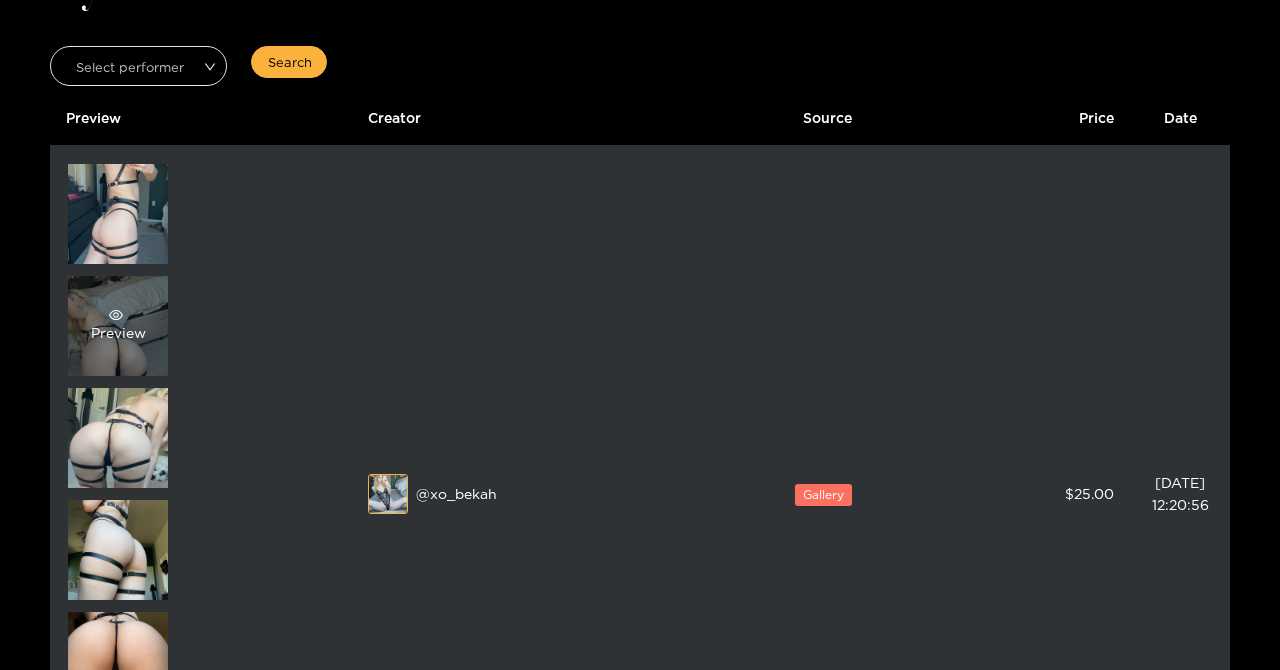 click at bounding box center (116, 315) 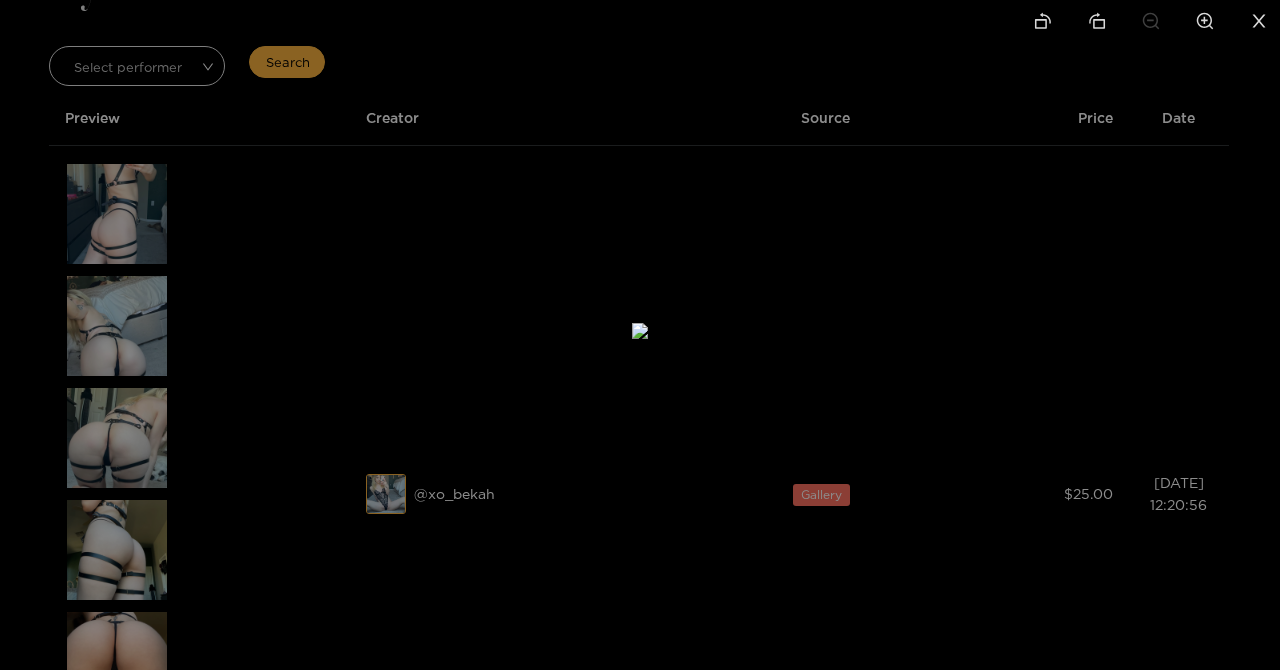 click at bounding box center (640, 331) 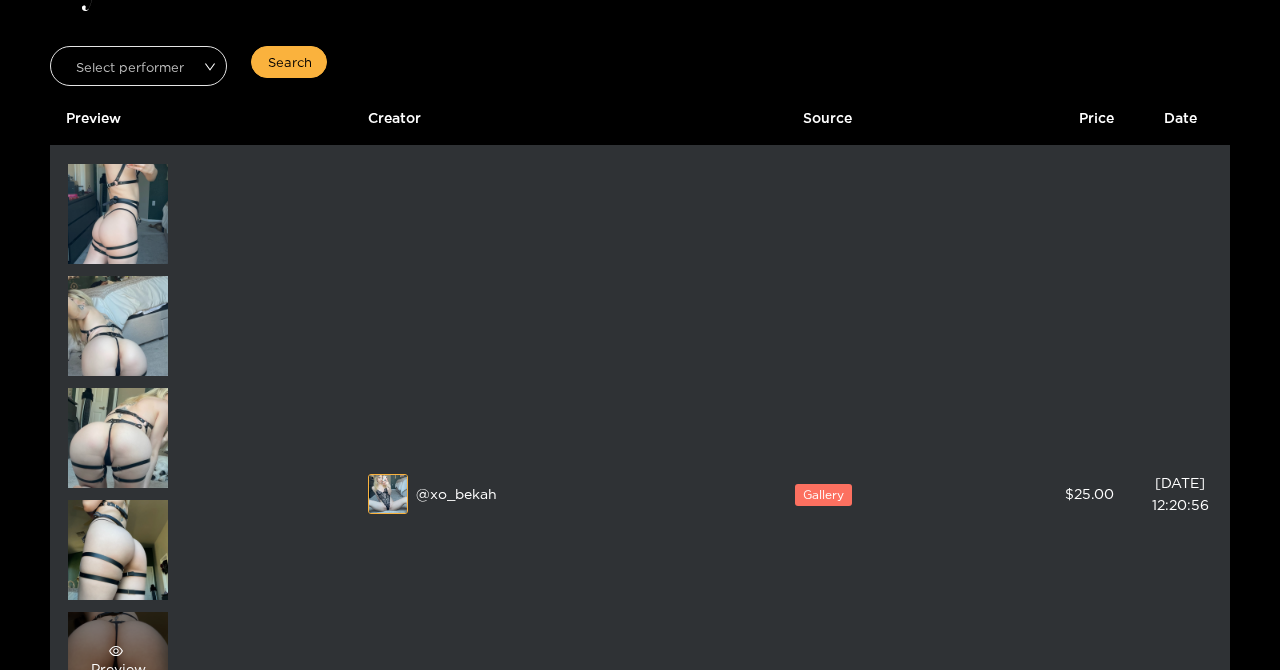 click on "Preview" at bounding box center [118, 662] 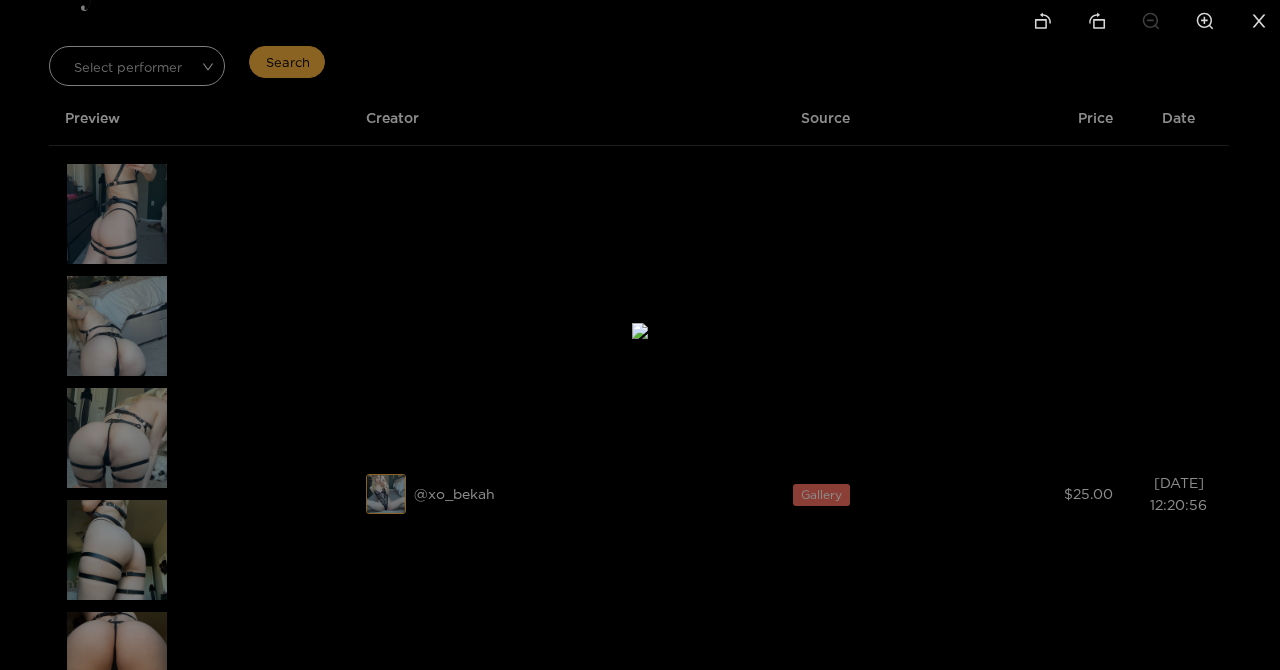 click at bounding box center (640, 331) 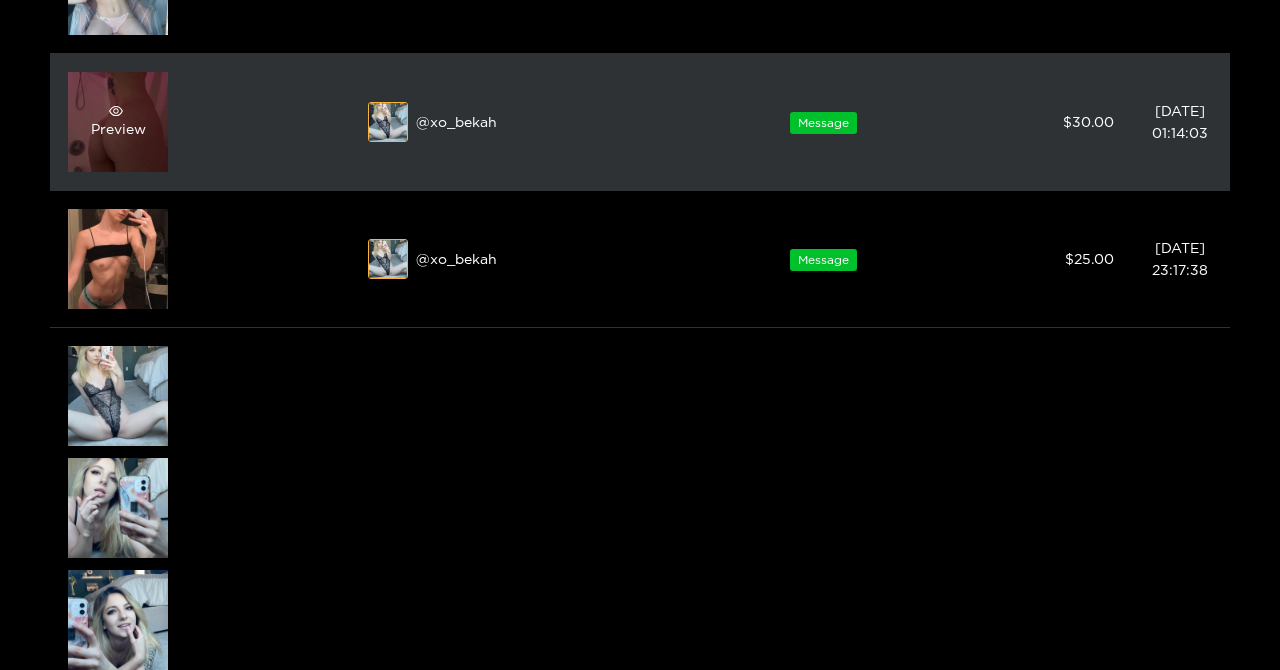 scroll, scrollTop: 2799, scrollLeft: 0, axis: vertical 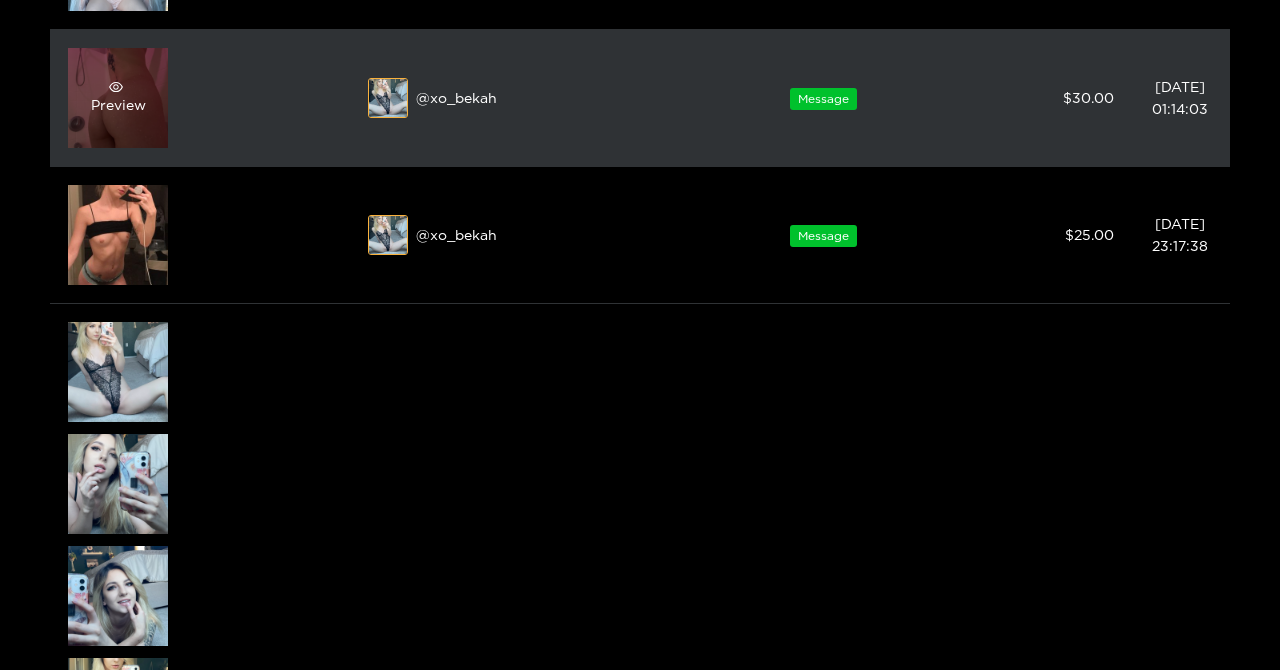 click on "Preview" at bounding box center [118, 98] 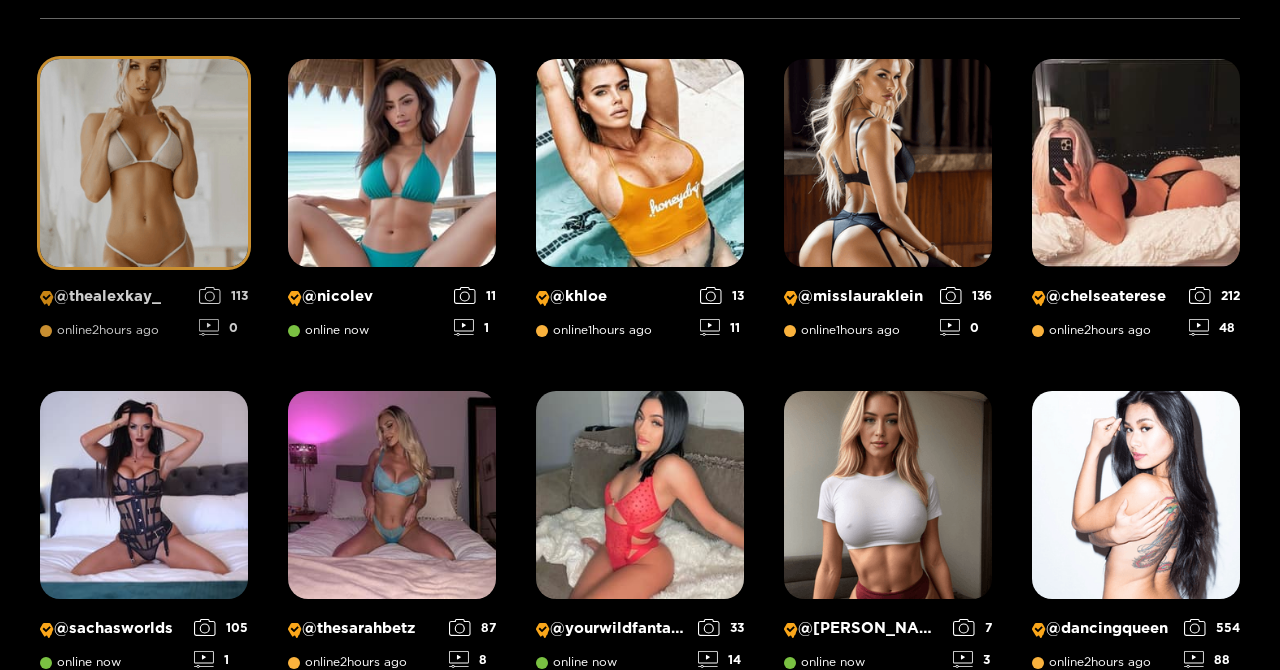 scroll, scrollTop: 426, scrollLeft: 0, axis: vertical 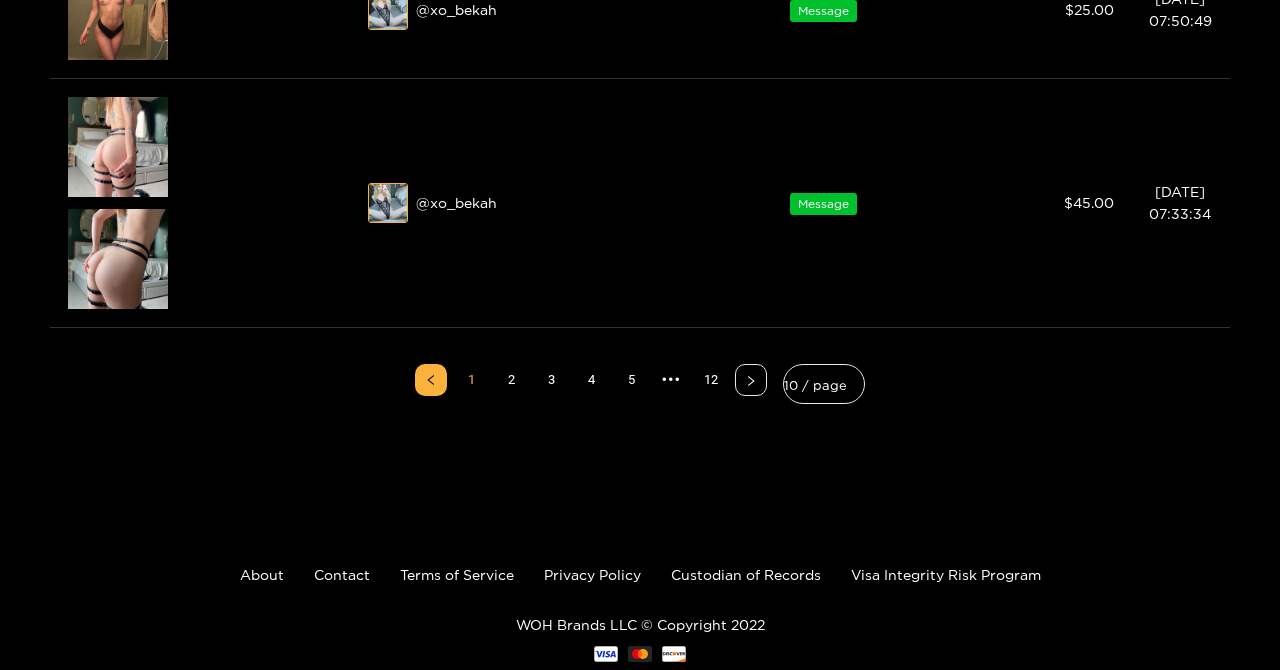 click on "5" at bounding box center [631, 380] 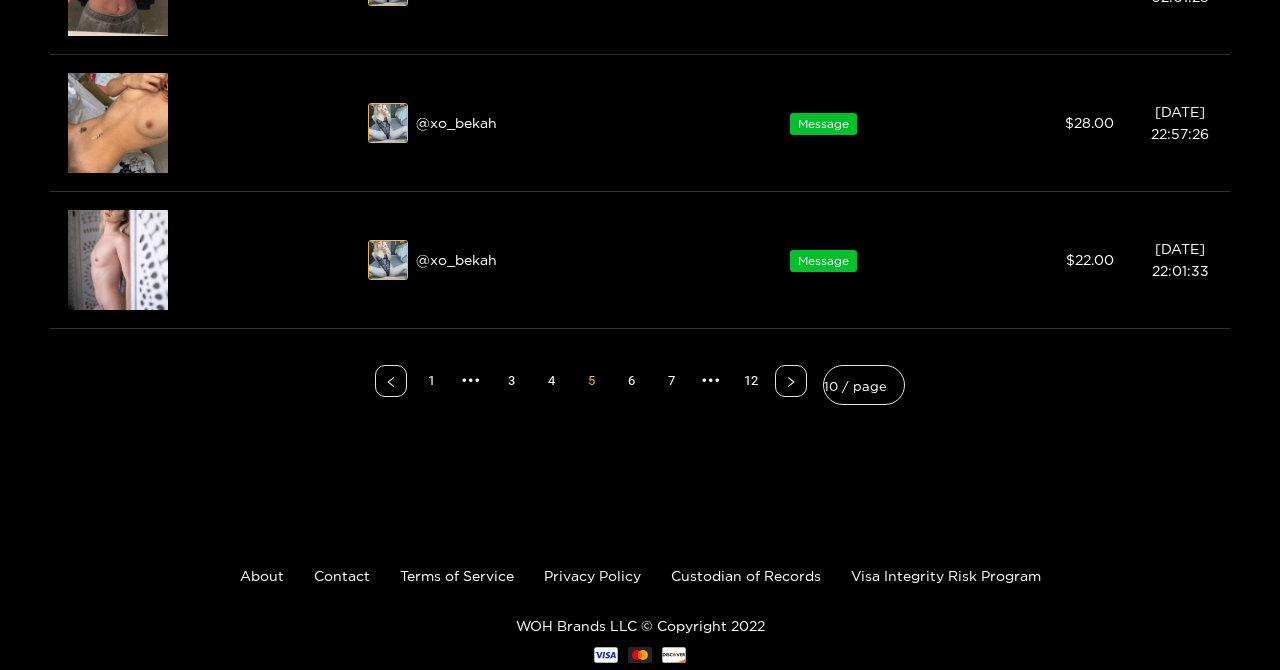 scroll, scrollTop: 1242, scrollLeft: 0, axis: vertical 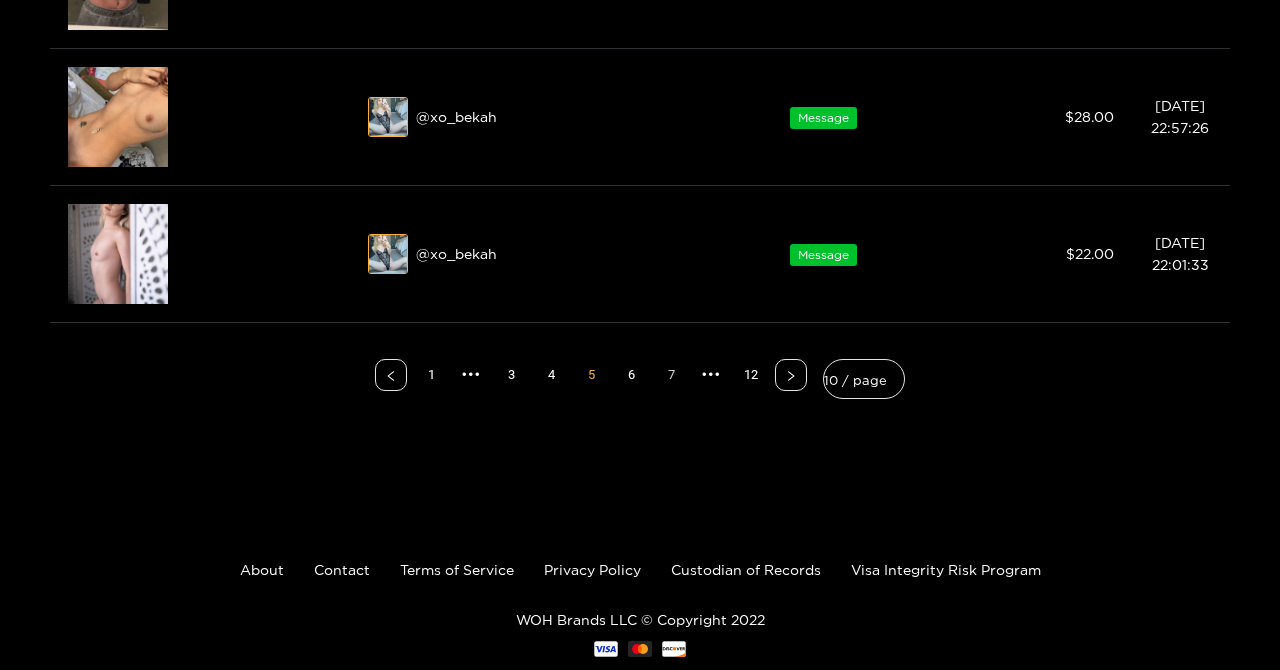click on "6" at bounding box center (631, 375) 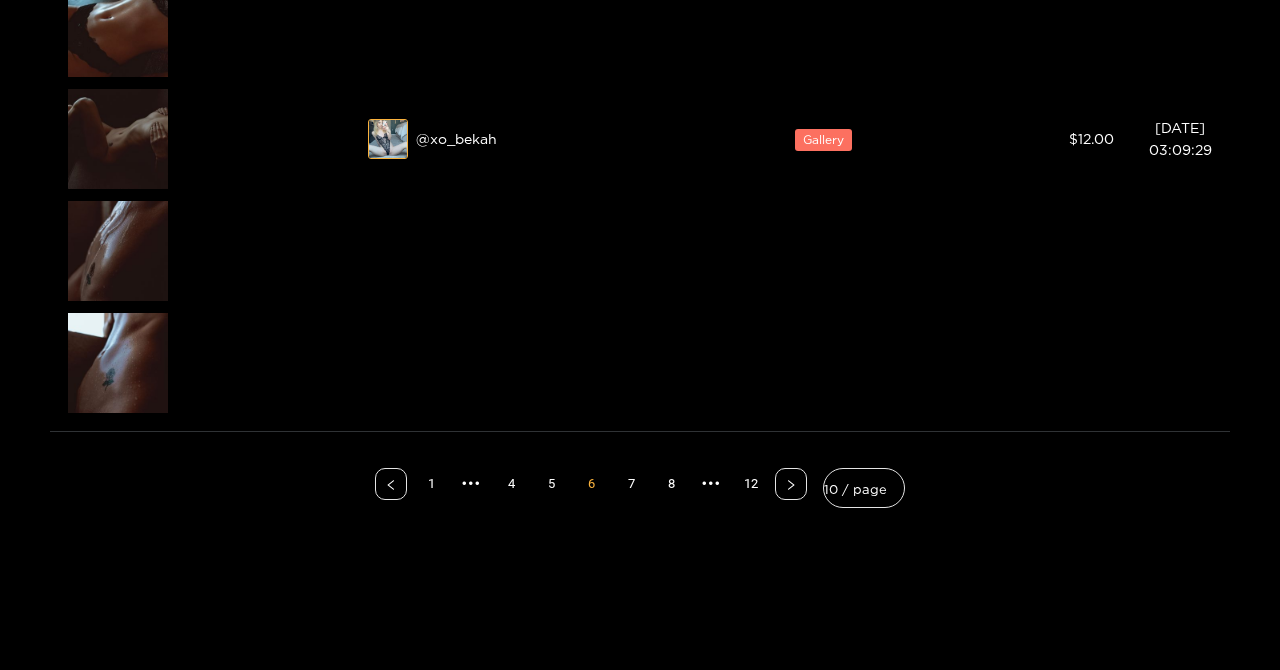 scroll, scrollTop: 2185, scrollLeft: 0, axis: vertical 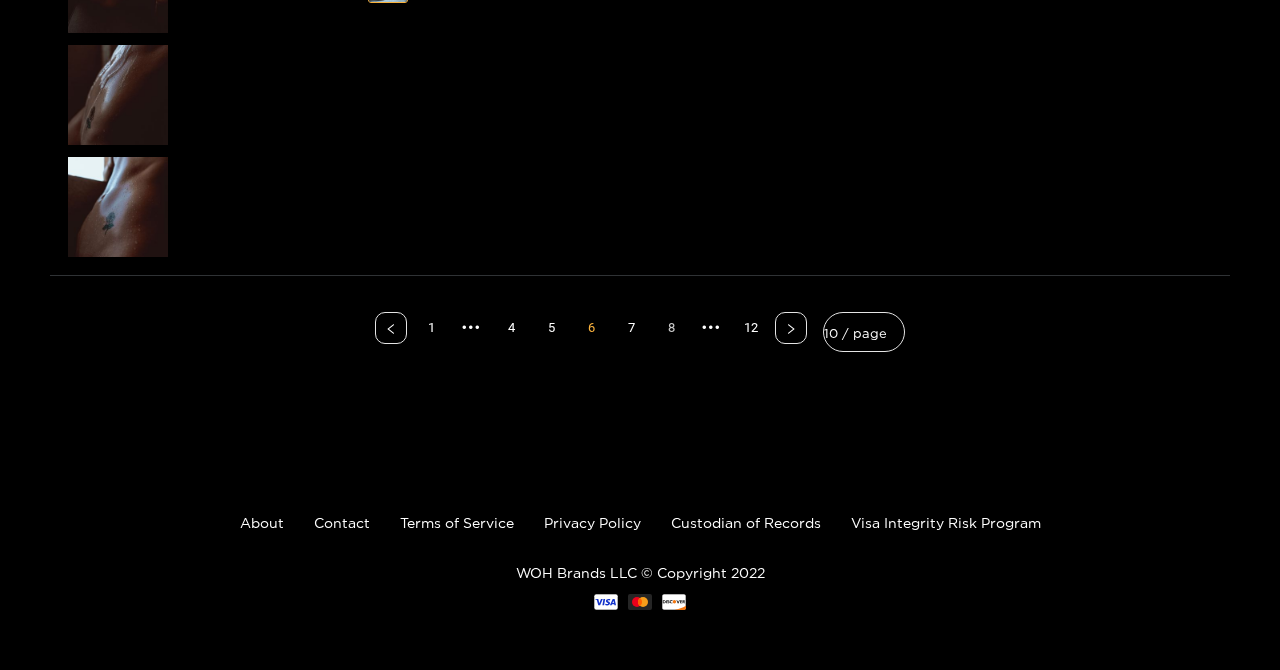 click on "7" at bounding box center [631, 328] 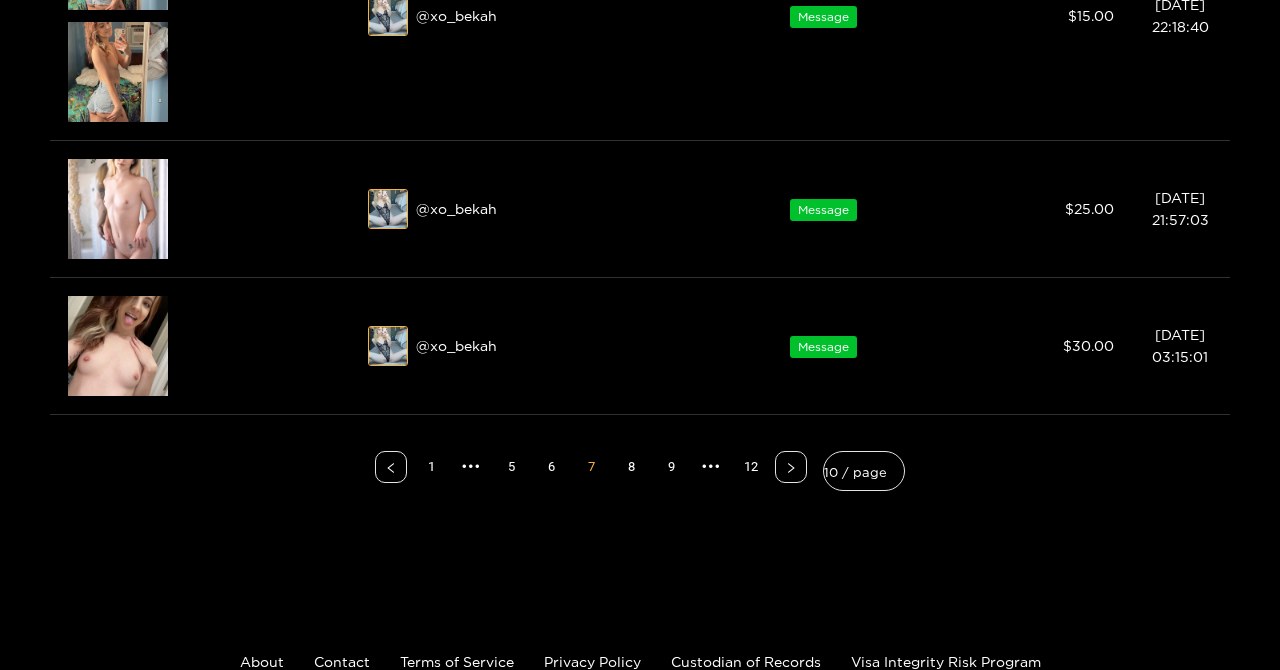 scroll, scrollTop: 1705, scrollLeft: 0, axis: vertical 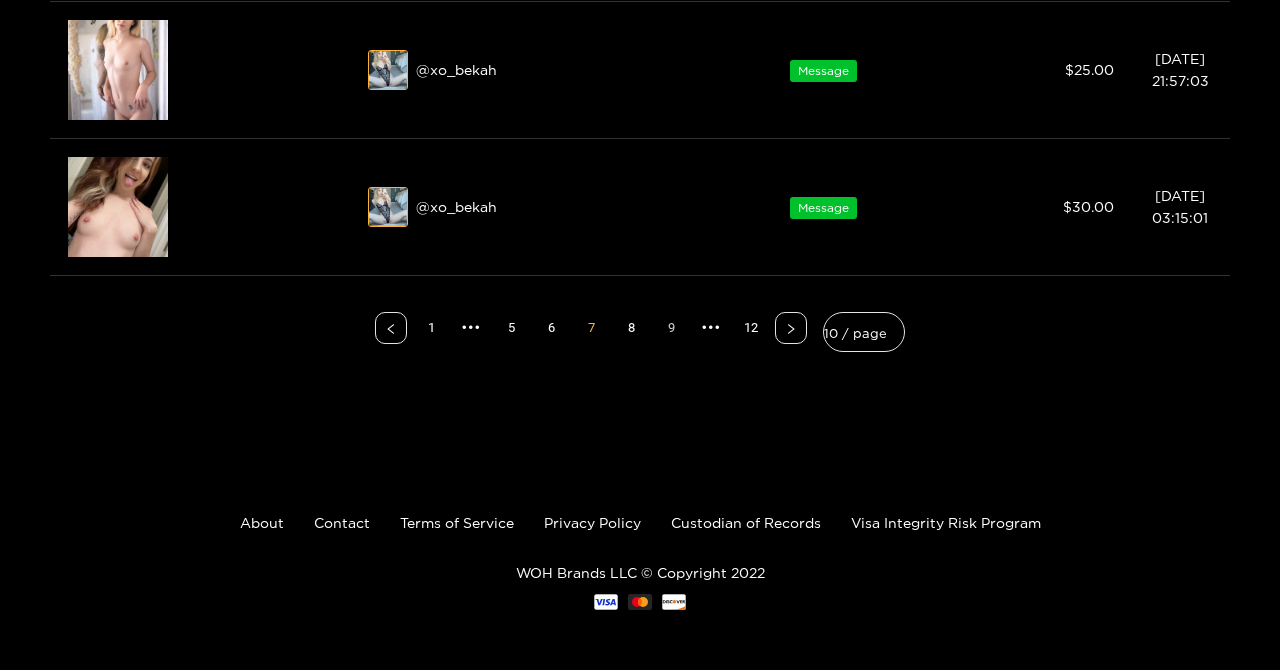 click on "8" at bounding box center (631, 328) 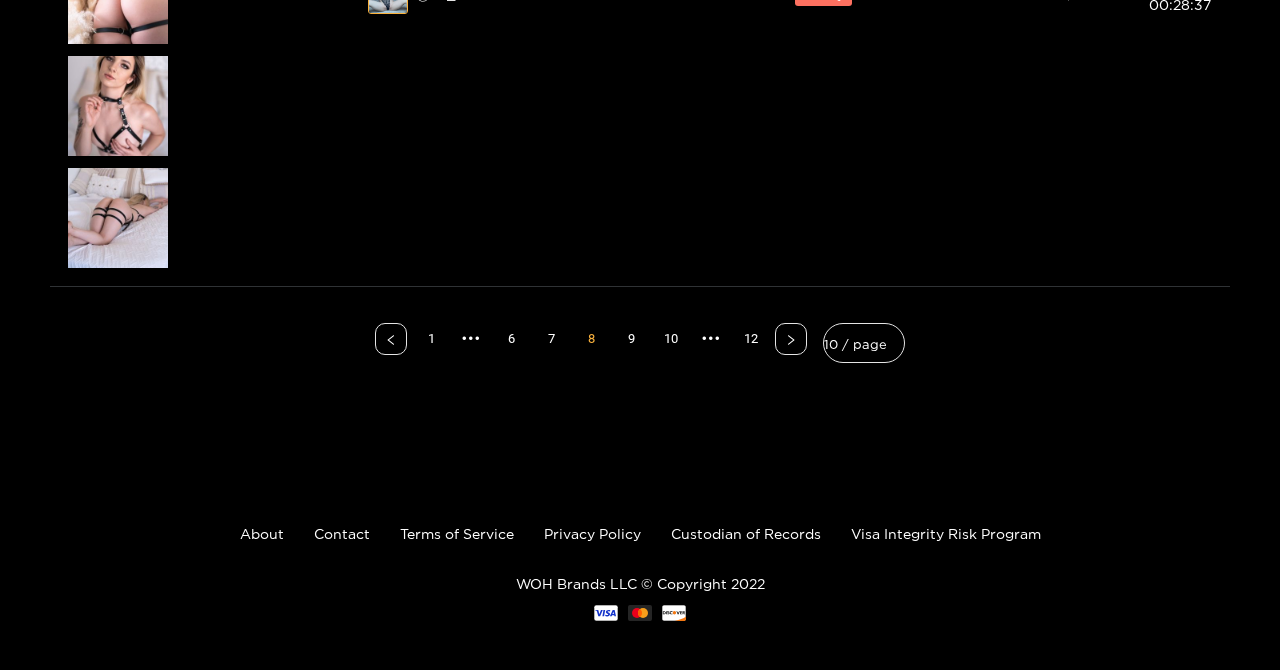 scroll, scrollTop: 2377, scrollLeft: 0, axis: vertical 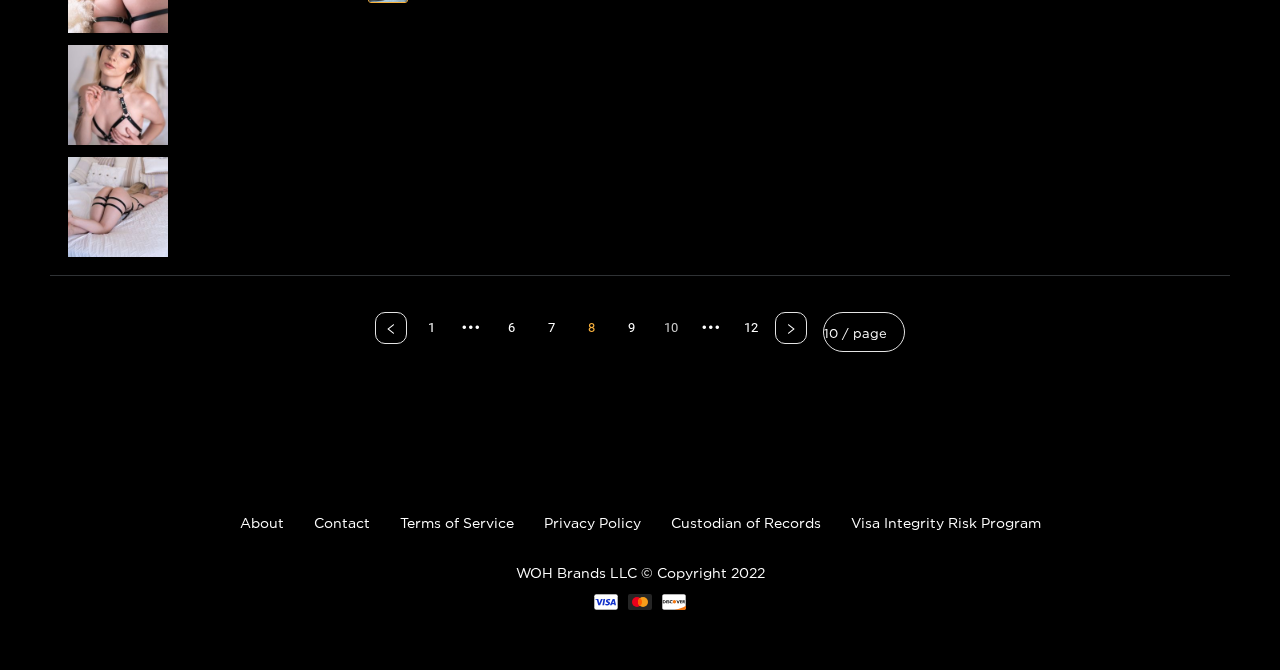 click on "9" at bounding box center (631, 328) 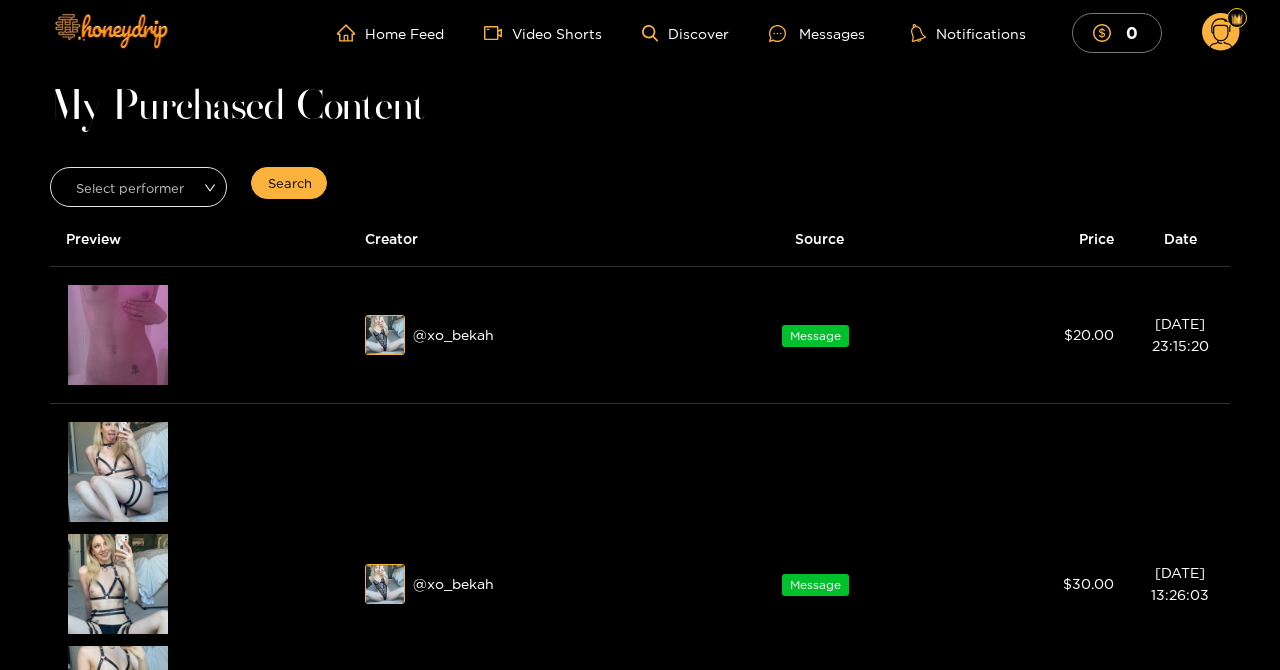 scroll, scrollTop: 0, scrollLeft: 0, axis: both 